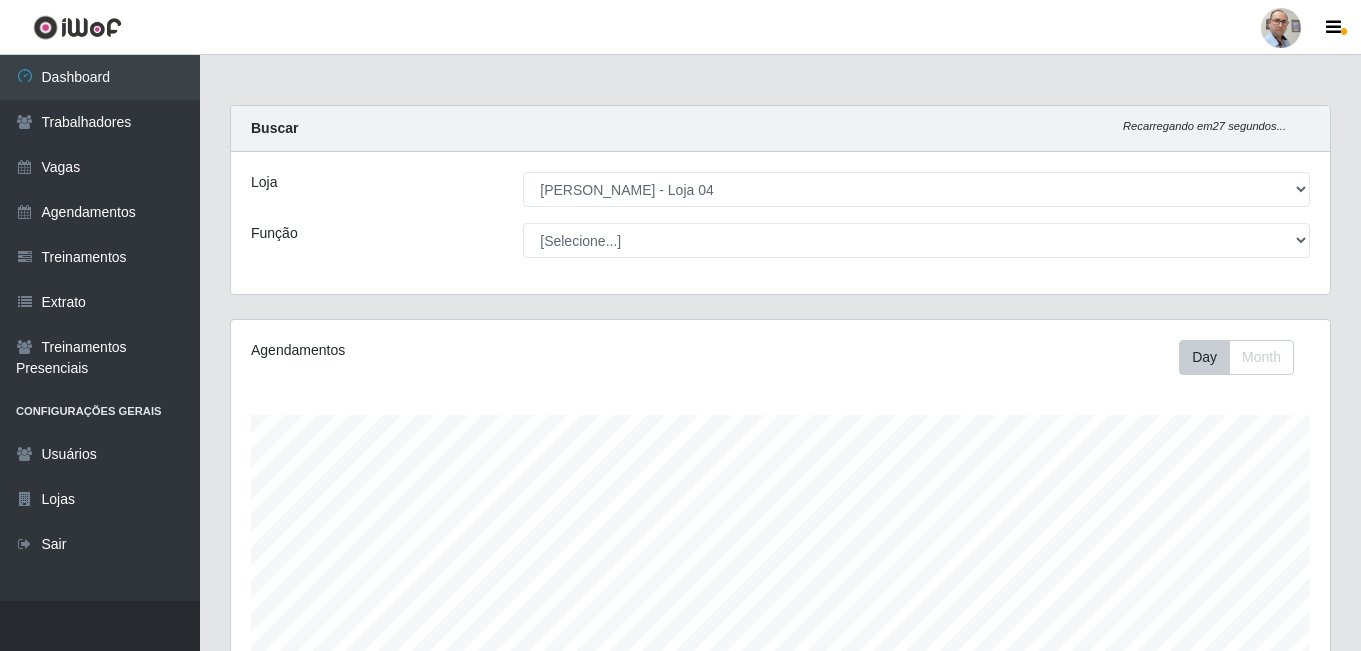 select on "251" 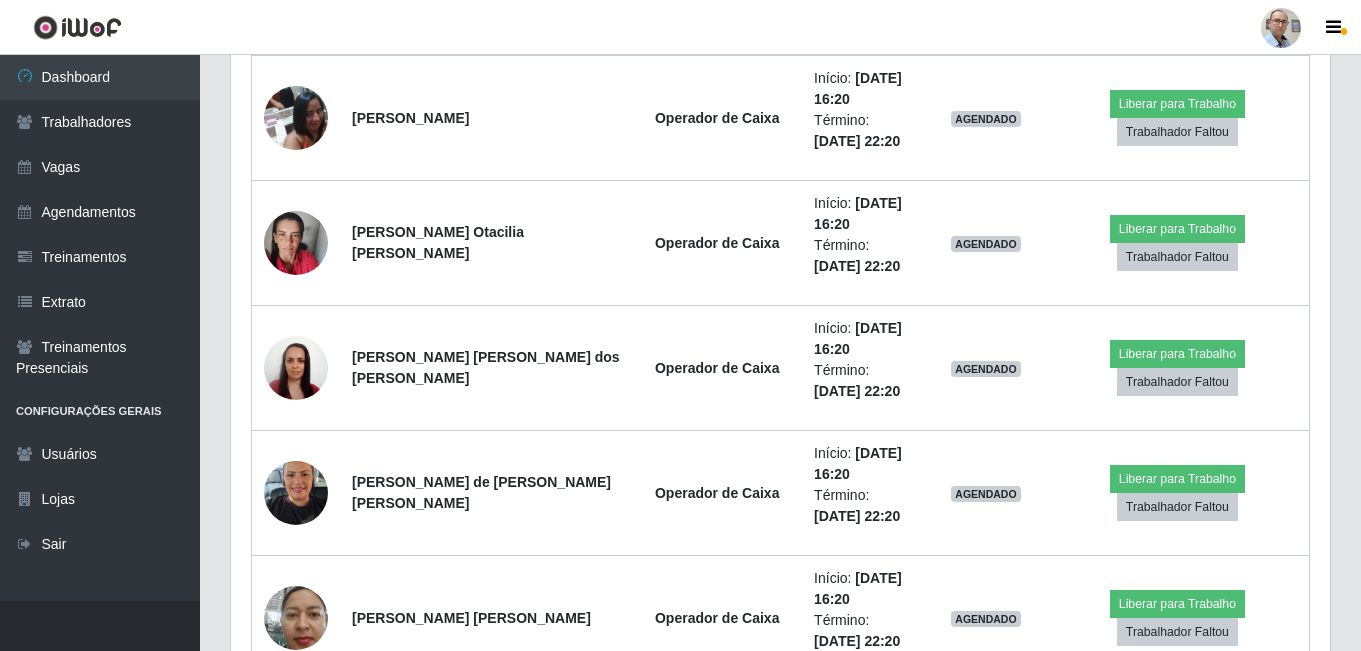 scroll, scrollTop: 999585, scrollLeft: 998901, axis: both 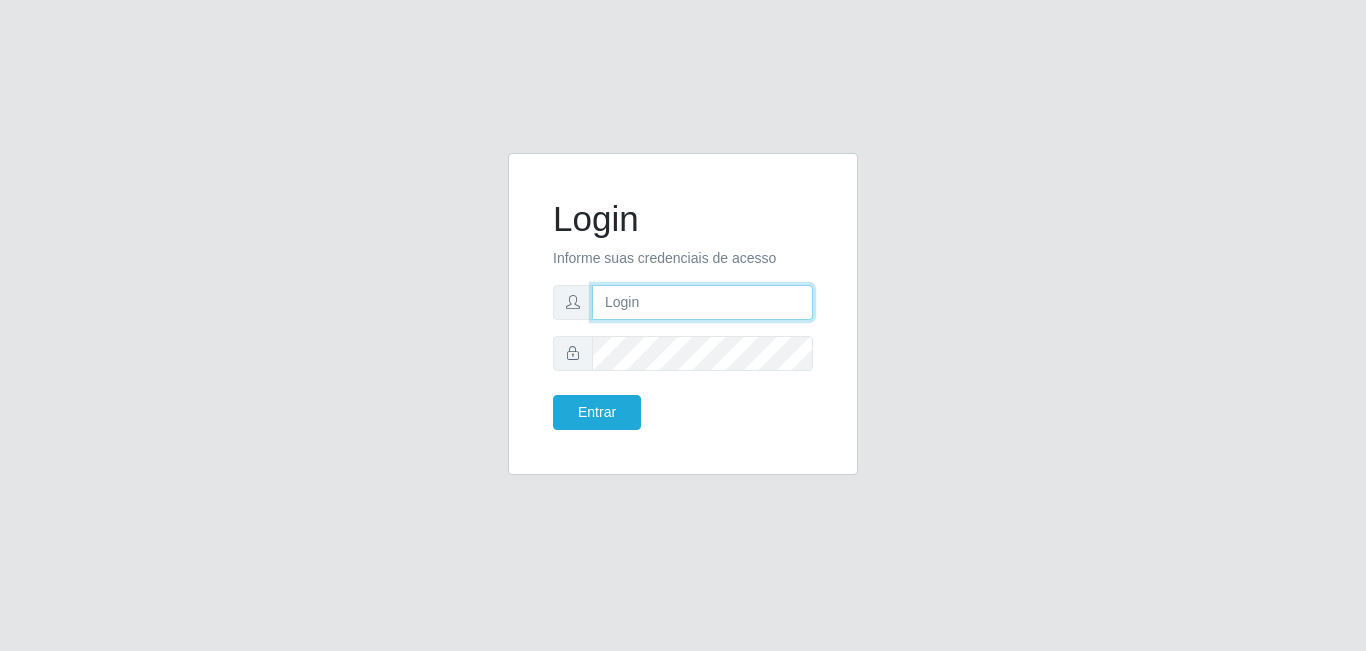 type on "[EMAIL_ADDRESS][DOMAIN_NAME]" 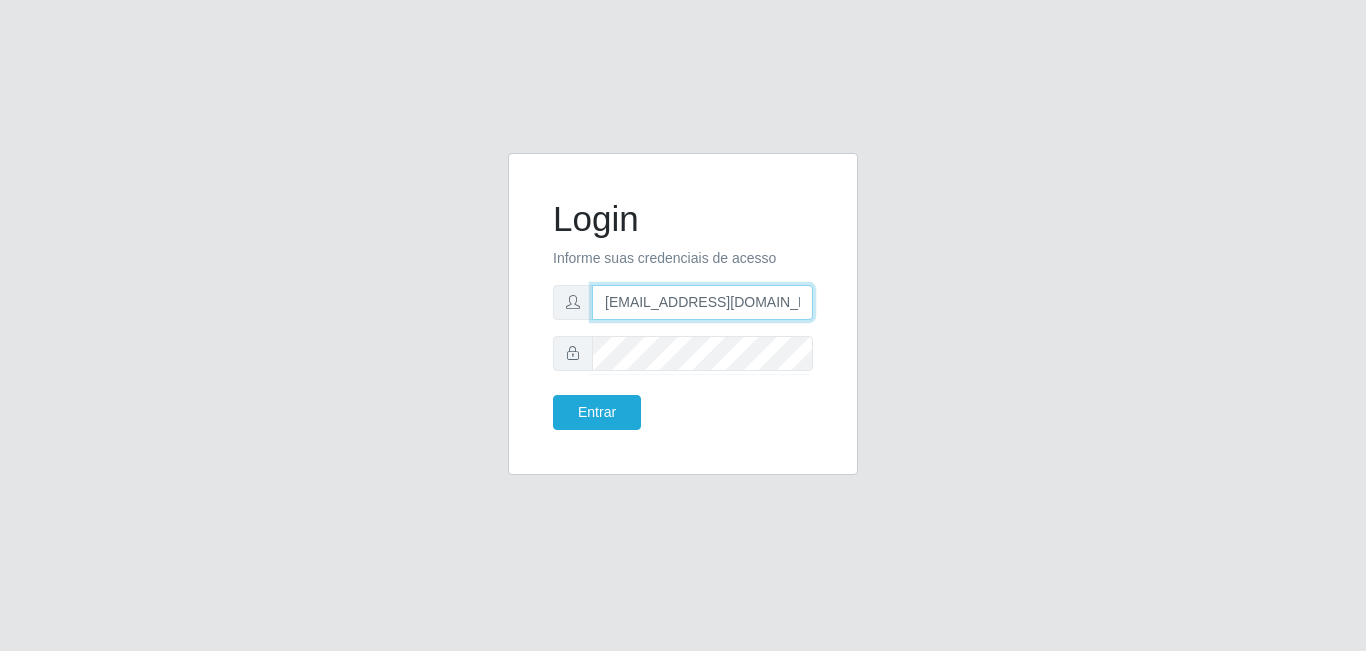 click on "[EMAIL_ADDRESS][DOMAIN_NAME]" at bounding box center (702, 302) 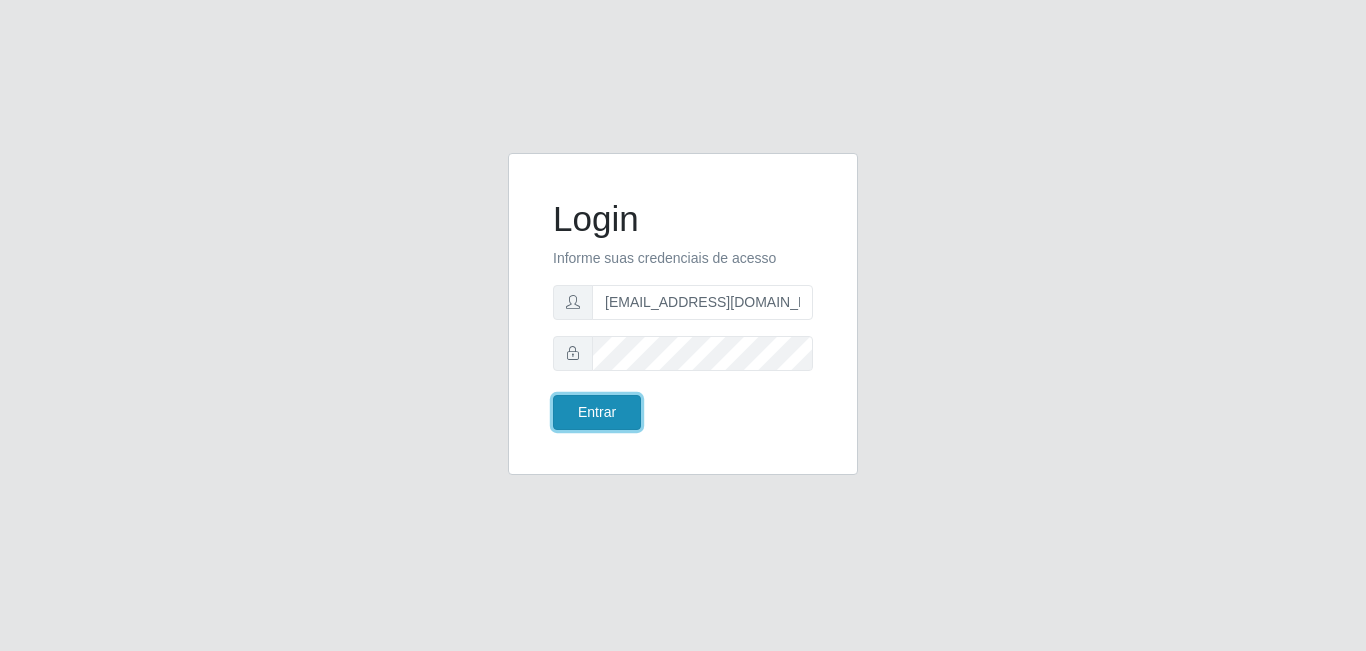 click on "Entrar" at bounding box center (597, 412) 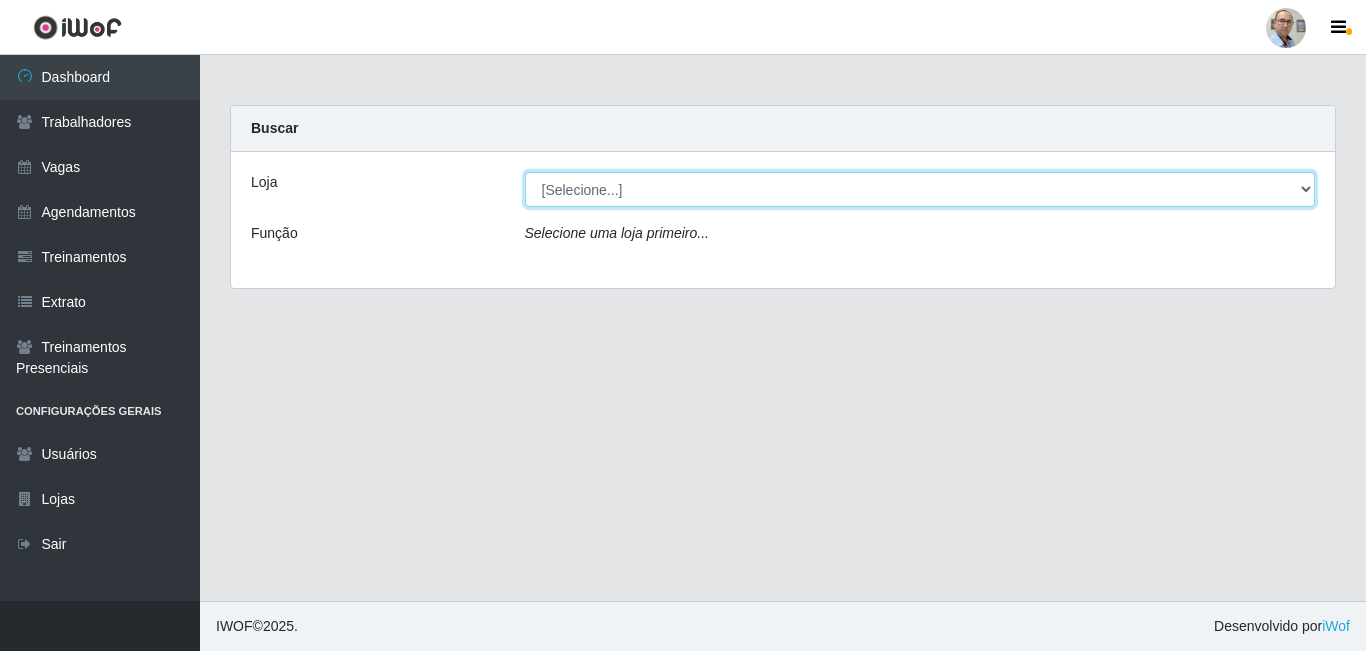 click on "[Selecione...] Mar Vermelho - Loja 04" at bounding box center (920, 189) 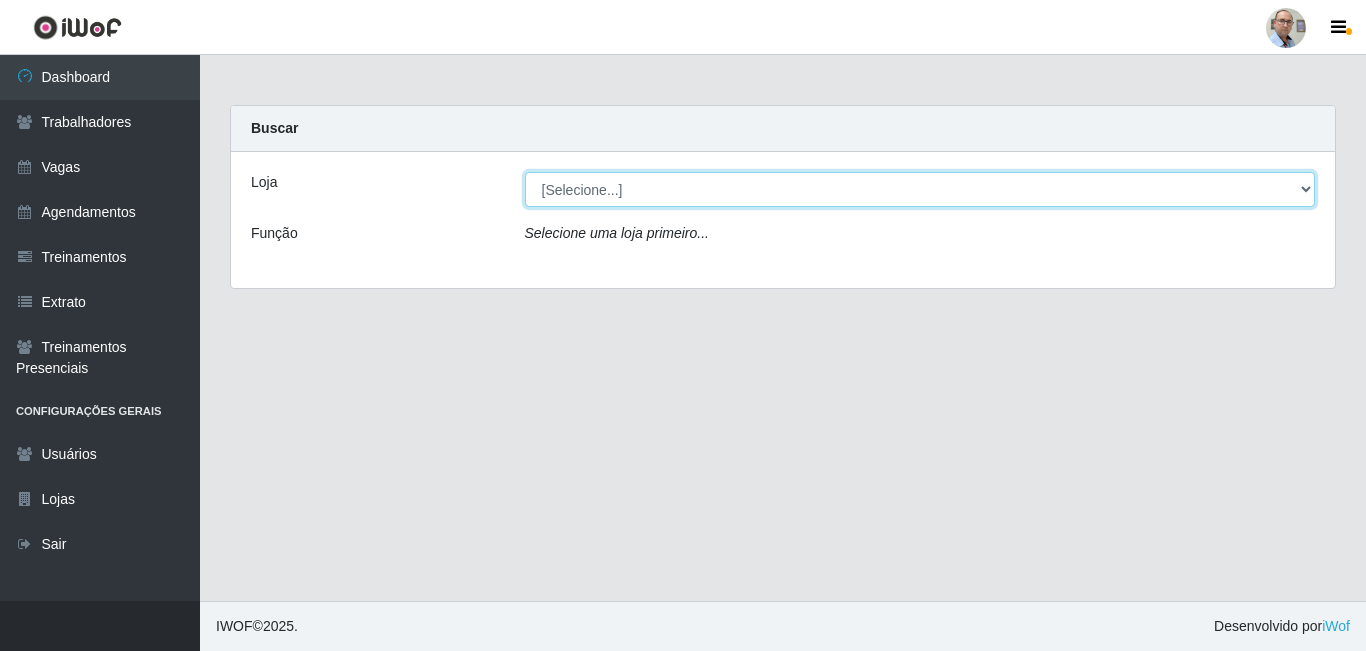 select on "251" 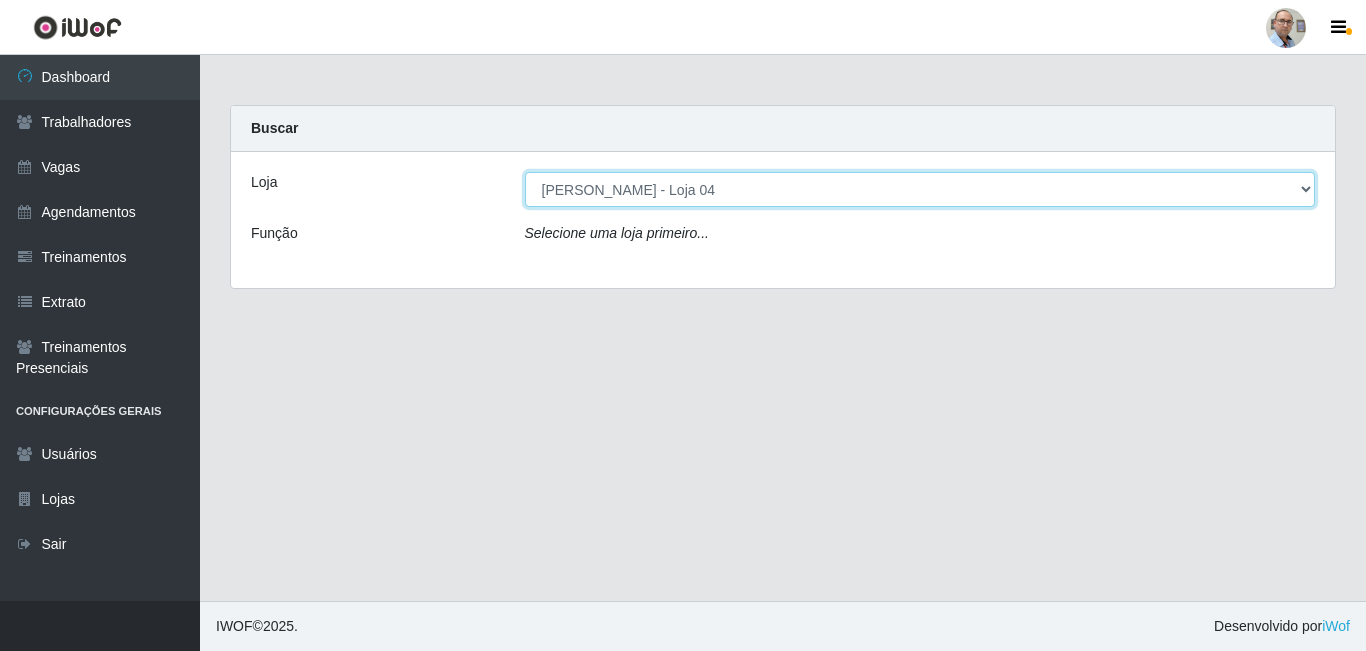 click on "[Selecione...] Mar Vermelho - Loja 04" at bounding box center (920, 189) 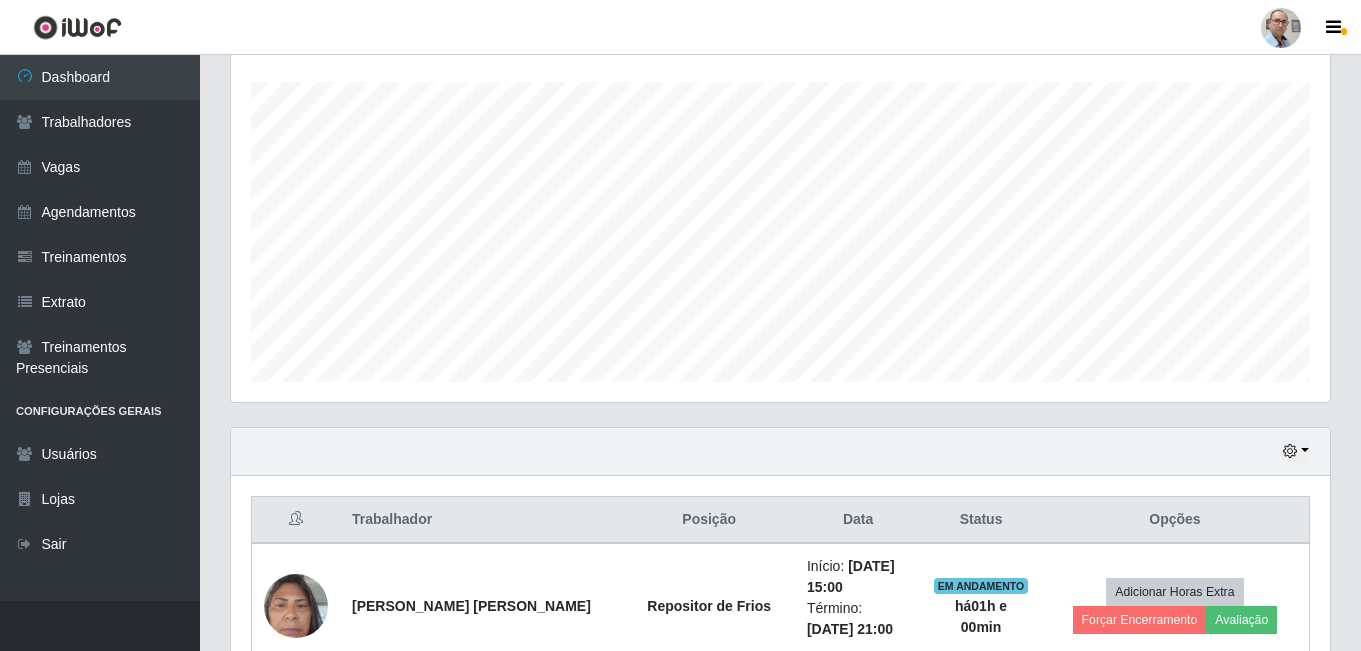 scroll, scrollTop: 400, scrollLeft: 0, axis: vertical 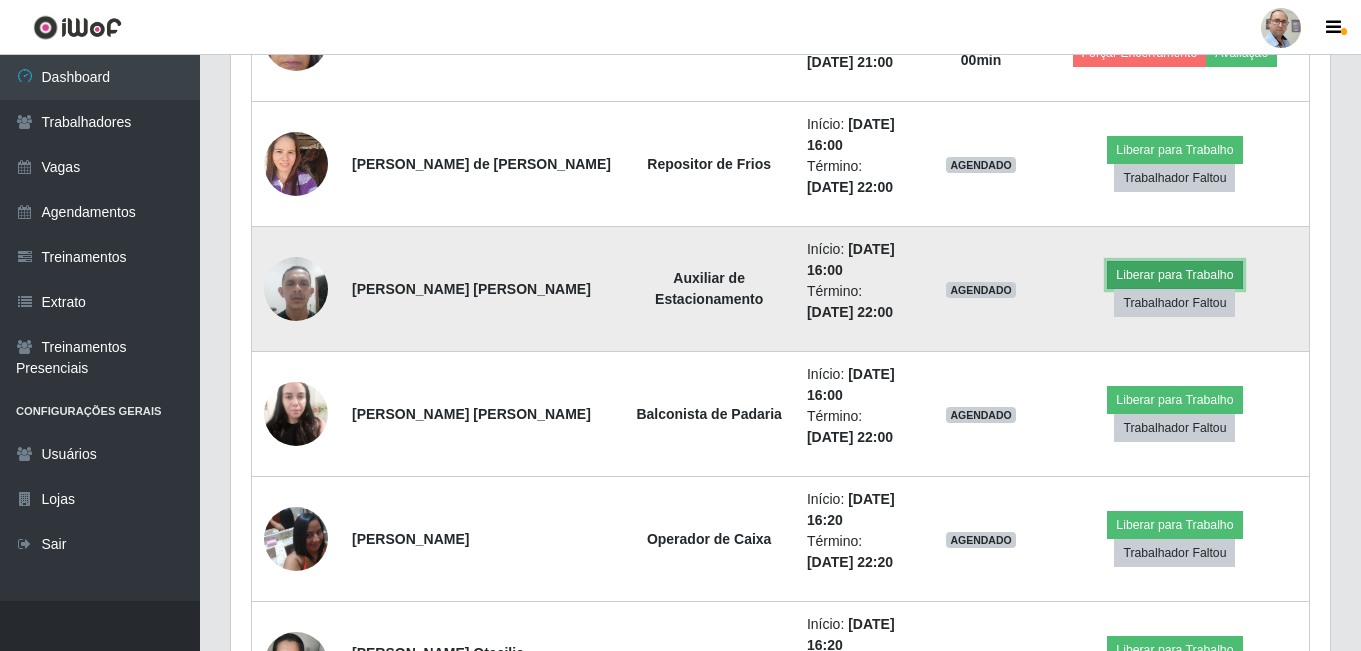 click on "Liberar para Trabalho" at bounding box center (1174, 275) 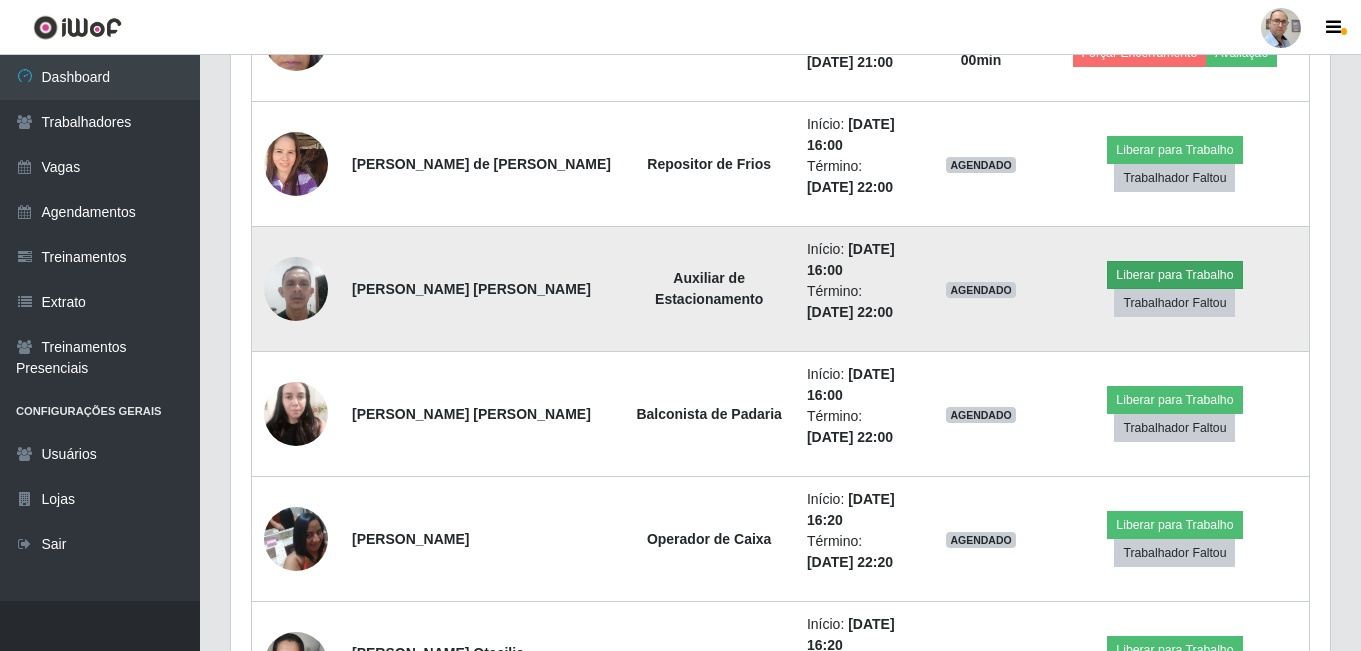 scroll, scrollTop: 999585, scrollLeft: 998911, axis: both 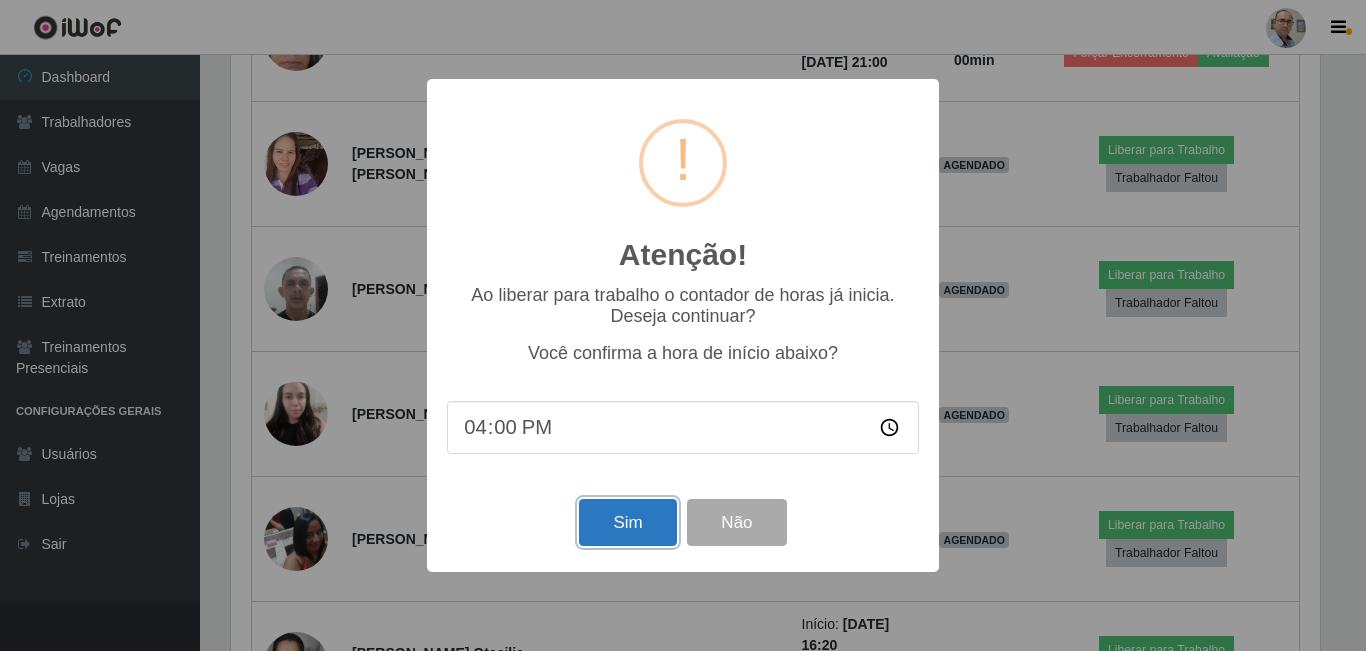 click on "Sim" at bounding box center [627, 522] 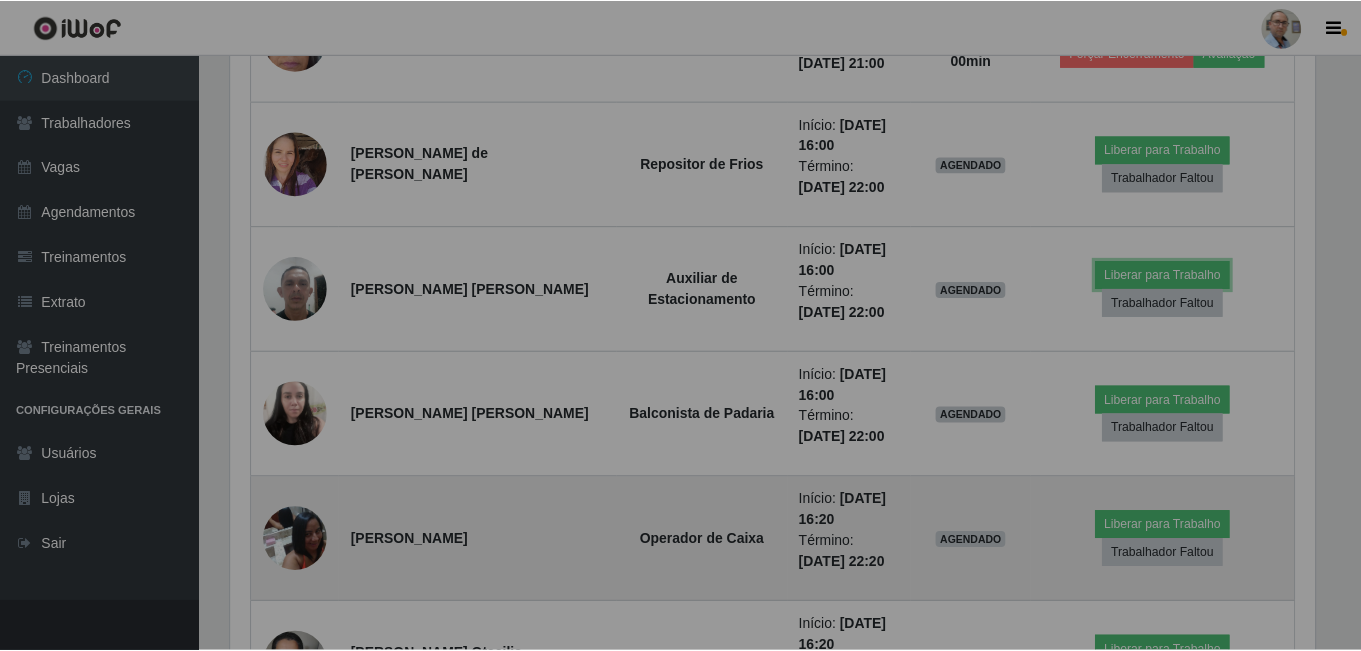 scroll, scrollTop: 999585, scrollLeft: 998901, axis: both 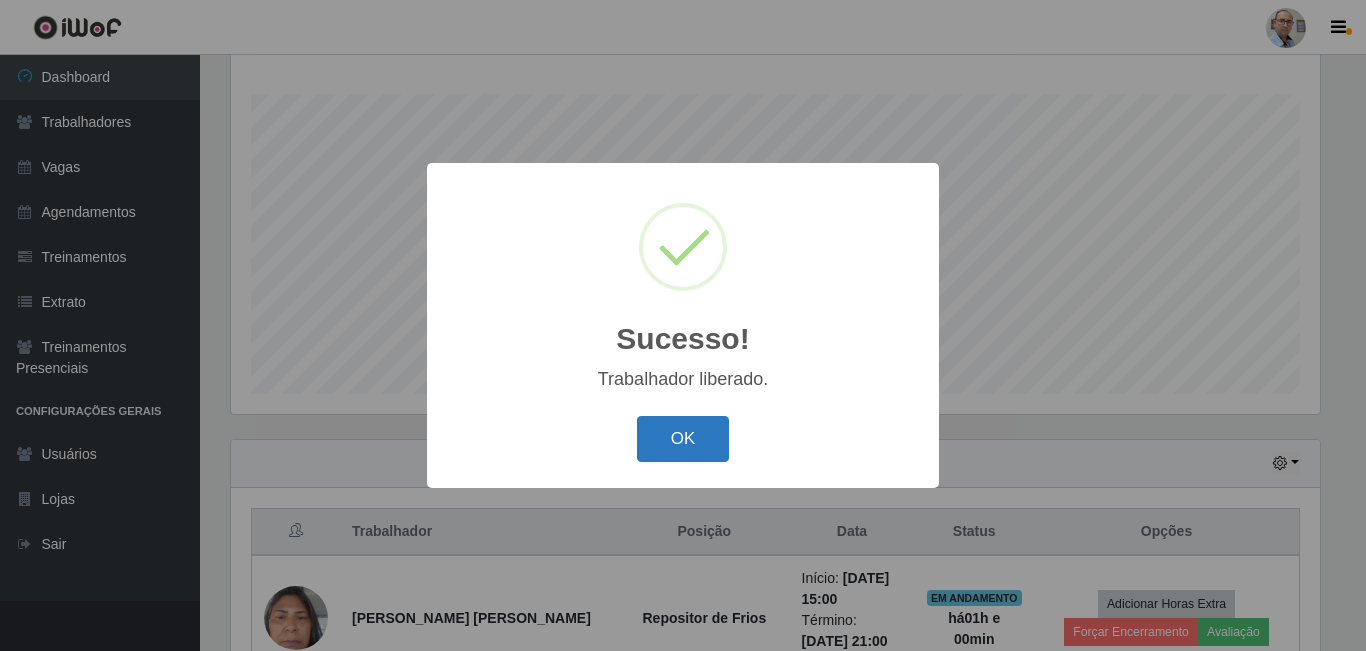 click on "OK" at bounding box center (683, 439) 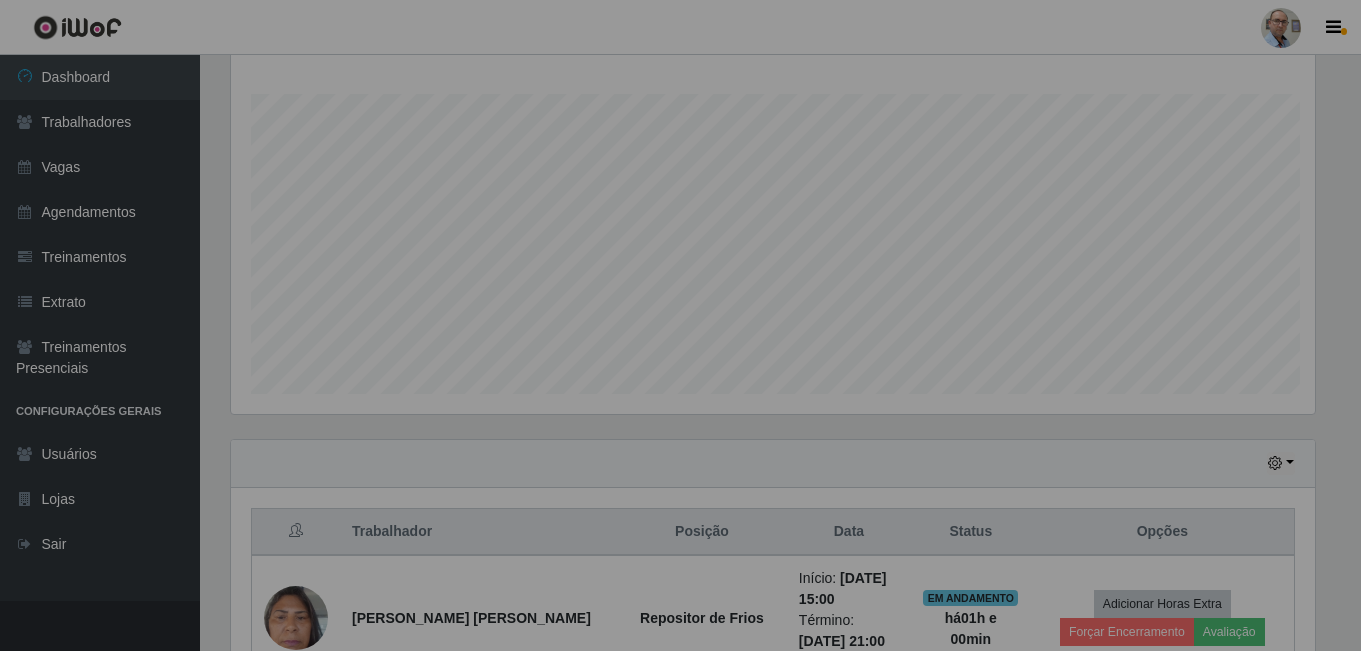 scroll, scrollTop: 999585, scrollLeft: 998901, axis: both 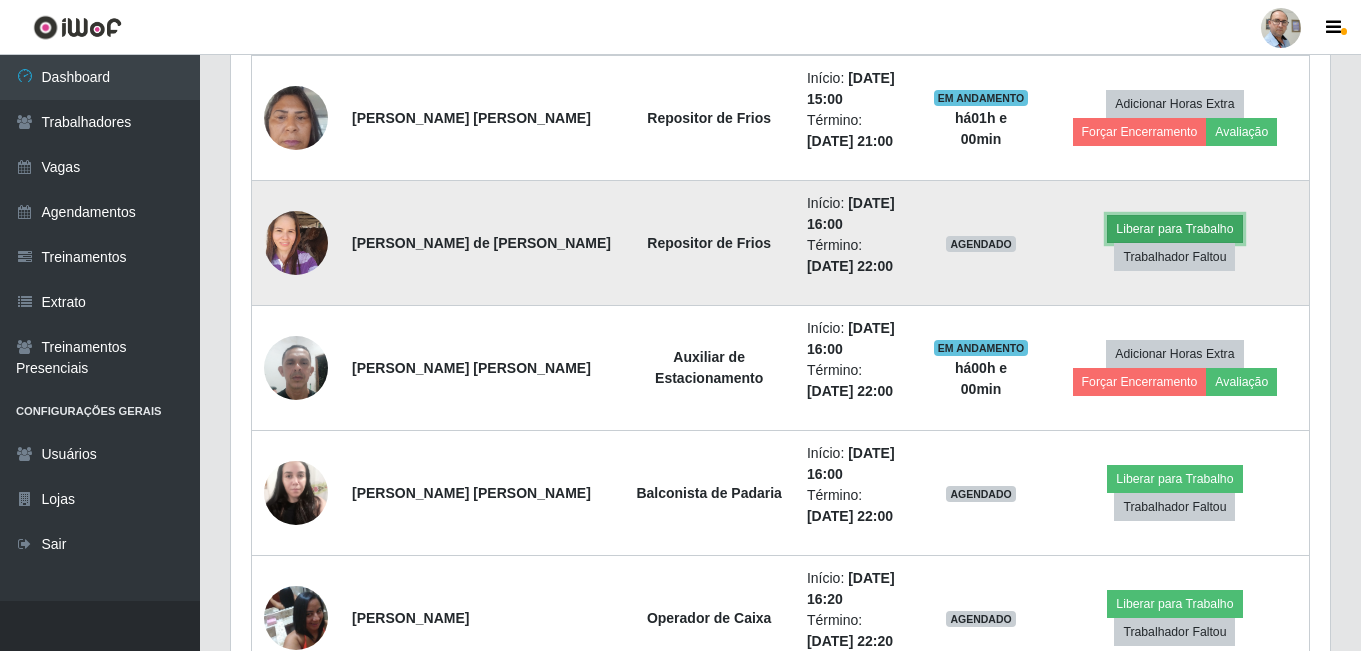 click on "Liberar para Trabalho" at bounding box center (1174, 229) 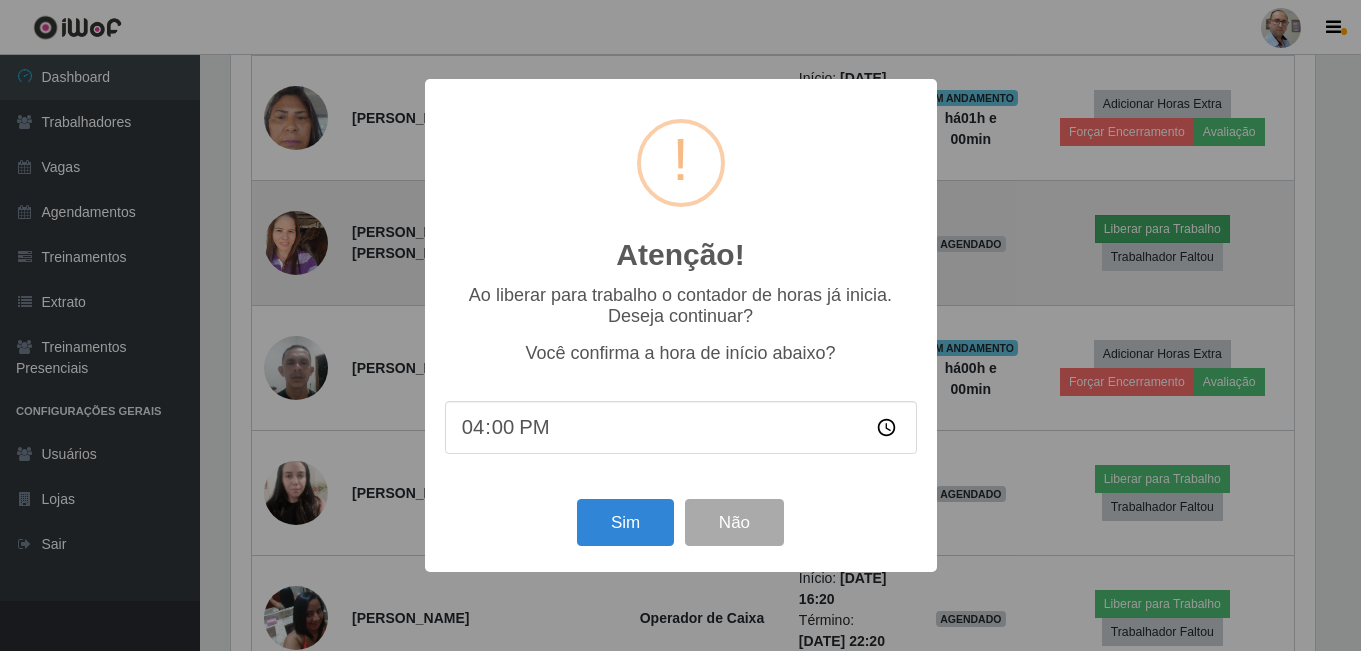 scroll, scrollTop: 999585, scrollLeft: 998911, axis: both 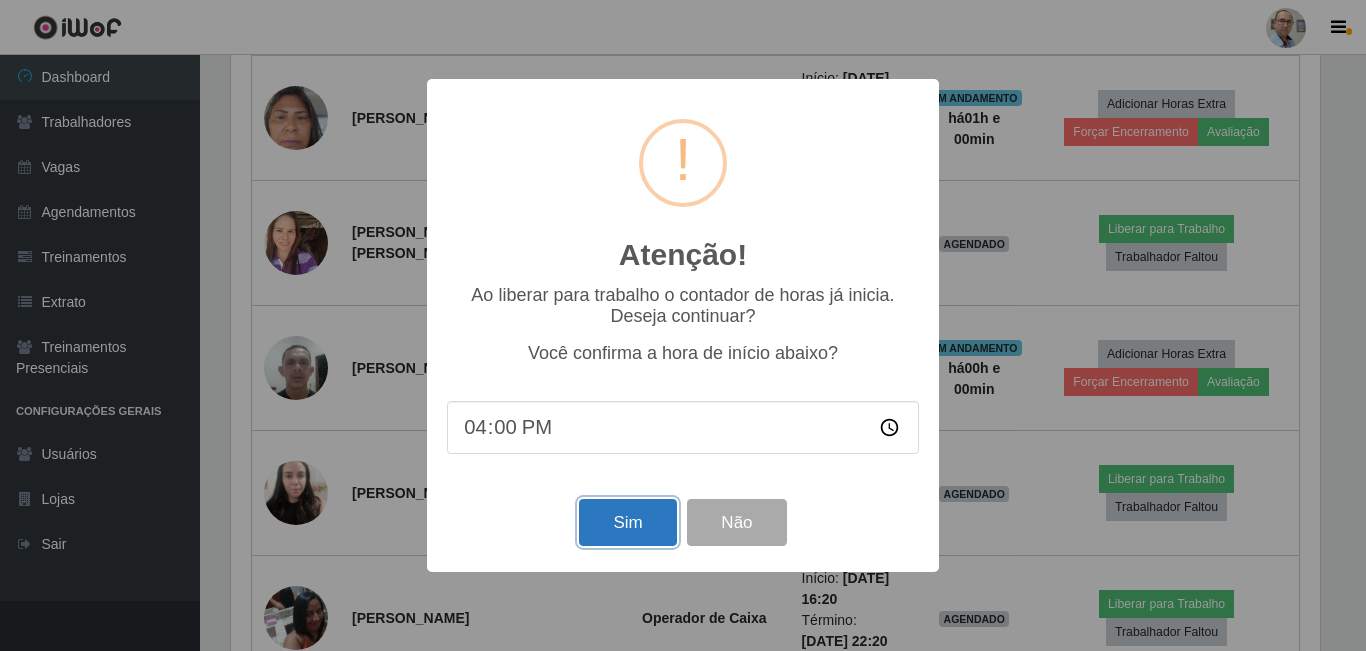 click on "Sim" at bounding box center (627, 522) 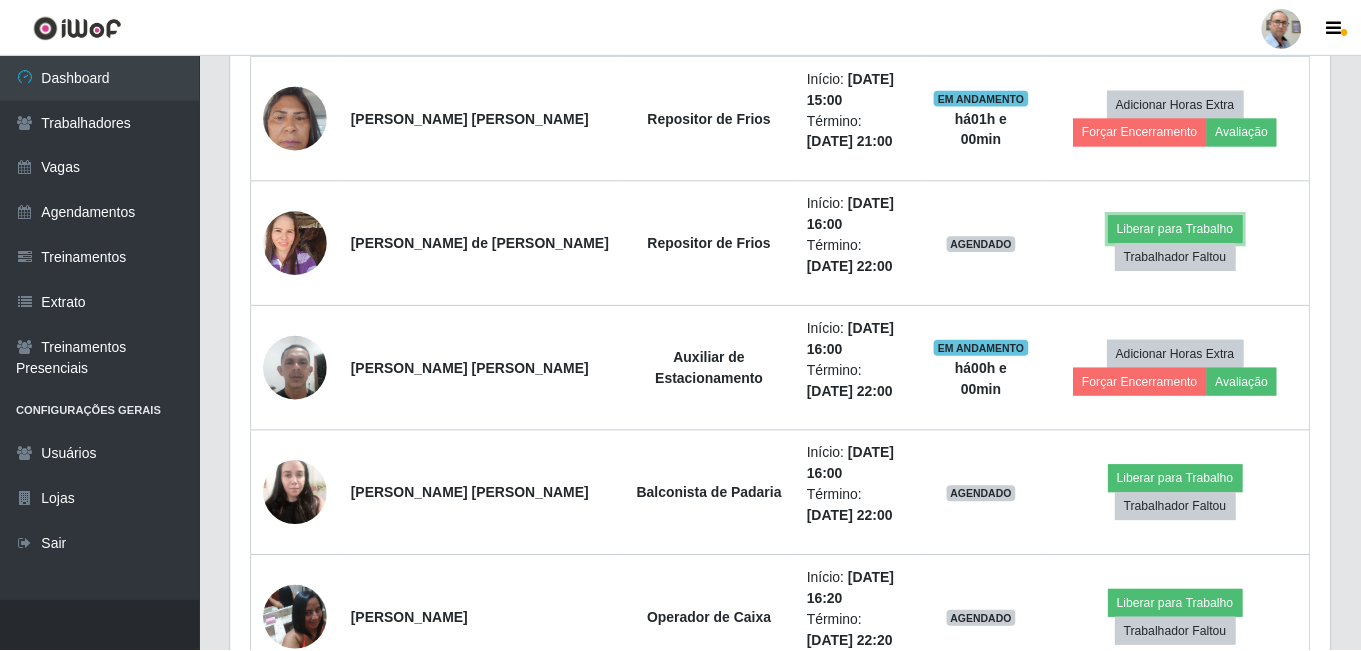 scroll, scrollTop: 999585, scrollLeft: 998901, axis: both 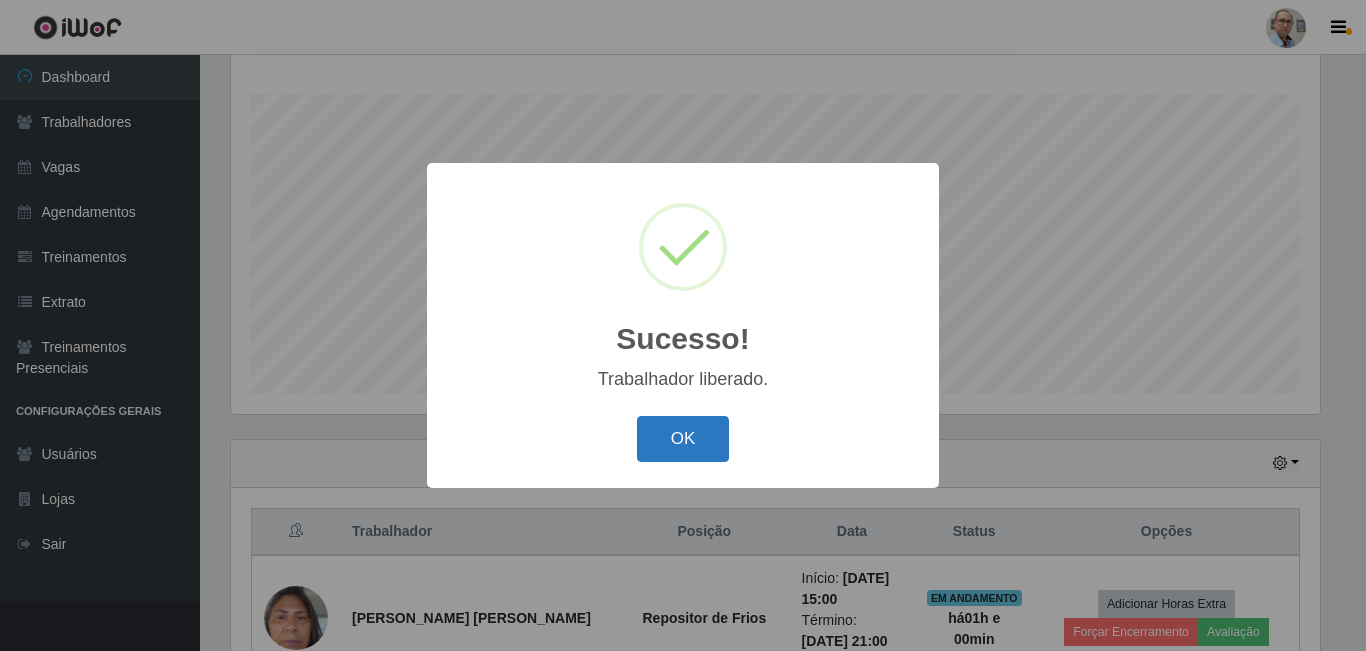 click on "OK" at bounding box center [683, 439] 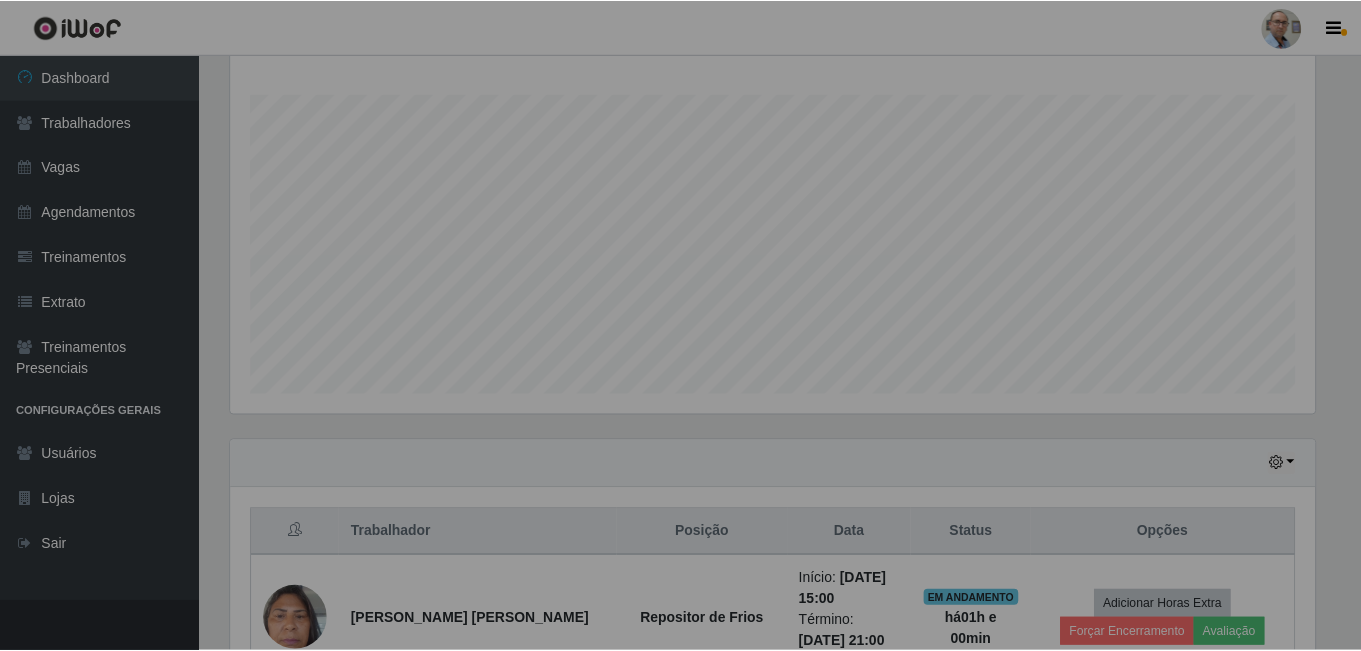 scroll, scrollTop: 999585, scrollLeft: 998901, axis: both 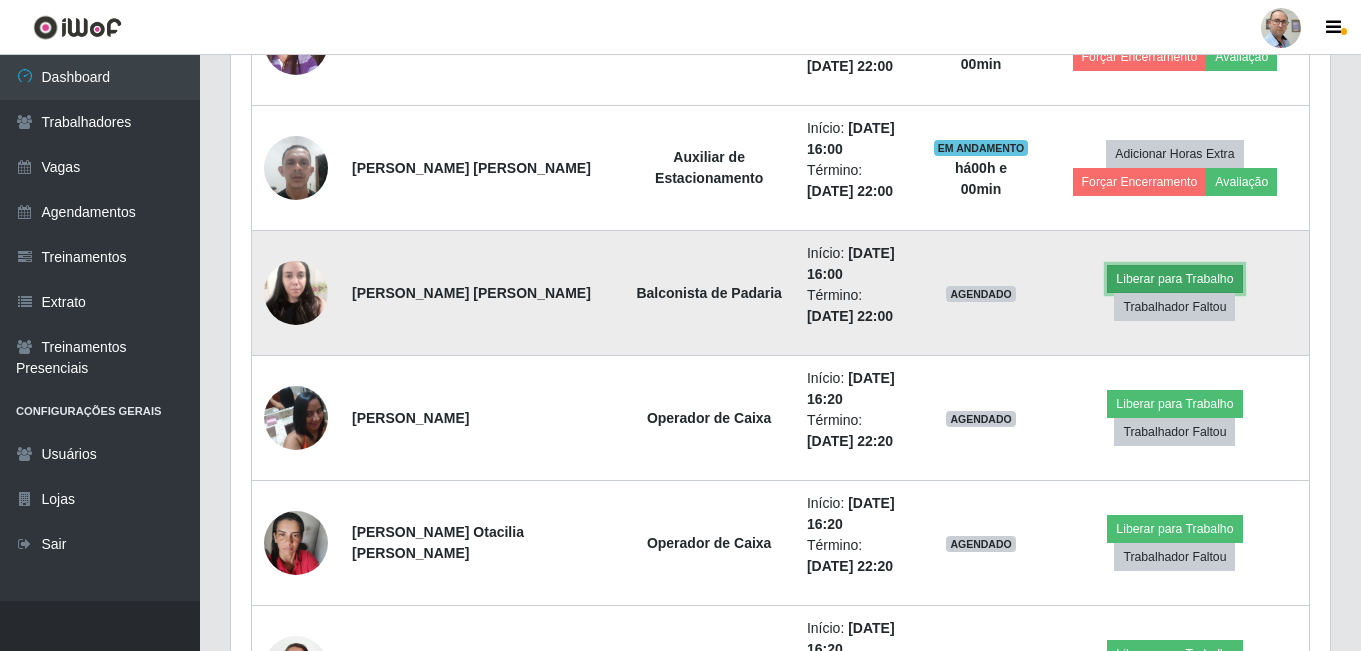 click on "Liberar para Trabalho" at bounding box center [1174, 279] 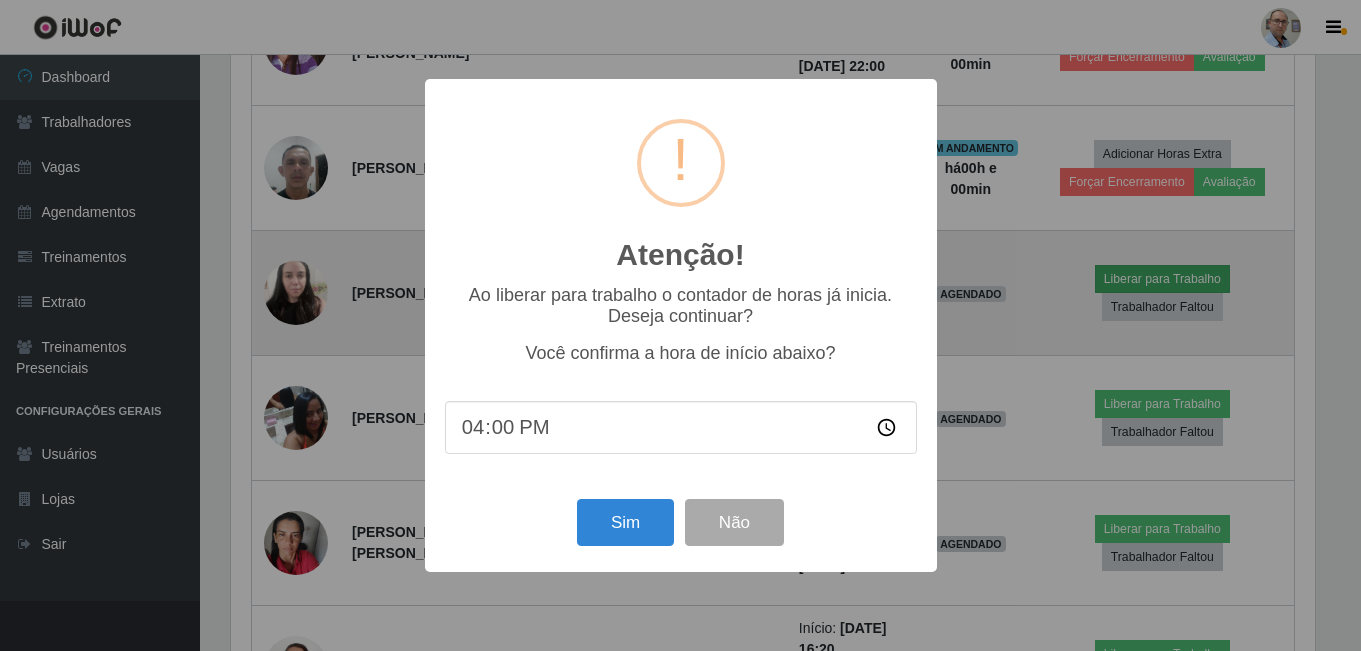 scroll, scrollTop: 999585, scrollLeft: 998911, axis: both 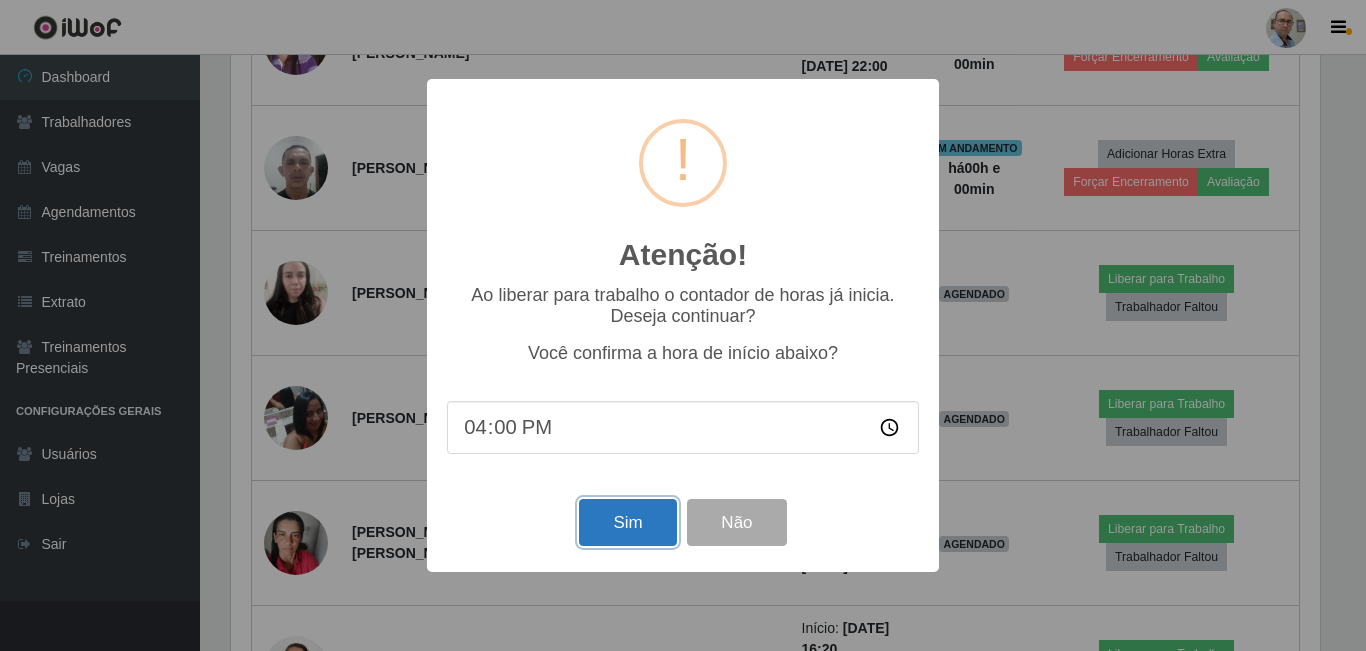 click on "Sim" at bounding box center (627, 522) 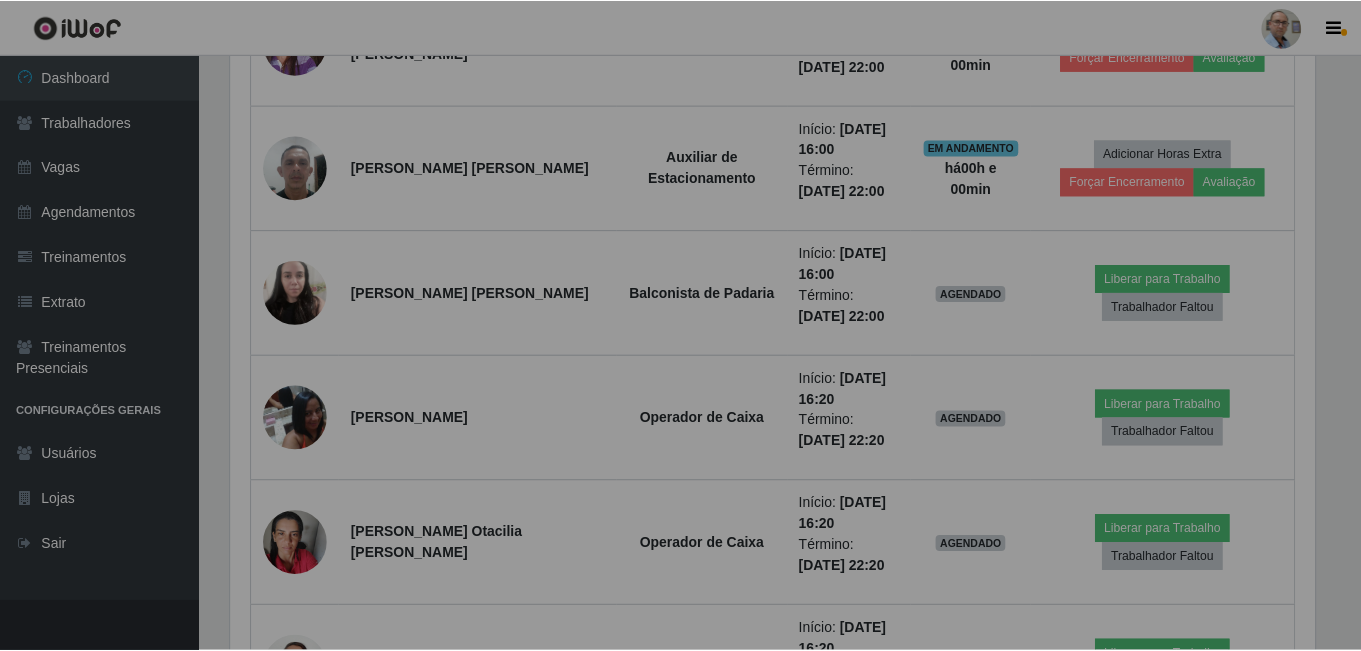 scroll, scrollTop: 999585, scrollLeft: 998901, axis: both 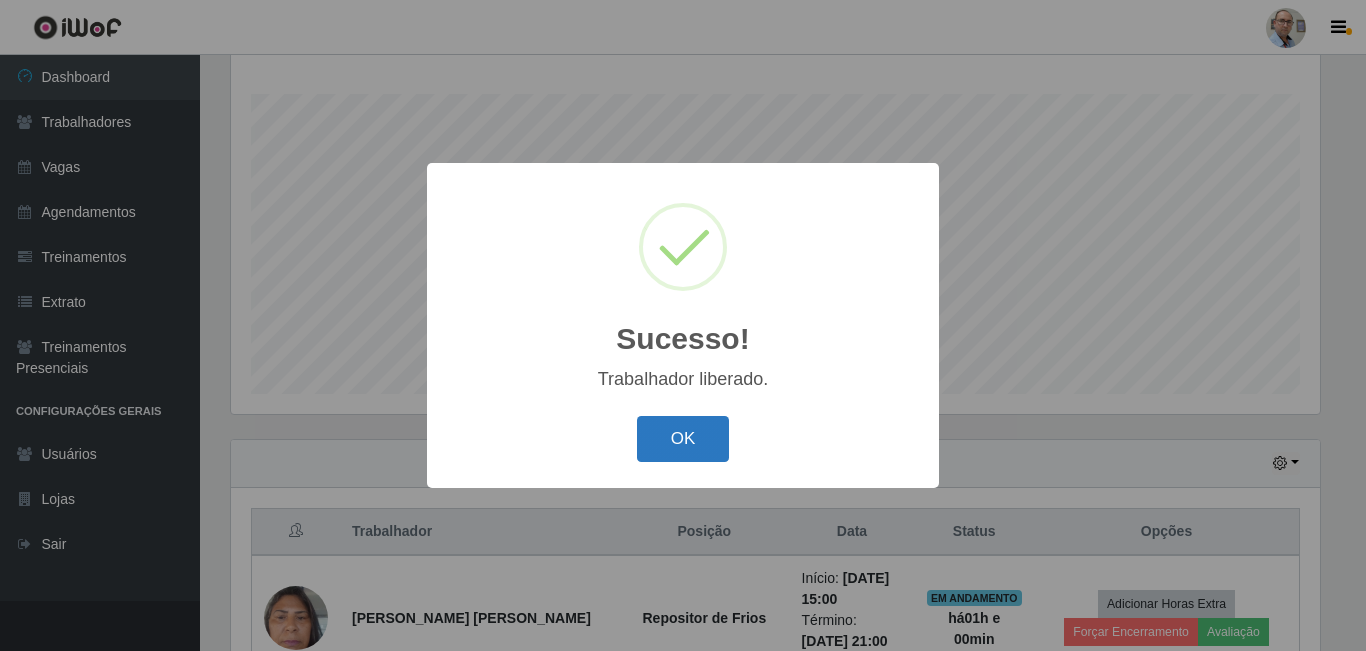 click on "OK" at bounding box center (683, 439) 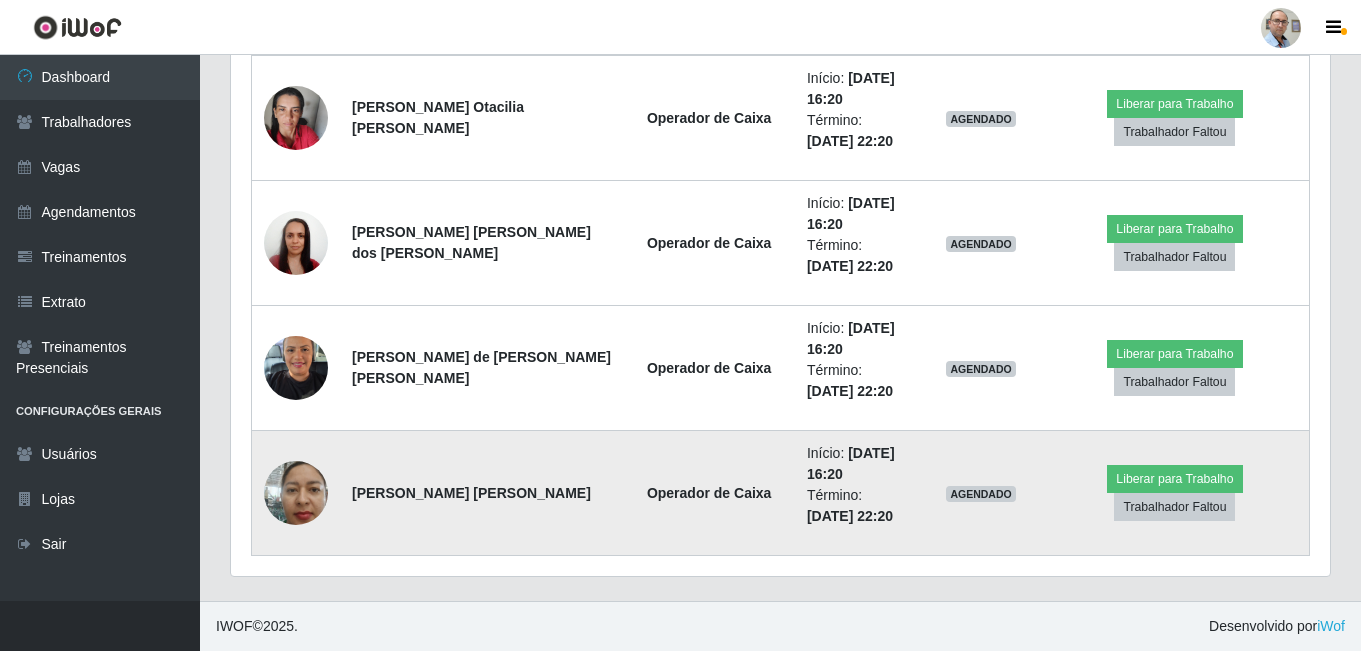 click at bounding box center [296, 492] 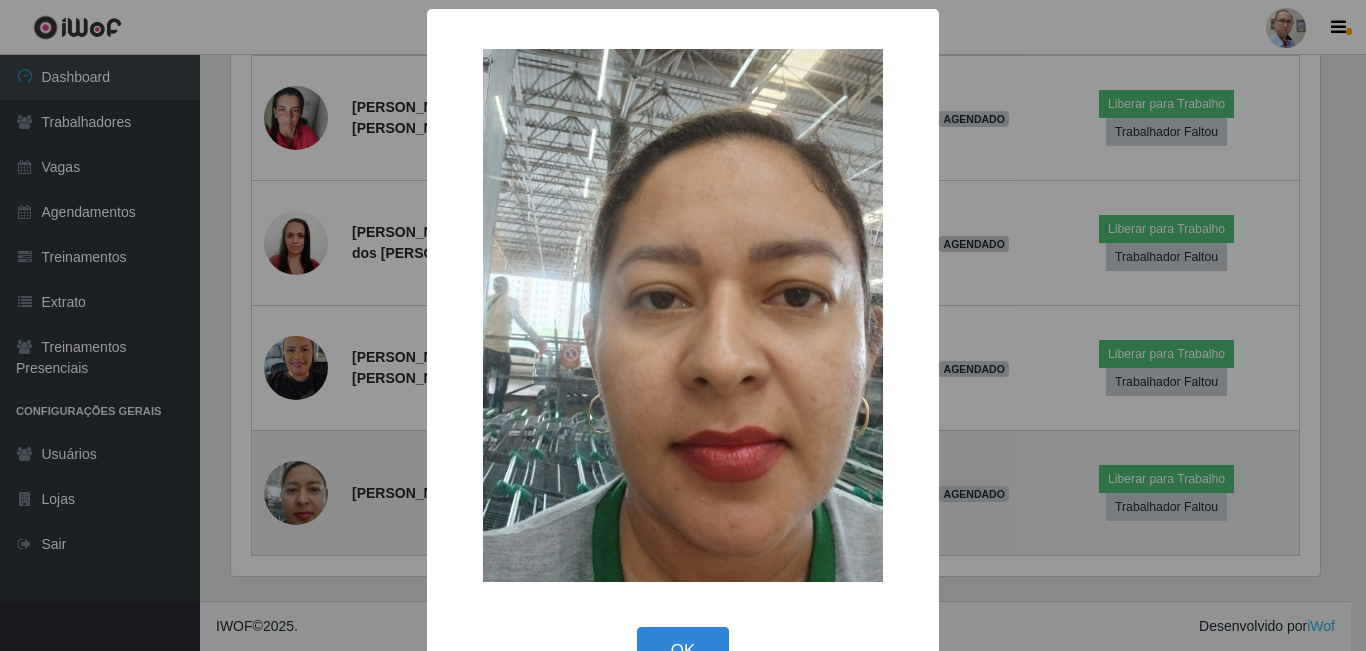 type 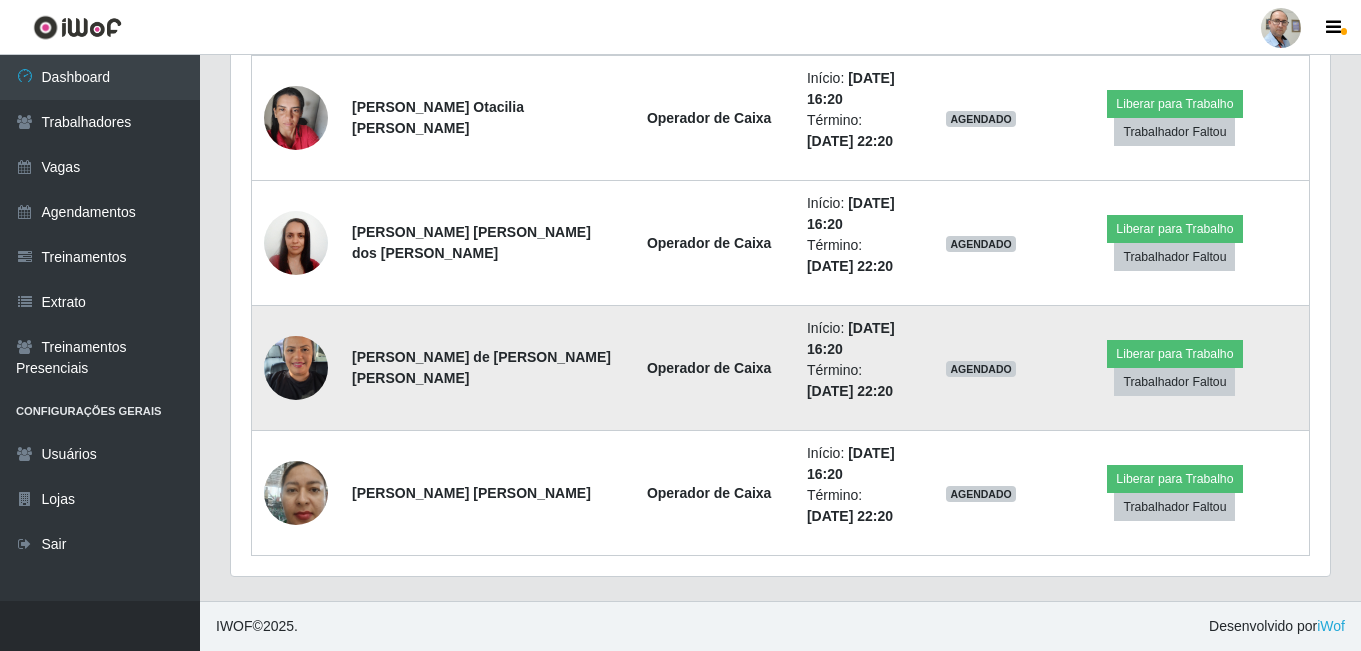 click at bounding box center (296, 367) 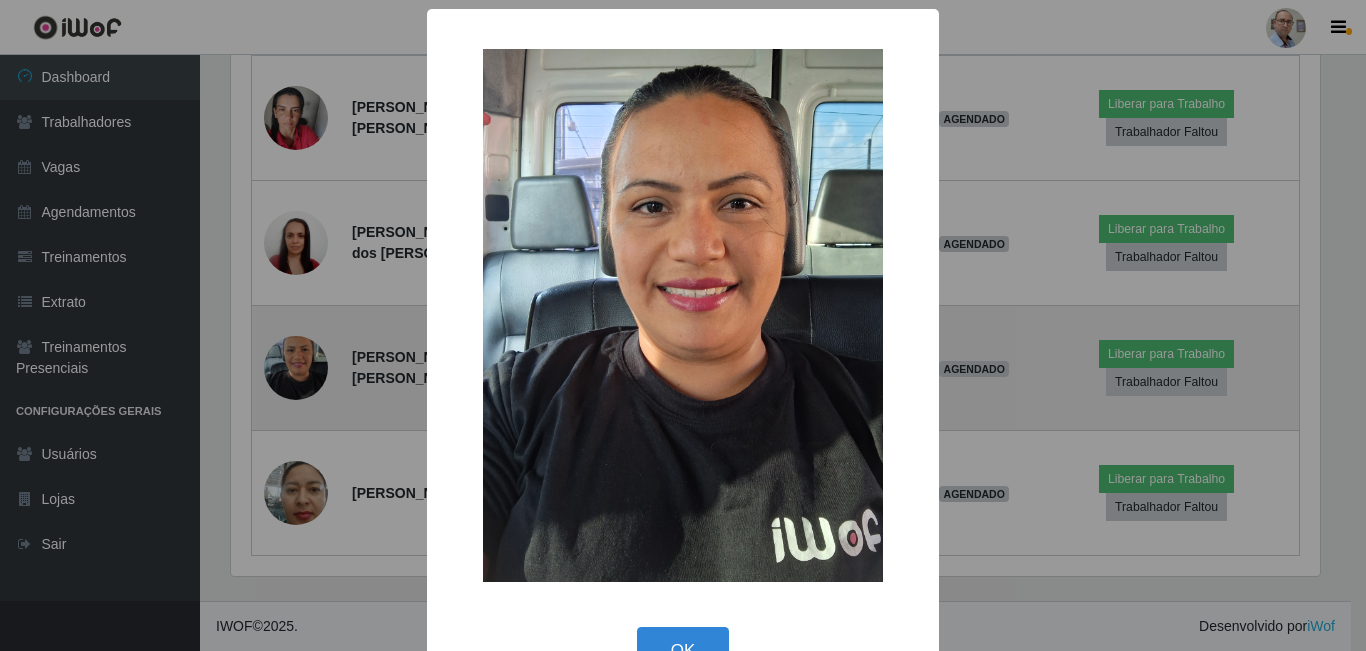 type 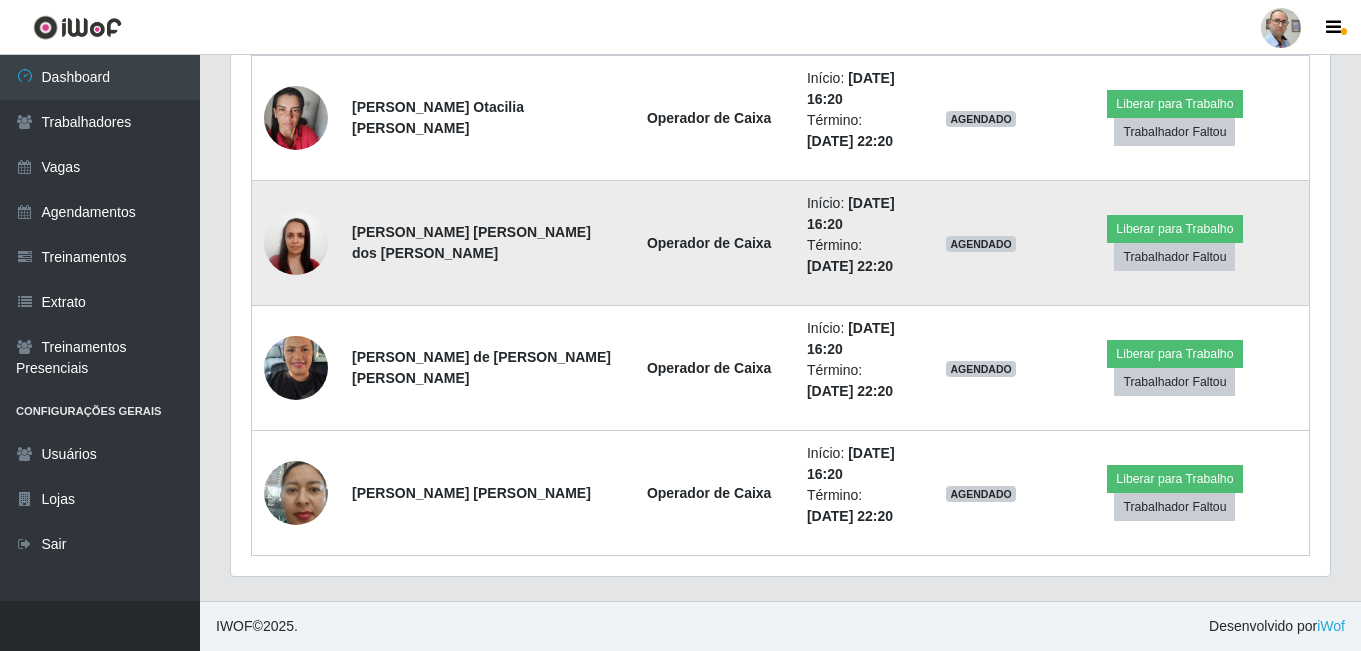 click at bounding box center (296, 242) 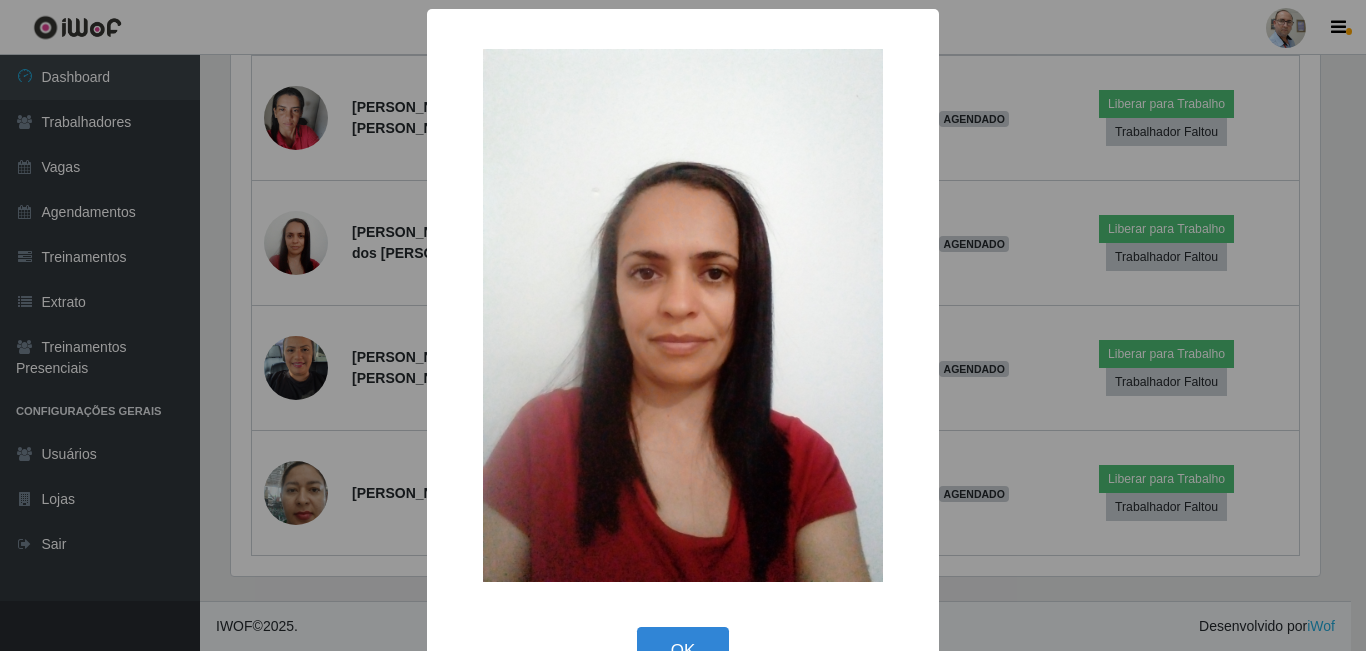 type 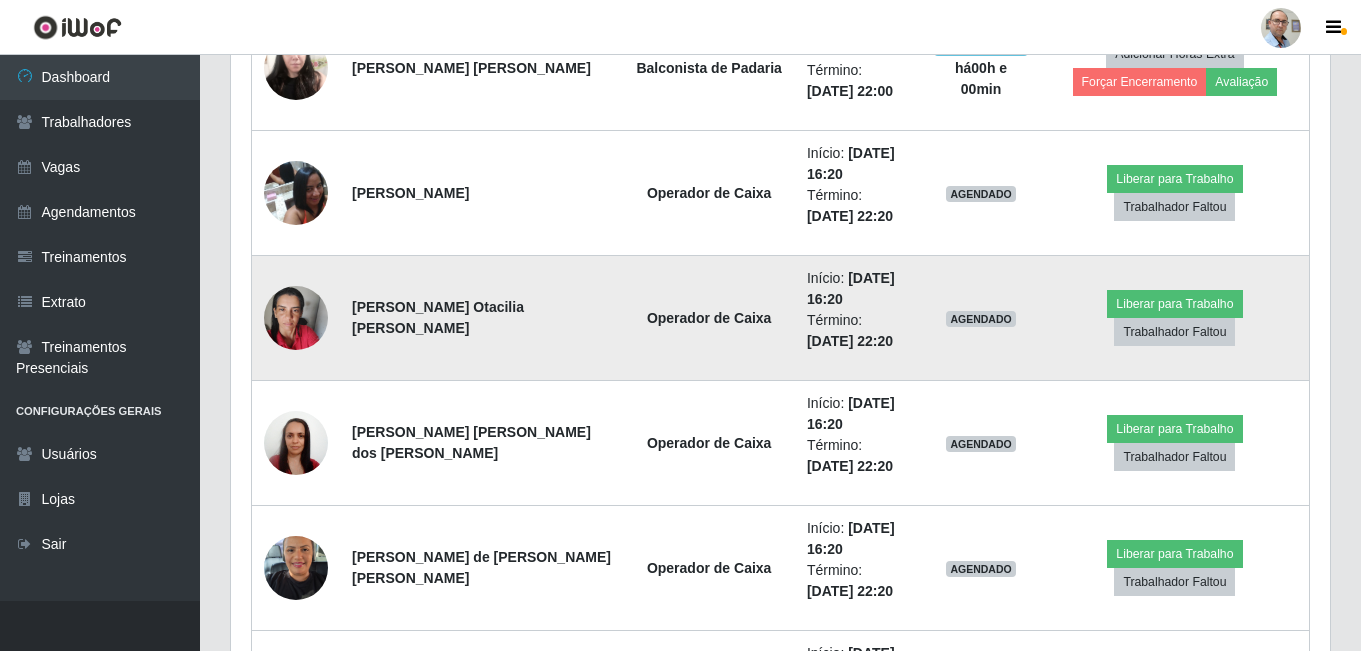 click at bounding box center (296, 318) 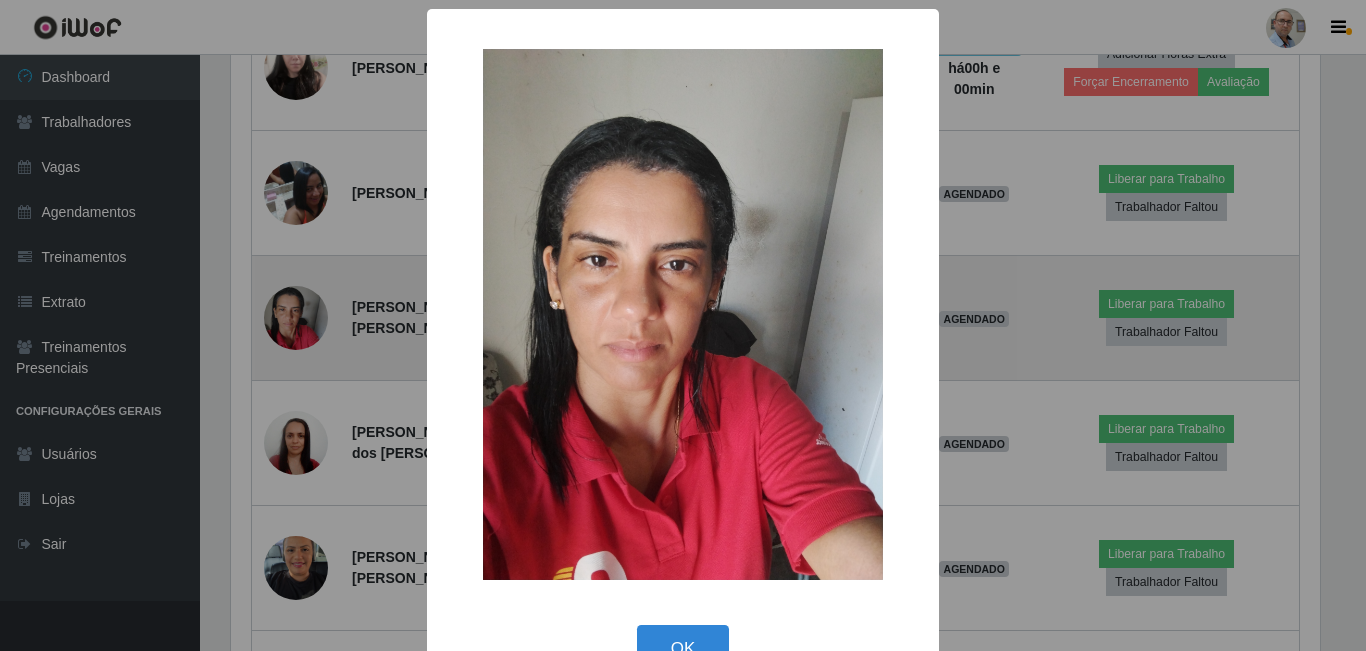 type 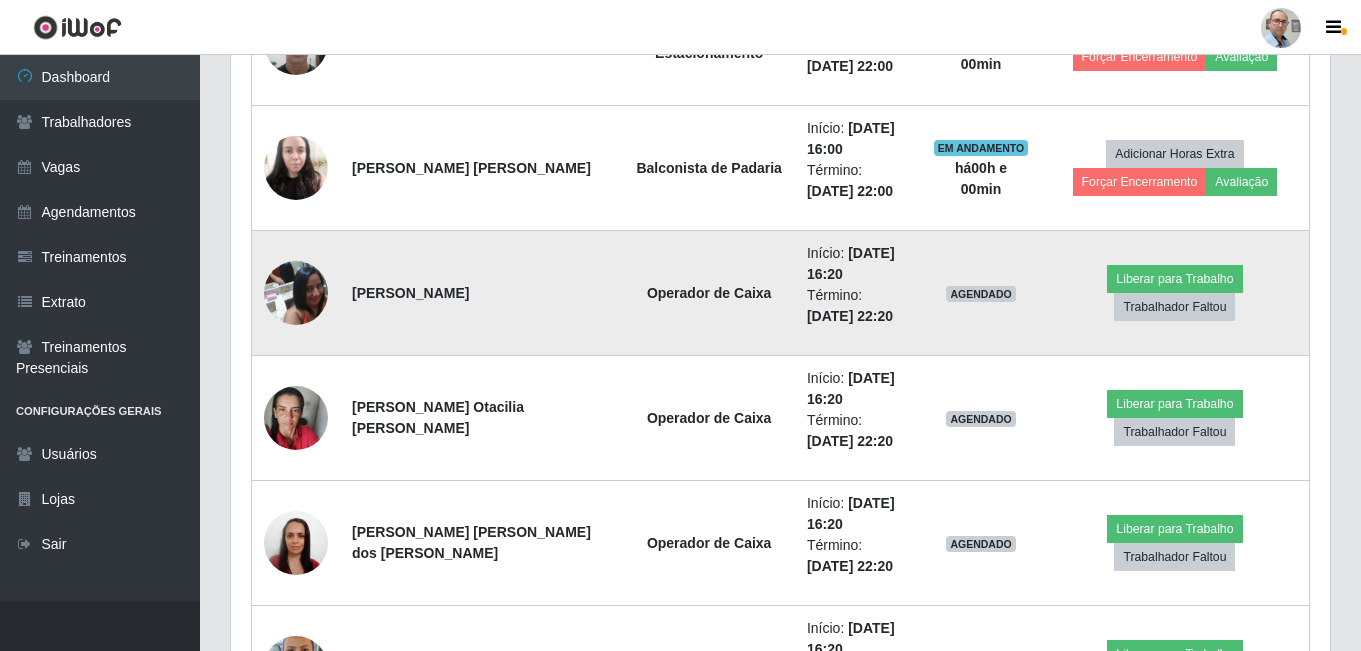 click at bounding box center (296, 292) 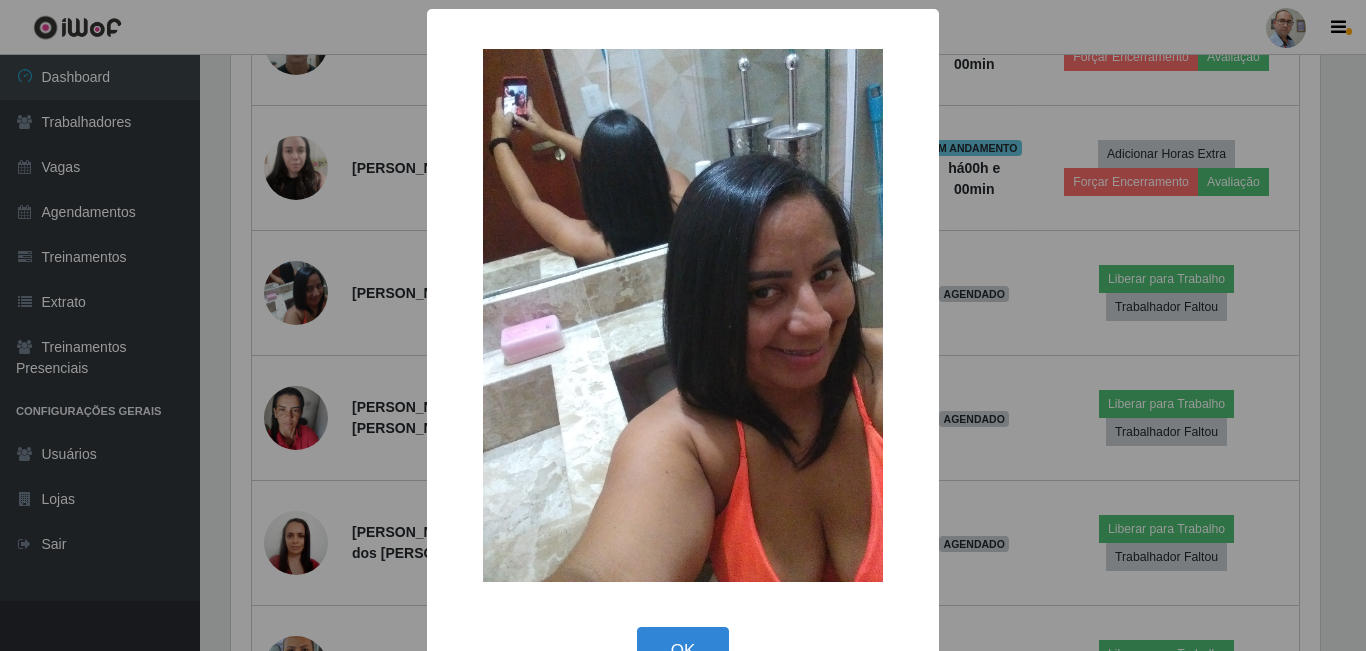 type 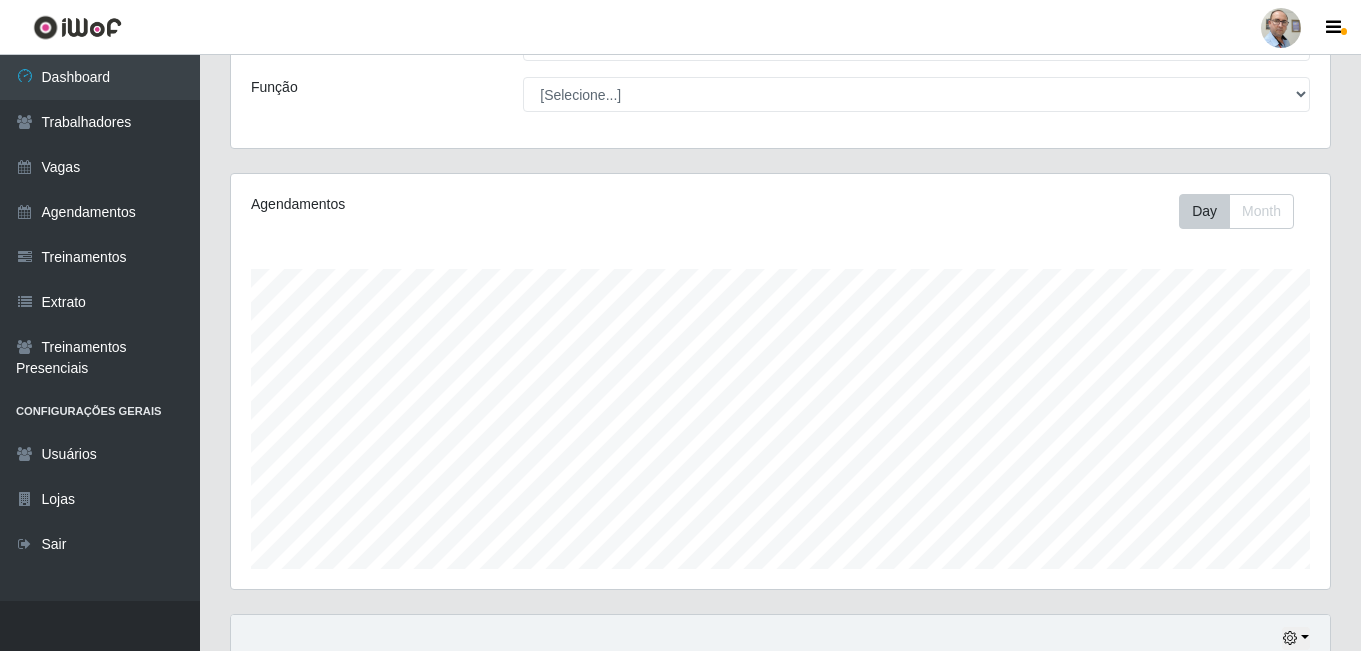 scroll, scrollTop: 0, scrollLeft: 0, axis: both 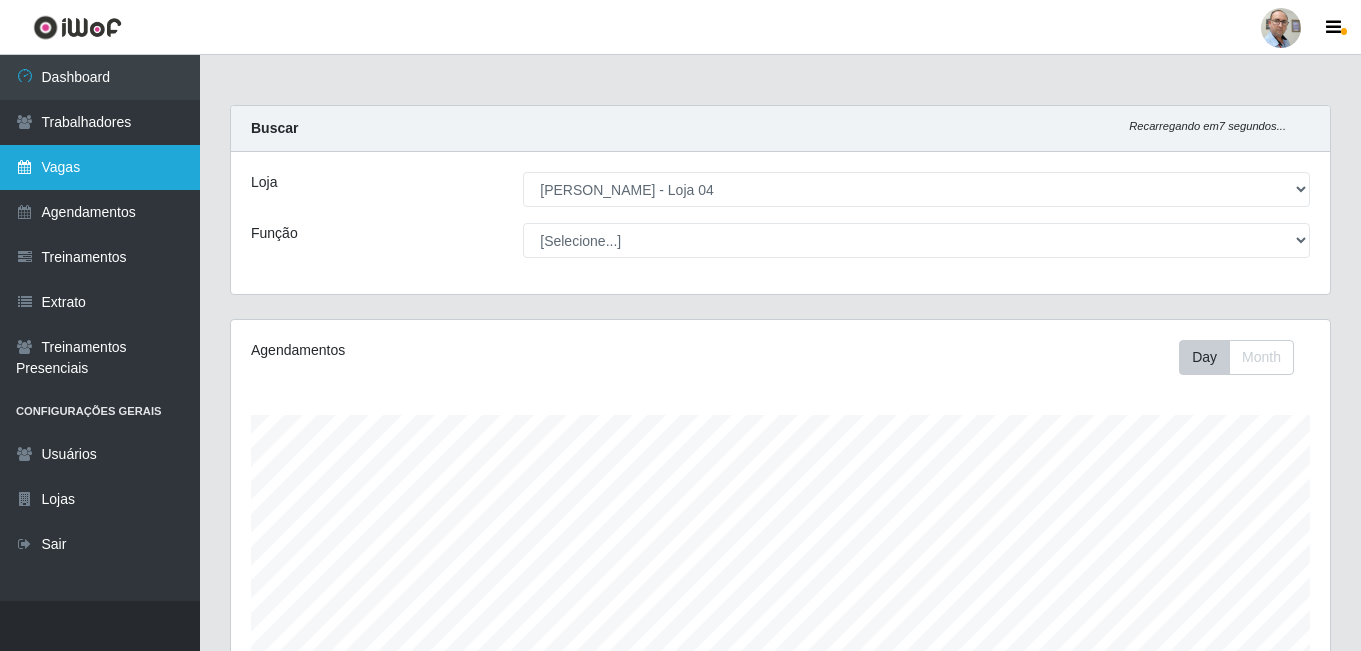 click on "Vagas" at bounding box center [100, 167] 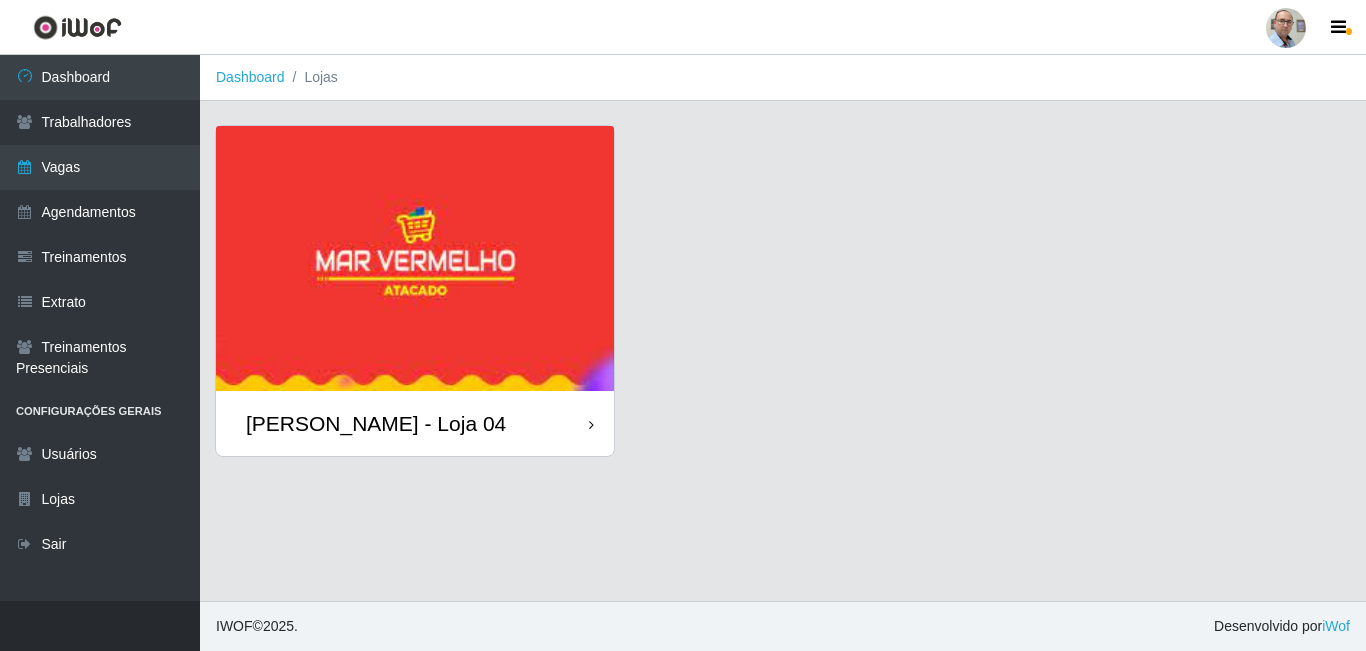 click on "[PERSON_NAME] - Loja 04" at bounding box center (376, 423) 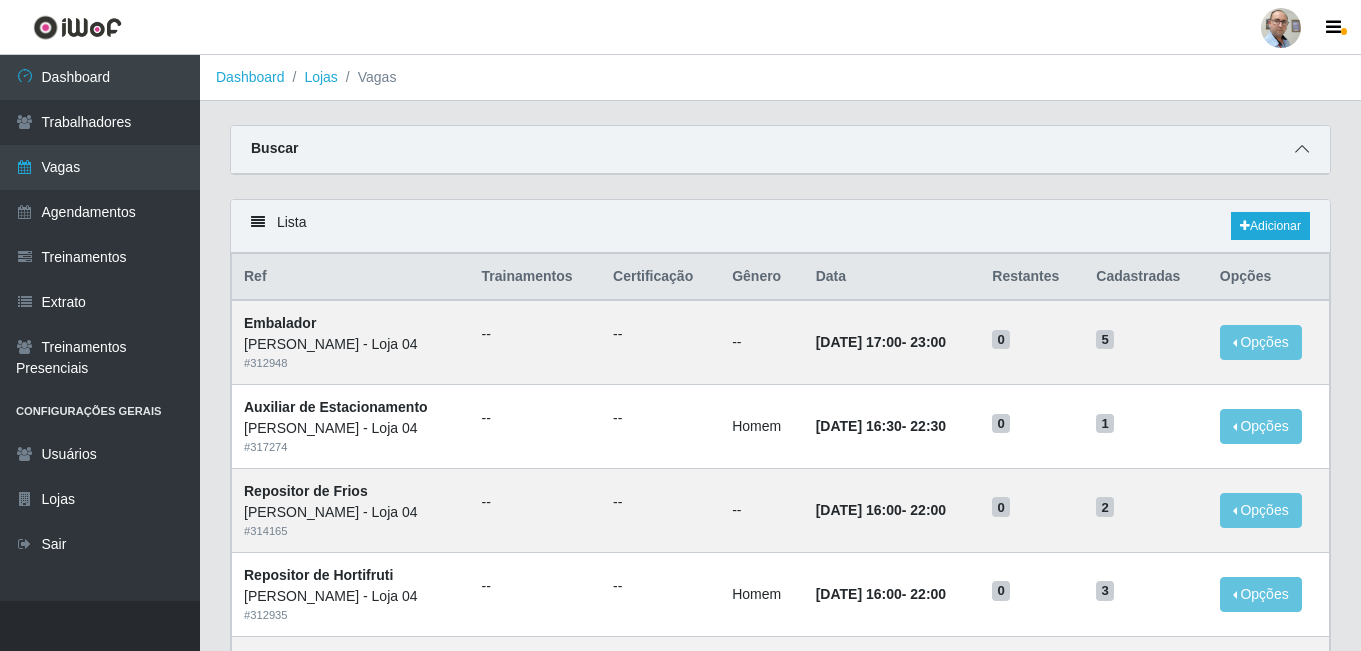 click at bounding box center [1302, 149] 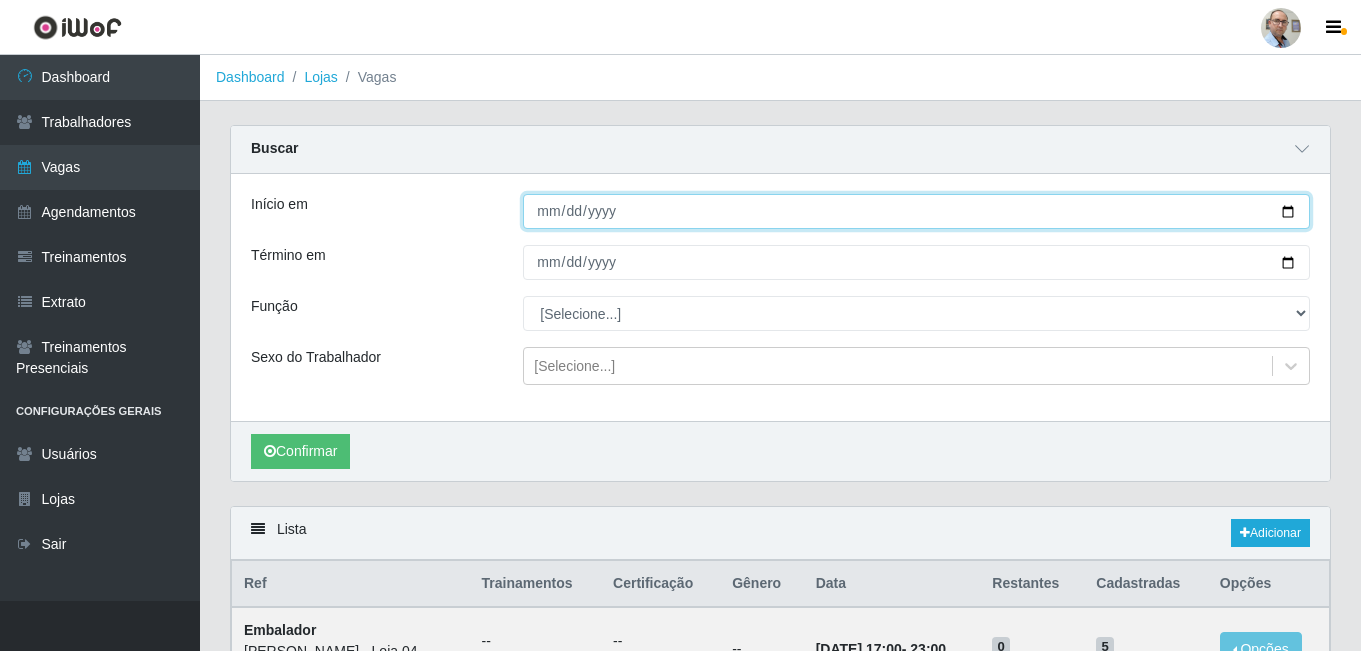 click on "Início em" at bounding box center (916, 211) 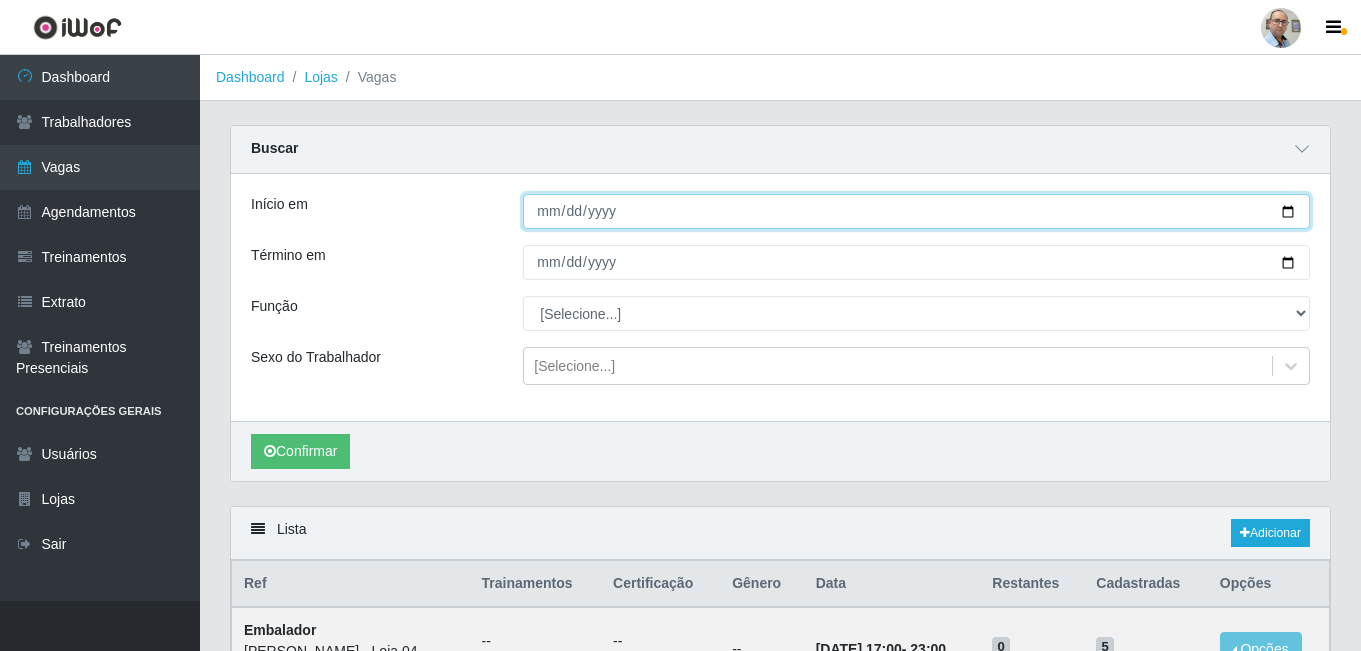 type on "2025-07-22" 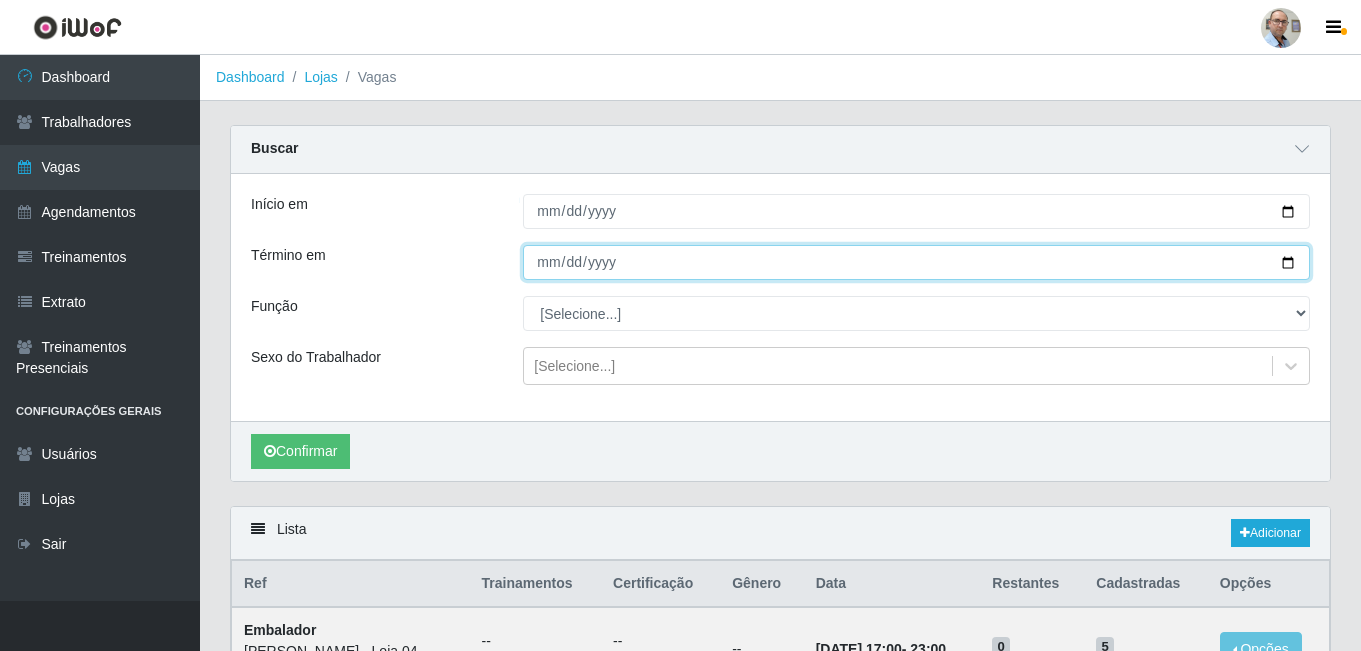 click on "Término em" at bounding box center (916, 262) 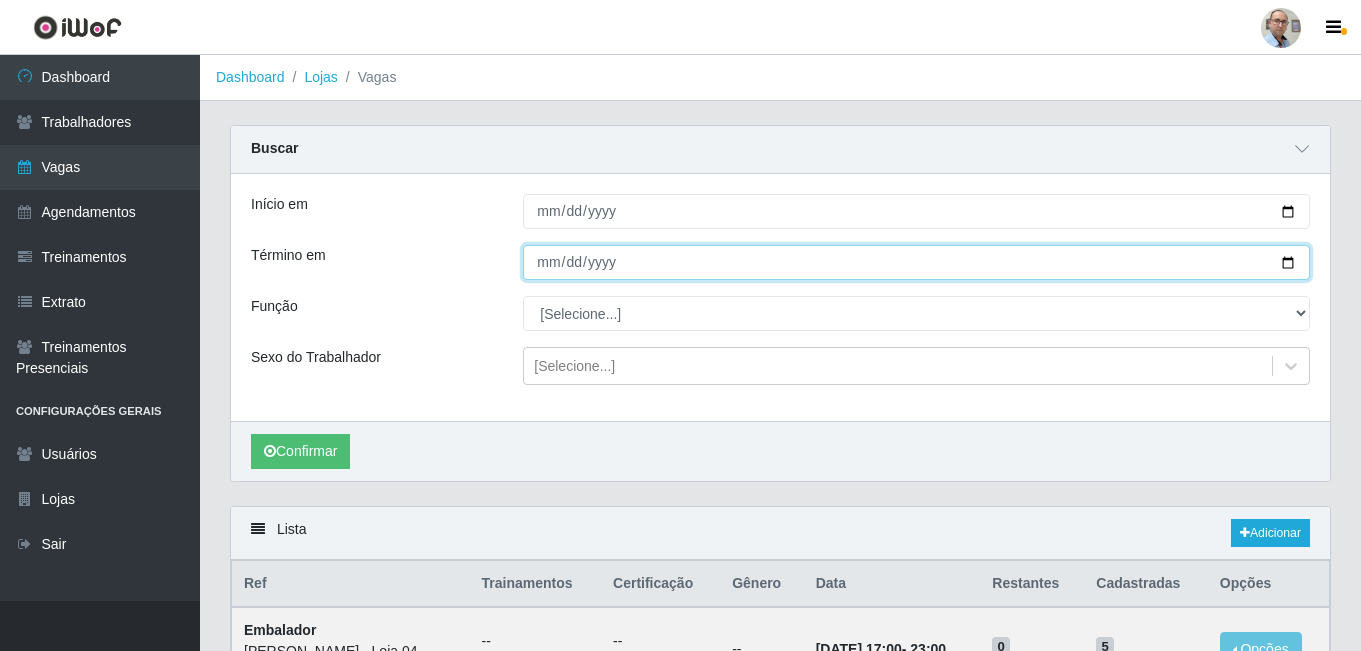 type on "2025-07-26" 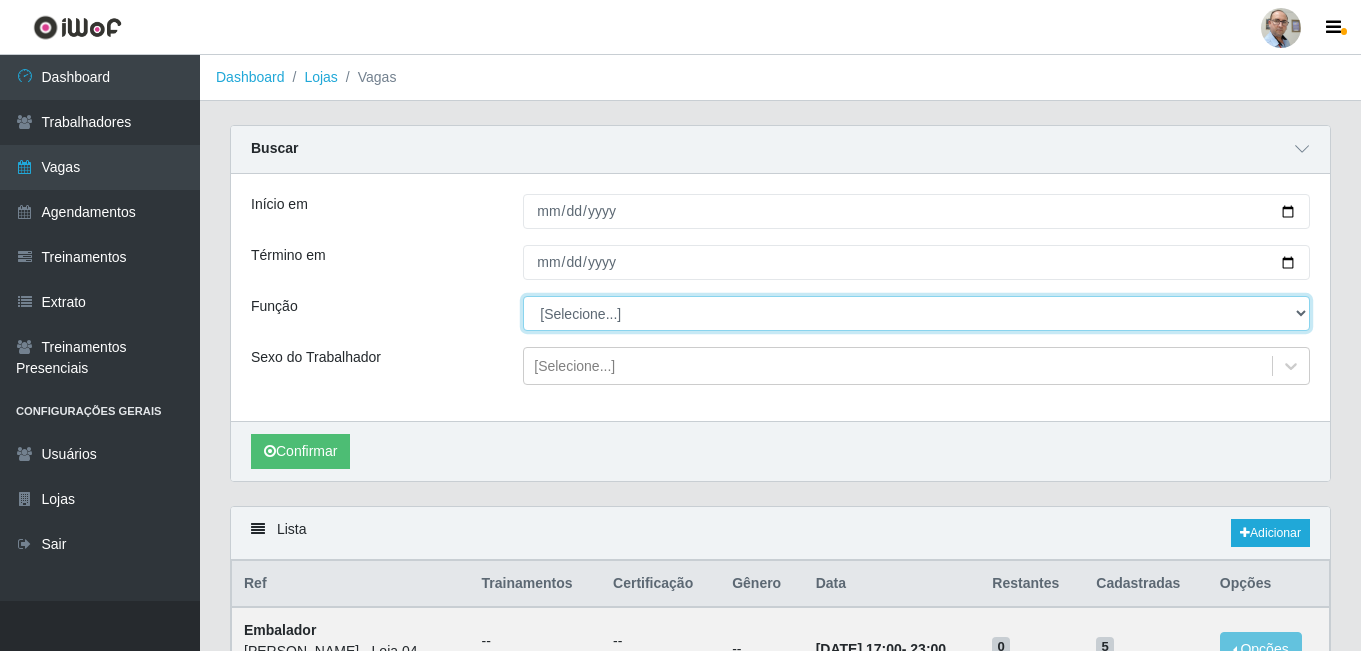 click on "[Selecione...] ASG ASG + ASG ++ Auxiliar de Depósito  Auxiliar de Depósito + Auxiliar de Depósito ++ Auxiliar de Estacionamento Auxiliar de Estacionamento + Auxiliar de Estacionamento ++ Balconista de Frios Balconista de Frios + Balconista de Padaria  Balconista de Padaria + Embalador Embalador + Embalador ++ Operador de Caixa Operador de Caixa + Operador de Caixa ++ Repositor  Repositor + Repositor ++ Repositor de Frios Repositor de Frios + Repositor de Frios ++ Repositor de Hortifruti Repositor de Hortifruti + Repositor de Hortifruti ++" at bounding box center (916, 313) 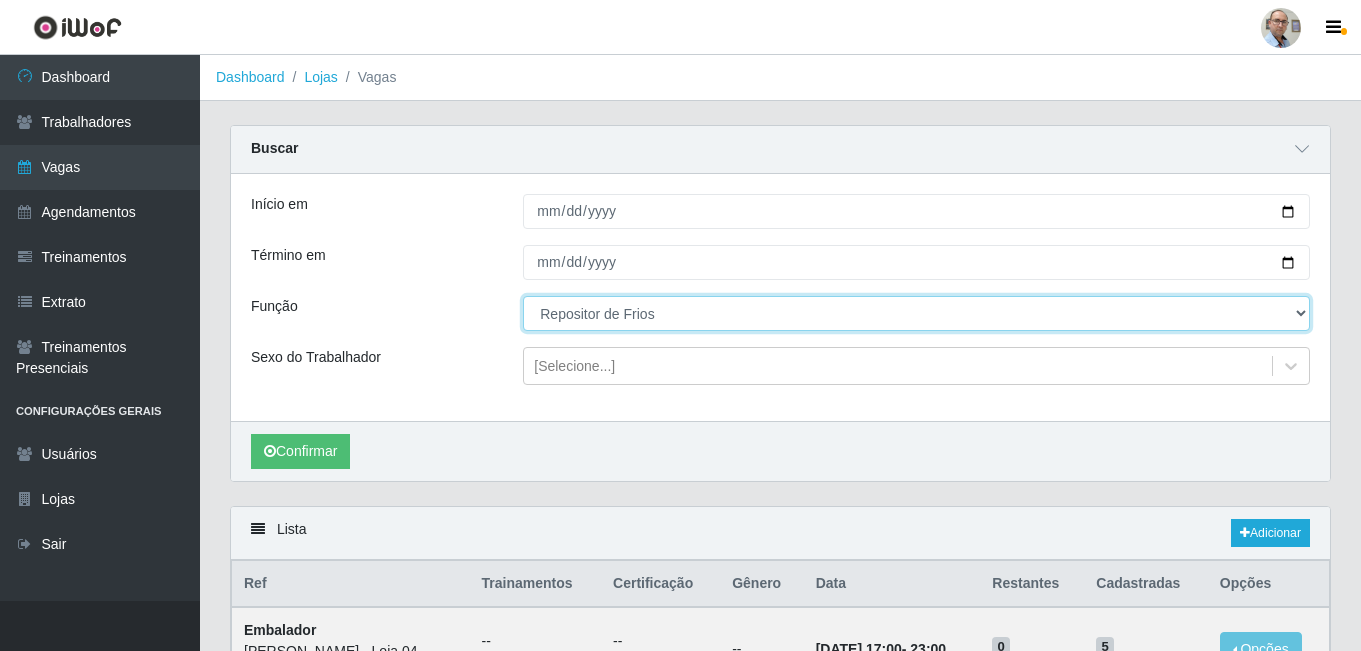 click on "[Selecione...] ASG ASG + ASG ++ Auxiliar de Depósito  Auxiliar de Depósito + Auxiliar de Depósito ++ Auxiliar de Estacionamento Auxiliar de Estacionamento + Auxiliar de Estacionamento ++ Balconista de Frios Balconista de Frios + Balconista de Padaria  Balconista de Padaria + Embalador Embalador + Embalador ++ Operador de Caixa Operador de Caixa + Operador de Caixa ++ Repositor  Repositor + Repositor ++ Repositor de Frios Repositor de Frios + Repositor de Frios ++ Repositor de Hortifruti Repositor de Hortifruti + Repositor de Hortifruti ++" at bounding box center (916, 313) 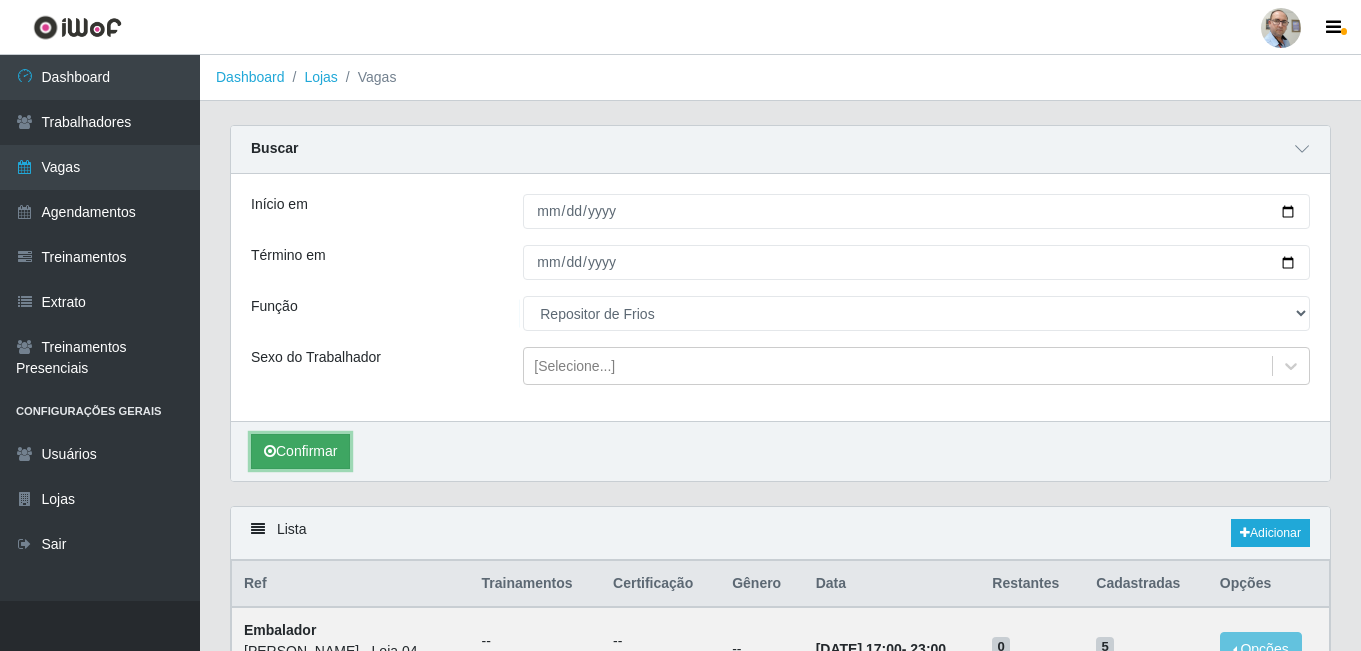 click on "Confirmar" at bounding box center (300, 451) 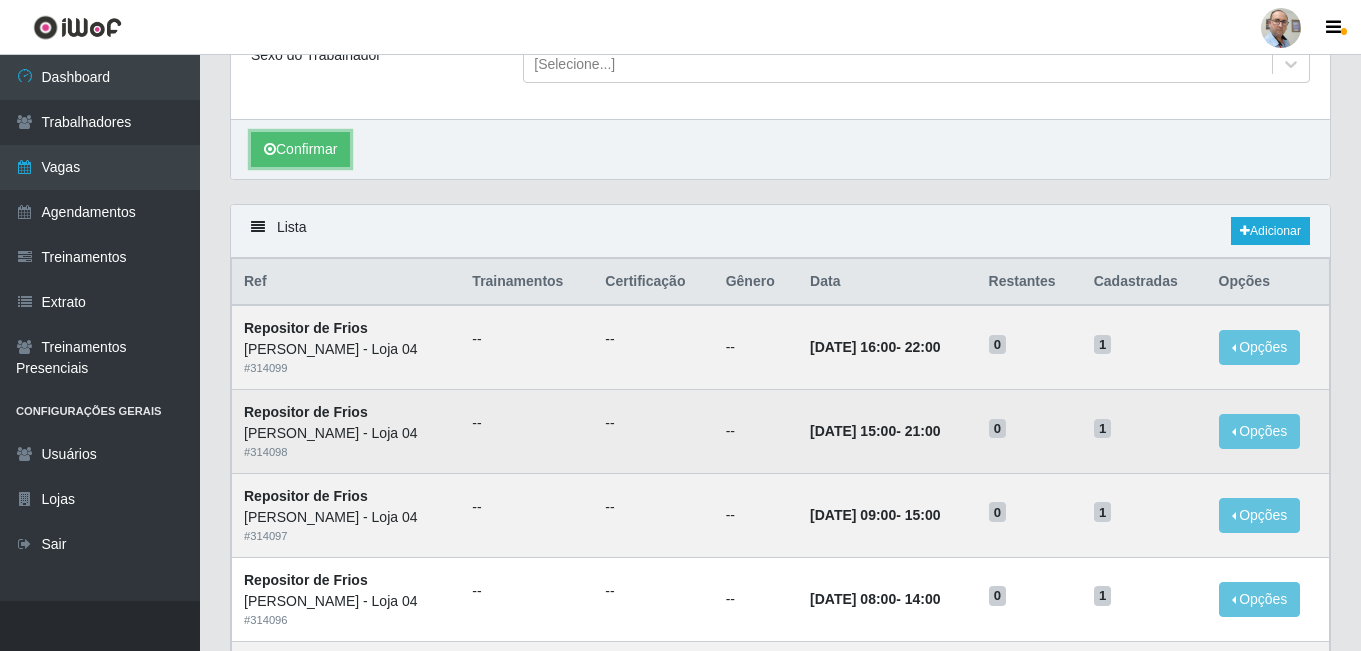scroll, scrollTop: 179, scrollLeft: 0, axis: vertical 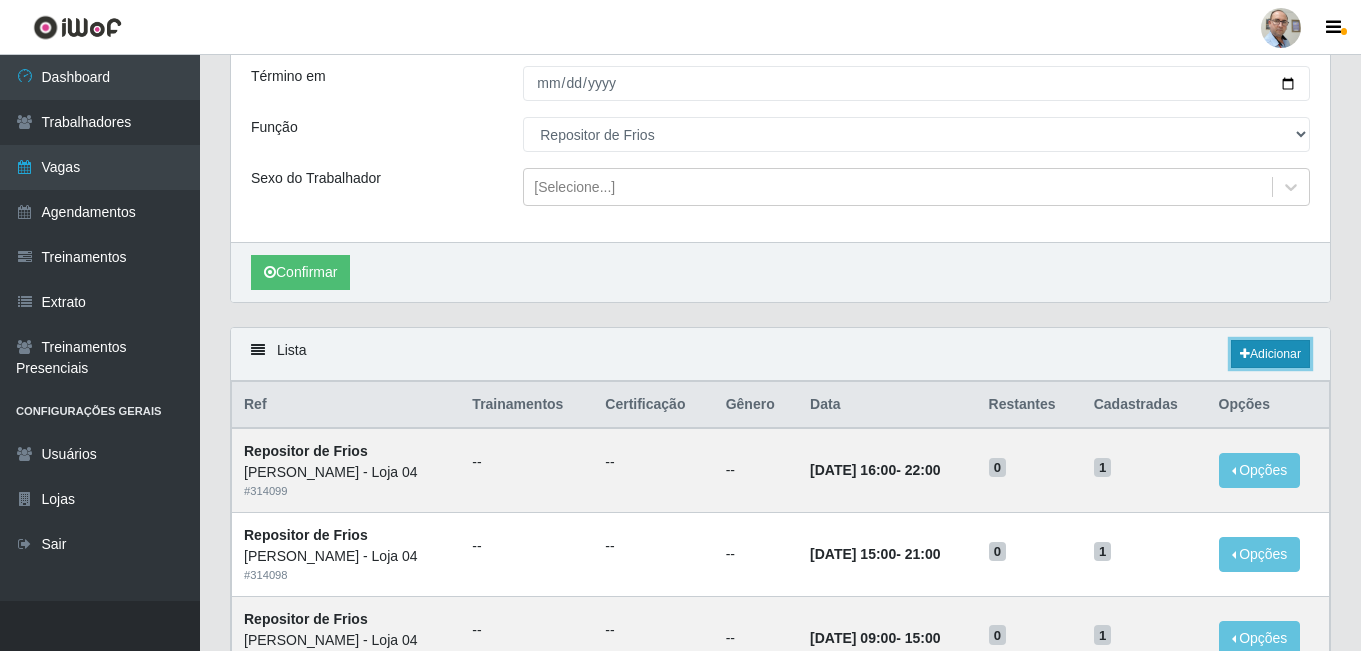 click on "Adicionar" at bounding box center [1270, 354] 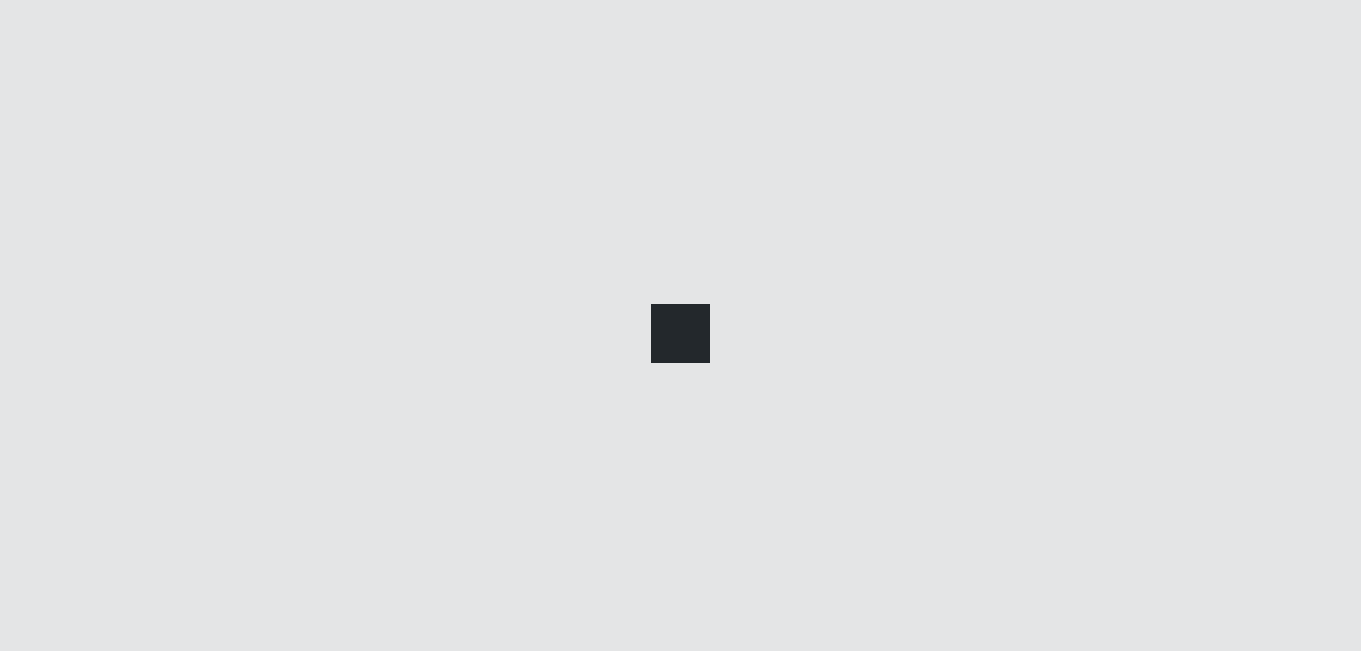 scroll, scrollTop: 0, scrollLeft: 0, axis: both 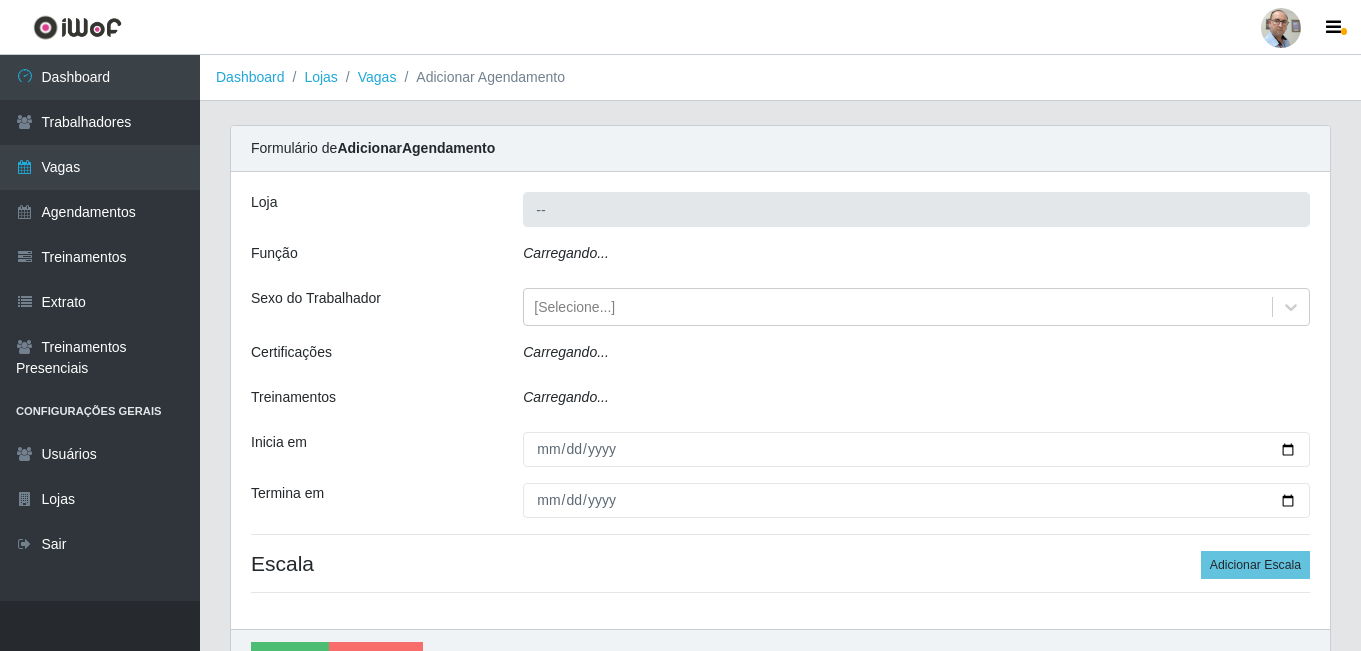 type on "[PERSON_NAME] - Loja 04" 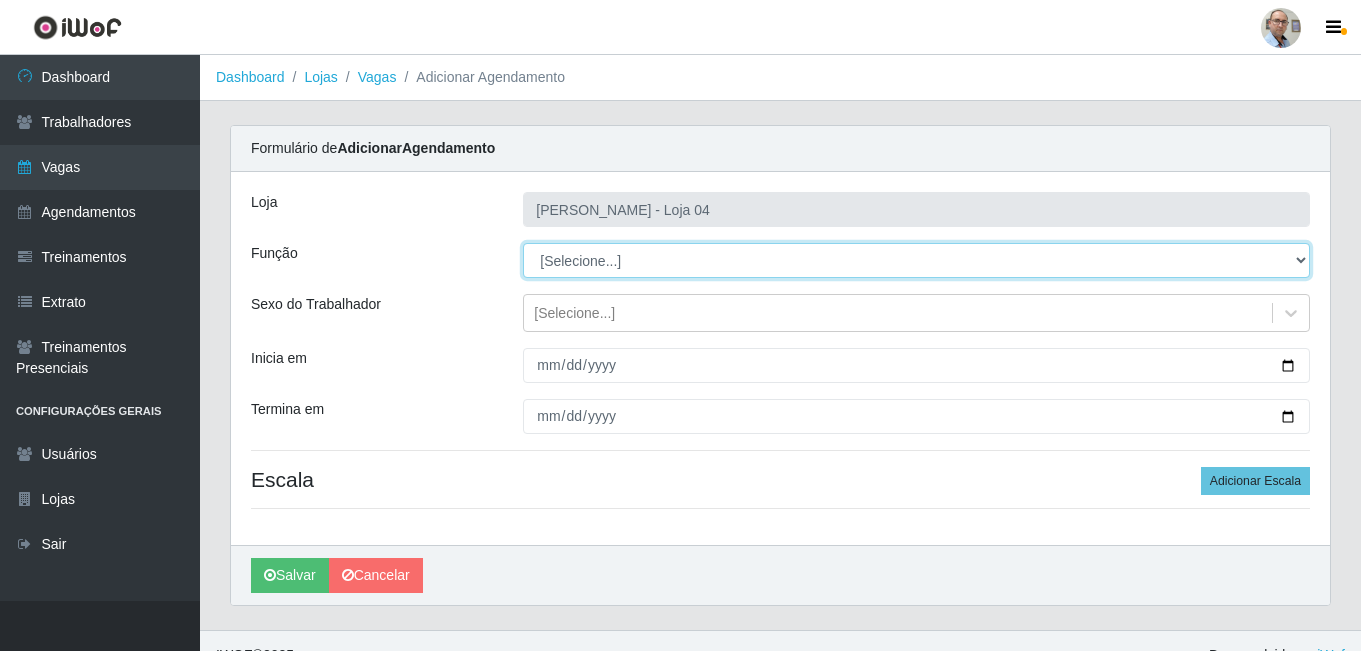 click on "[Selecione...] ASG ASG + ASG ++ Auxiliar de Depósito  Auxiliar de Depósito + Auxiliar de Depósito ++ Auxiliar de Estacionamento Auxiliar de Estacionamento + Auxiliar de Estacionamento ++ Balconista de Frios Balconista de Frios + Balconista de Padaria  Balconista de Padaria + Embalador Embalador + Embalador ++ Operador de Caixa Operador de Caixa + Operador de Caixa ++ Repositor  Repositor + Repositor ++ Repositor de Frios Repositor de Frios + Repositor de Frios ++ Repositor de Hortifruti Repositor de Hortifruti + Repositor de Hortifruti ++" at bounding box center (916, 260) 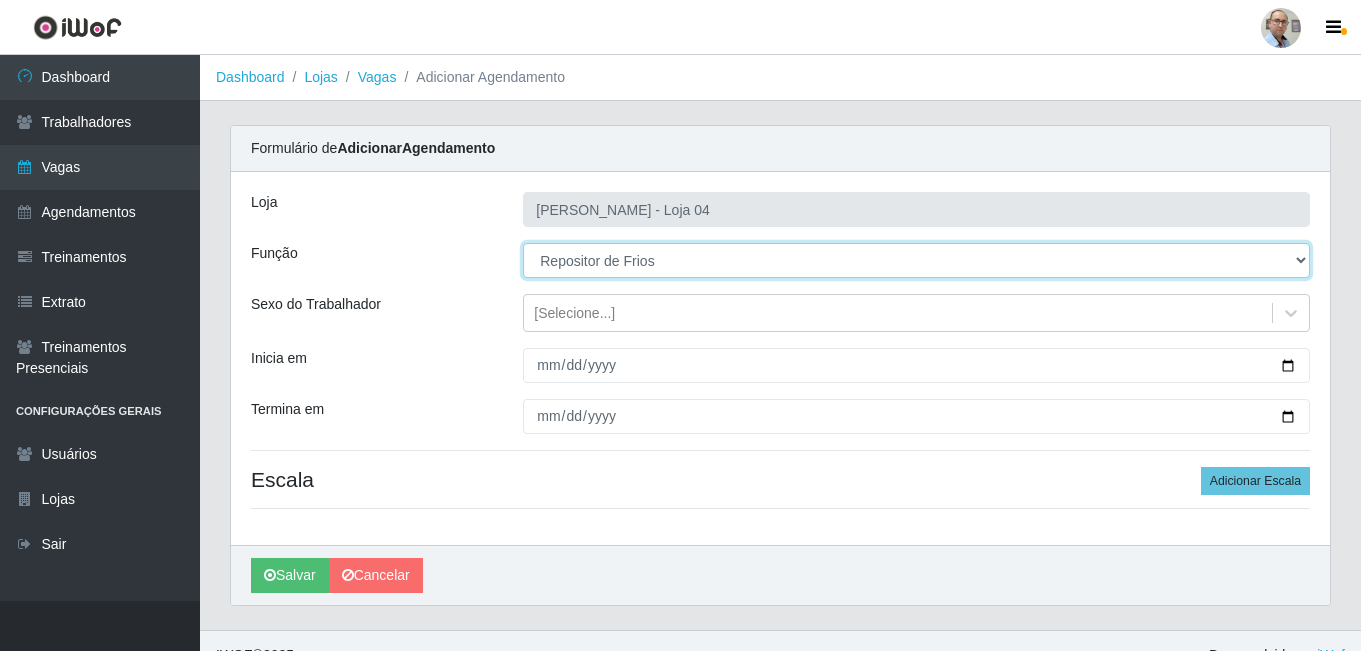 click on "[Selecione...] ASG ASG + ASG ++ Auxiliar de Depósito  Auxiliar de Depósito + Auxiliar de Depósito ++ Auxiliar de Estacionamento Auxiliar de Estacionamento + Auxiliar de Estacionamento ++ Balconista de Frios Balconista de Frios + Balconista de Padaria  Balconista de Padaria + Embalador Embalador + Embalador ++ Operador de Caixa Operador de Caixa + Operador de Caixa ++ Repositor  Repositor + Repositor ++ Repositor de Frios Repositor de Frios + Repositor de Frios ++ Repositor de Hortifruti Repositor de Hortifruti + Repositor de Hortifruti ++" at bounding box center [916, 260] 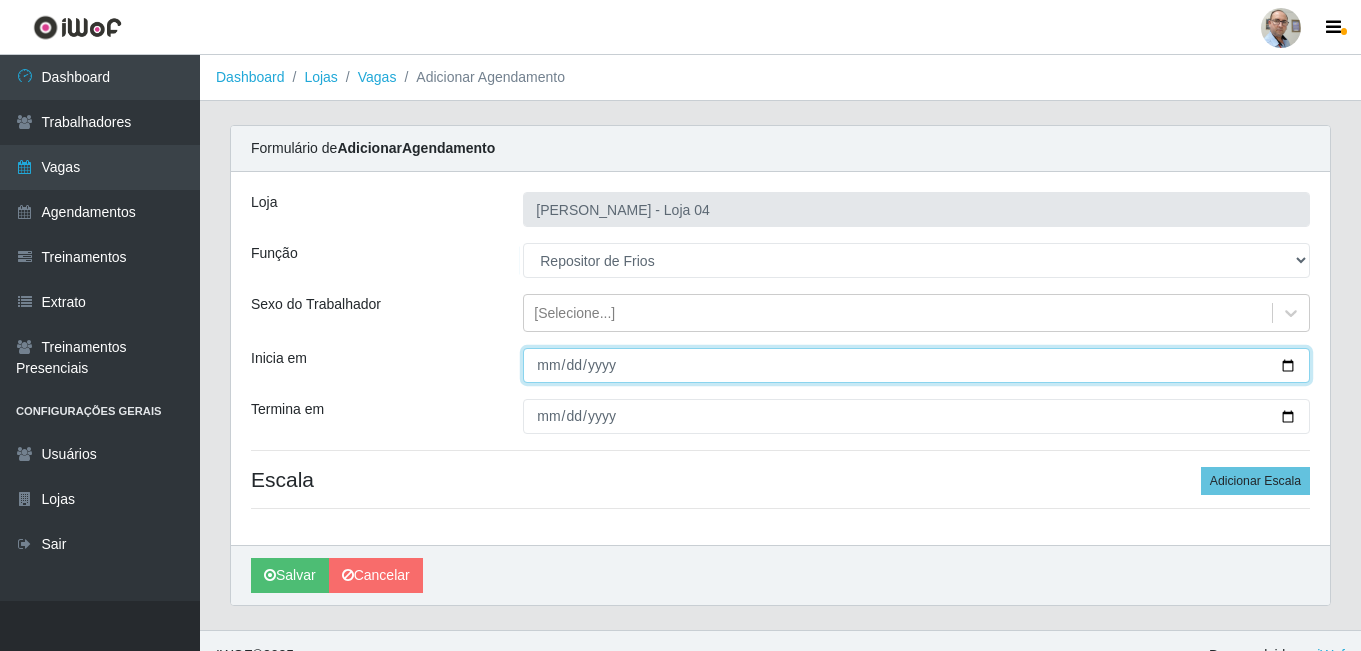 click on "Inicia em" at bounding box center (916, 365) 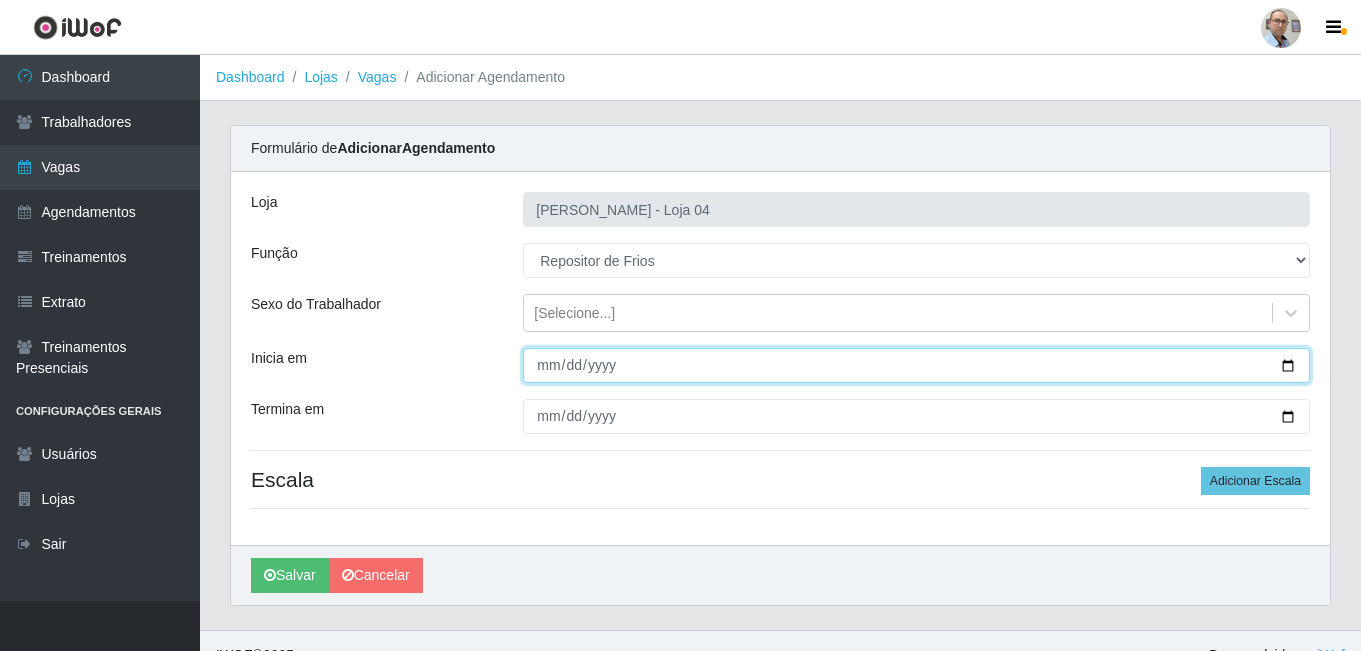 type on "2025-07-22" 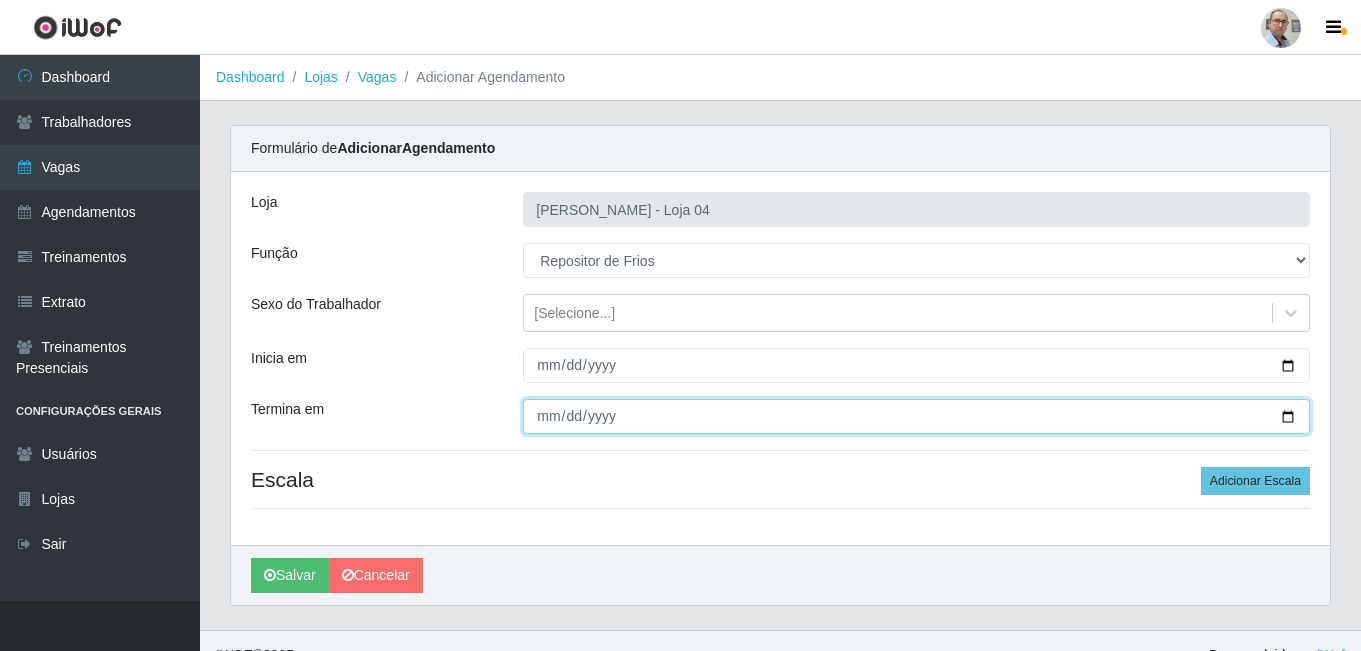 click on "Termina em" at bounding box center (916, 416) 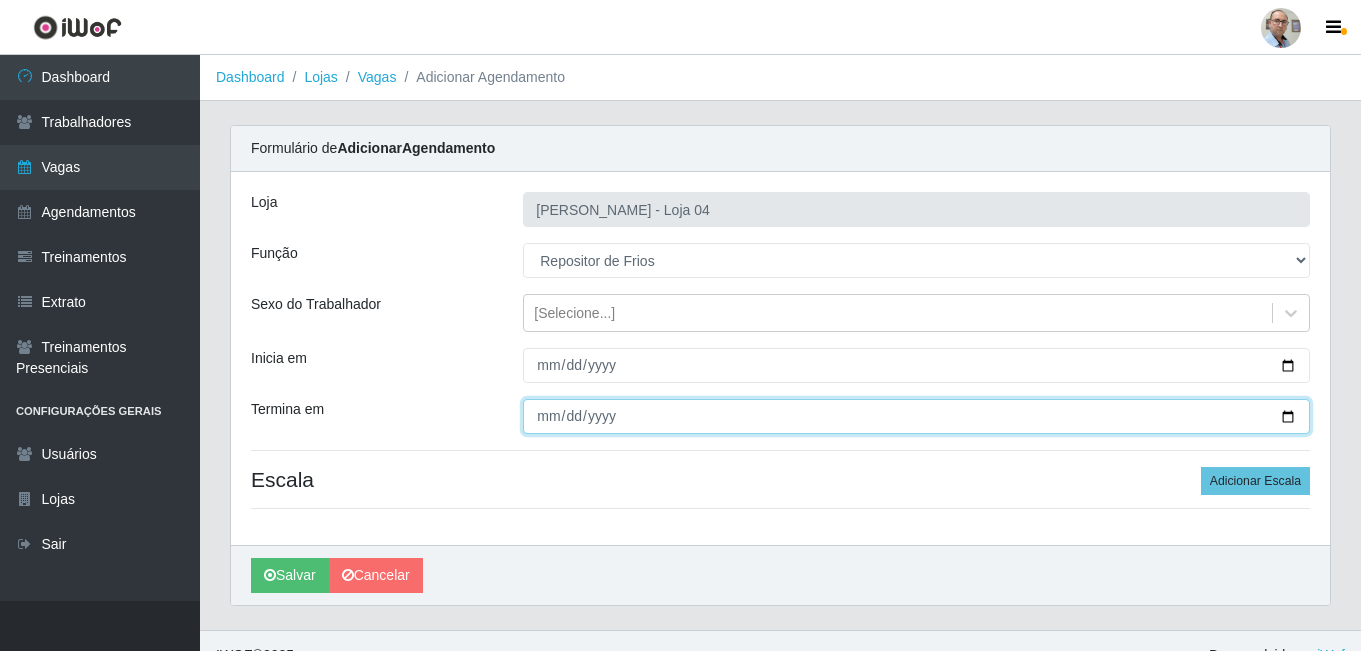type on "2025-07-26" 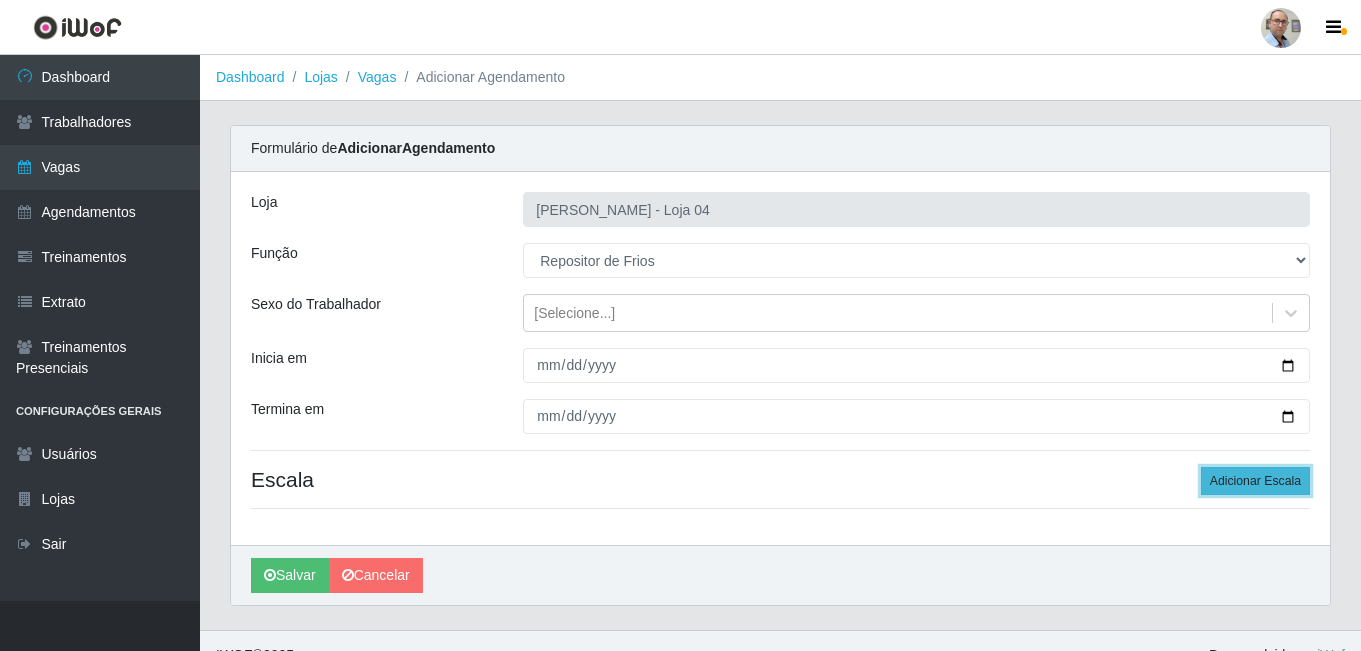 click on "Adicionar Escala" at bounding box center (1255, 481) 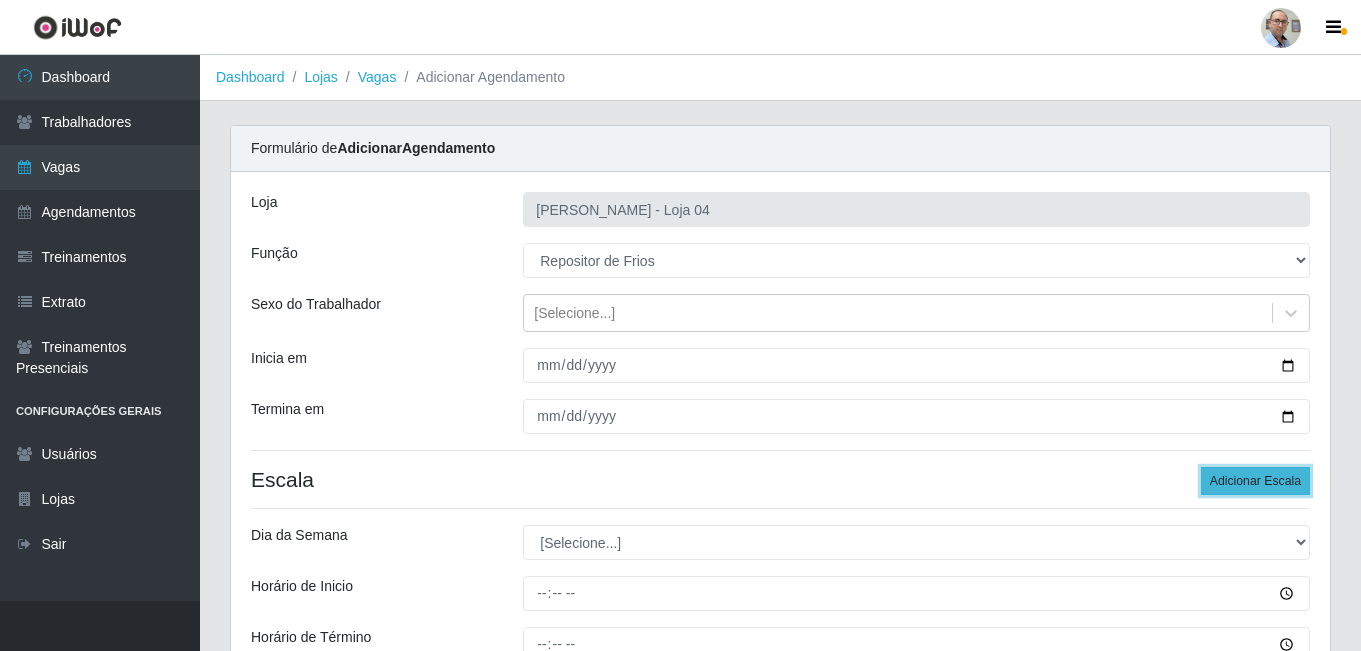 click on "Adicionar Escala" at bounding box center [1255, 481] 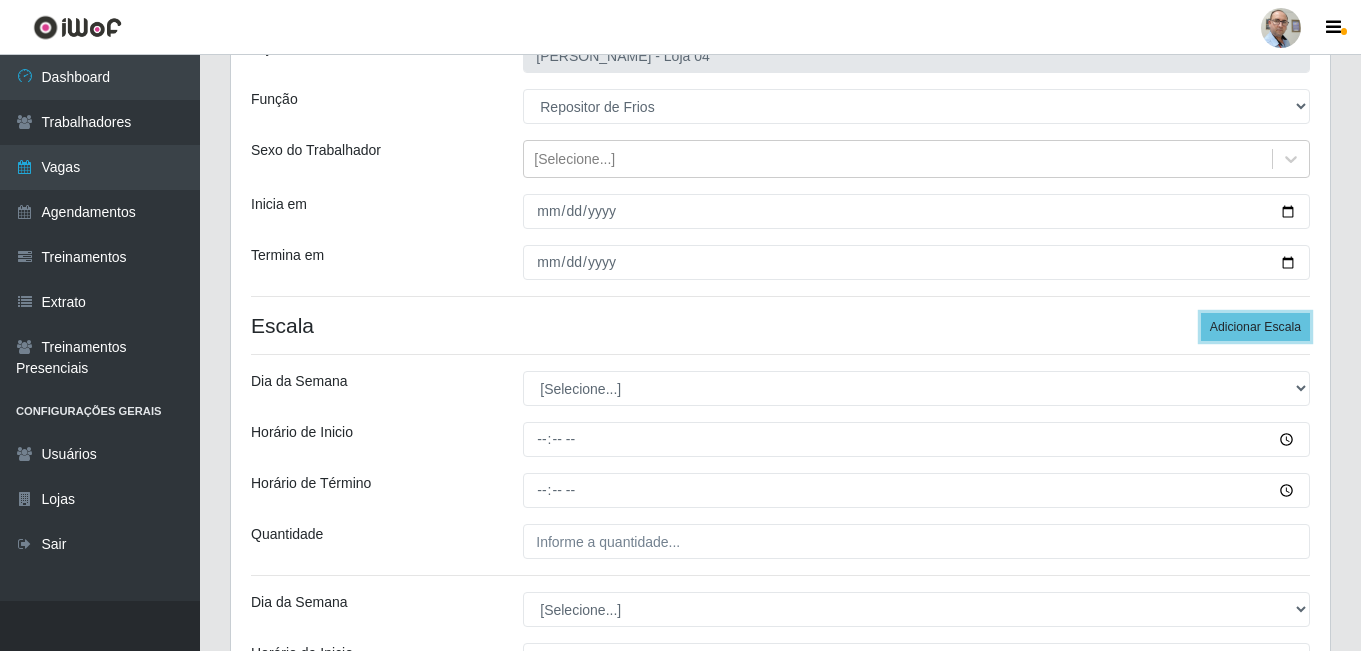 scroll, scrollTop: 400, scrollLeft: 0, axis: vertical 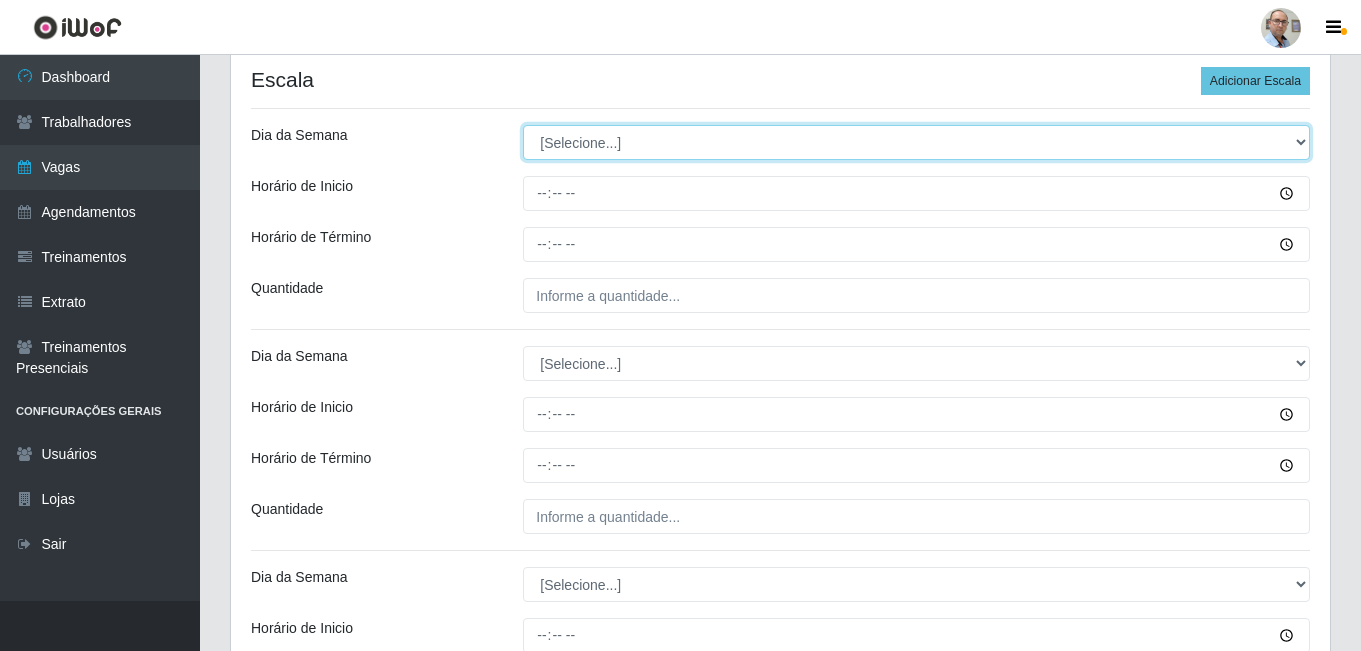 click on "[Selecione...] Segunda Terça Quarta Quinta Sexta Sábado Domingo" at bounding box center [916, 142] 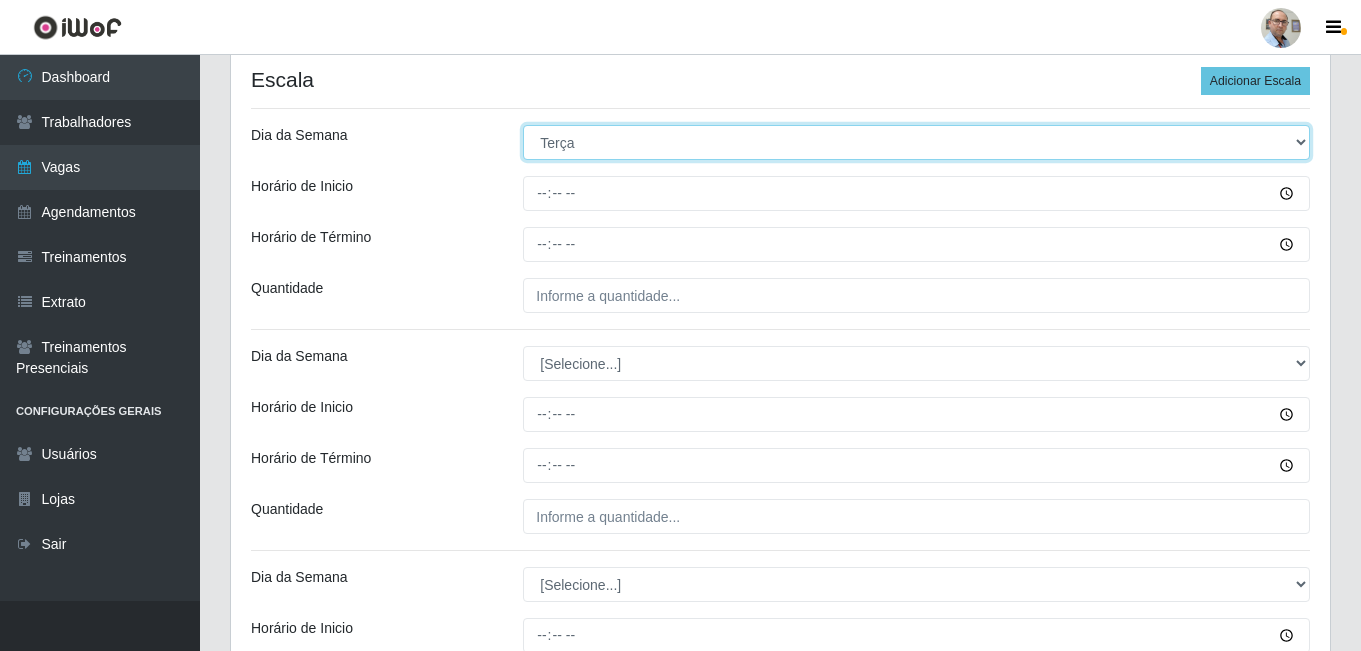 click on "[Selecione...] Segunda Terça Quarta Quinta Sexta Sábado Domingo" at bounding box center (916, 142) 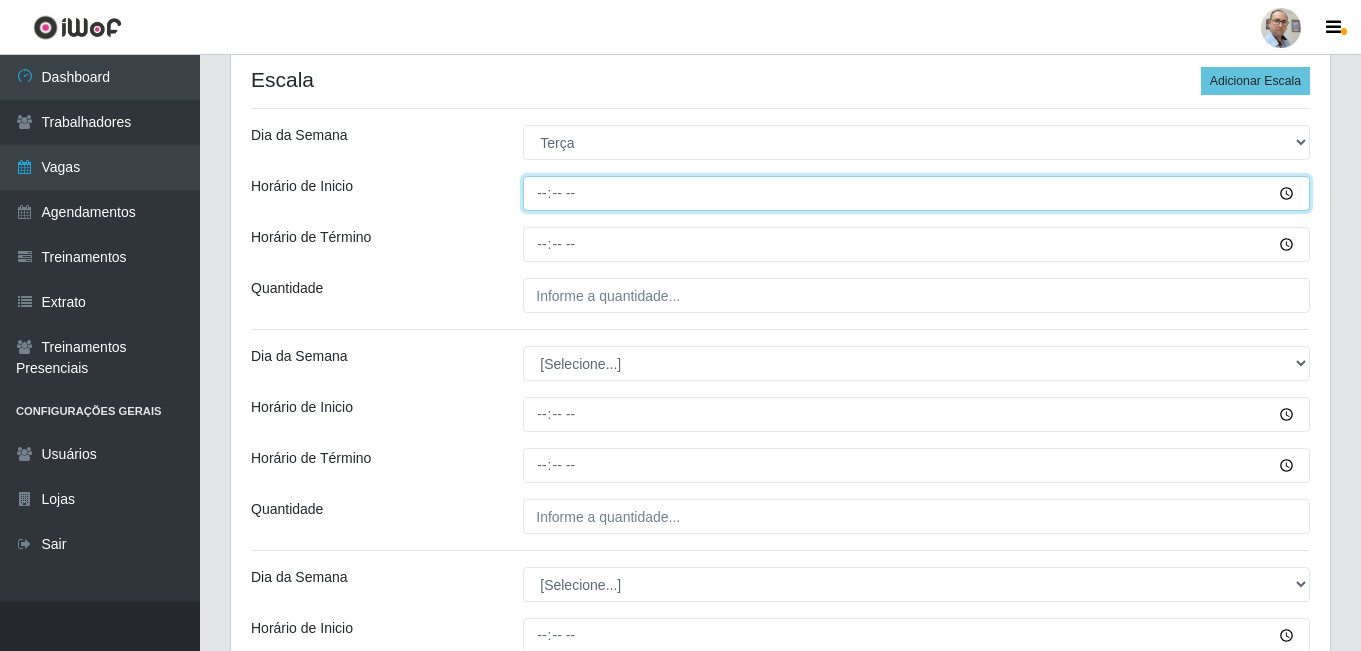 click on "Horário de Inicio" at bounding box center [916, 193] 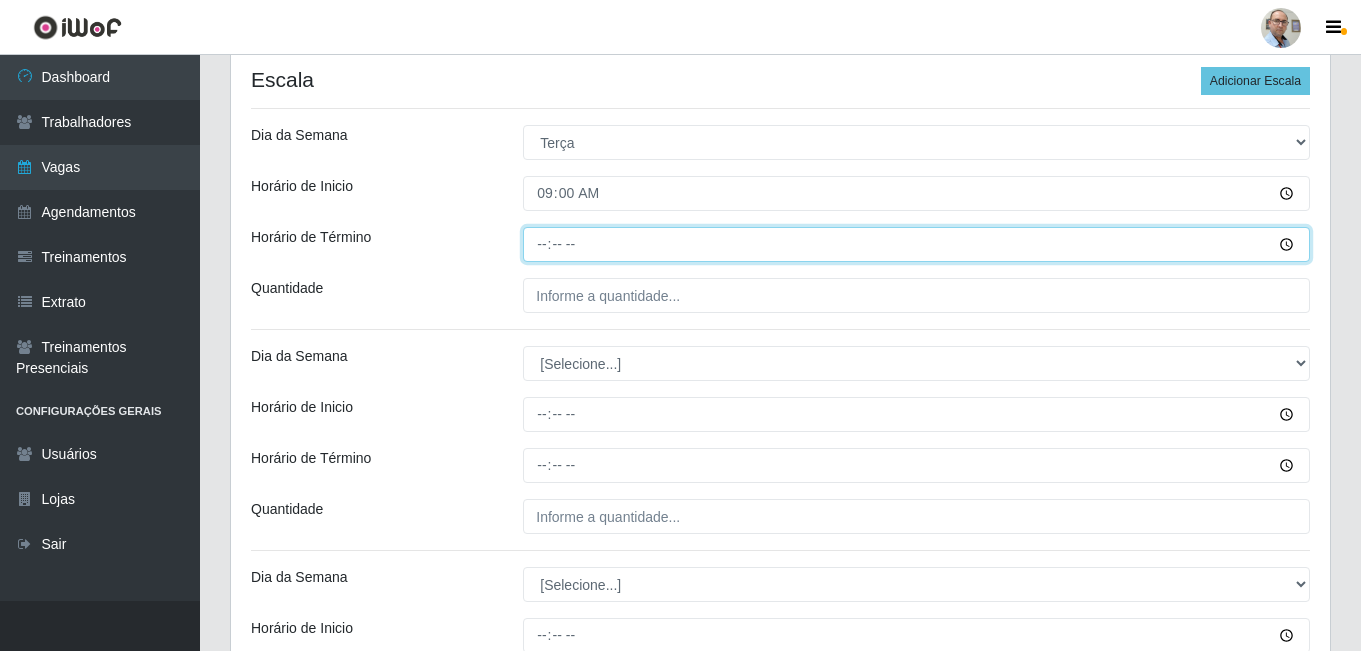 type on "15:00" 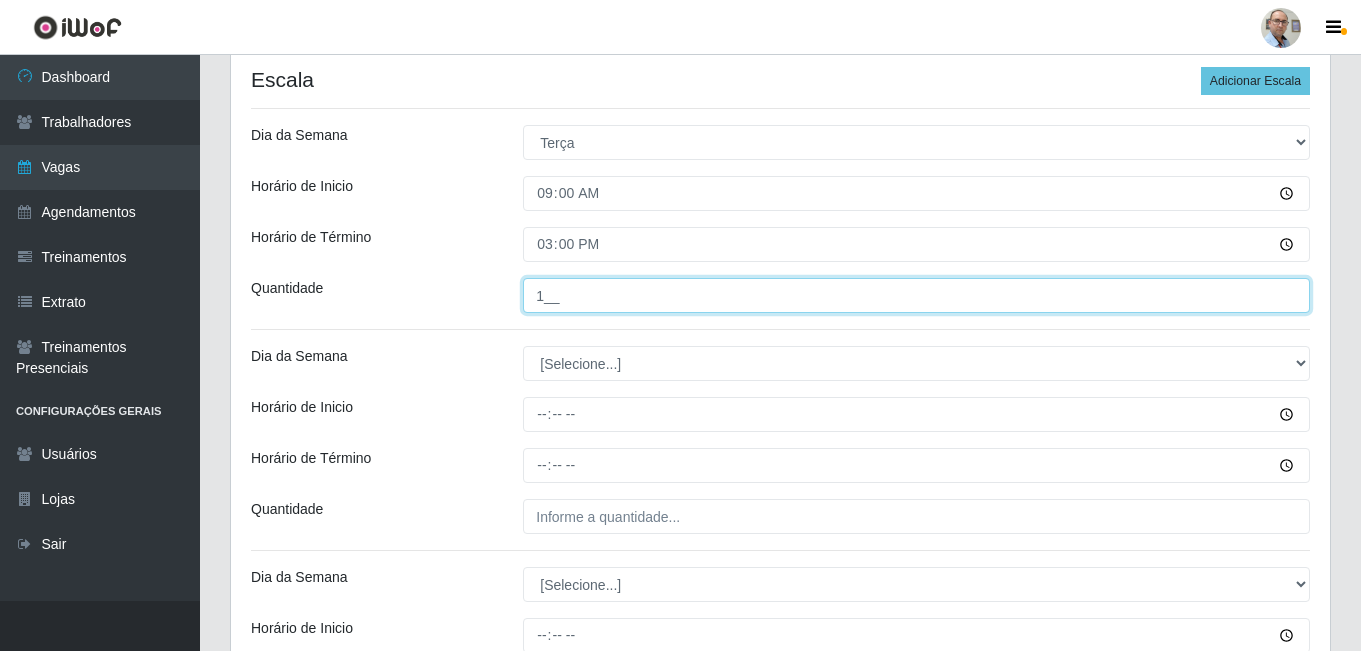 type on "1__" 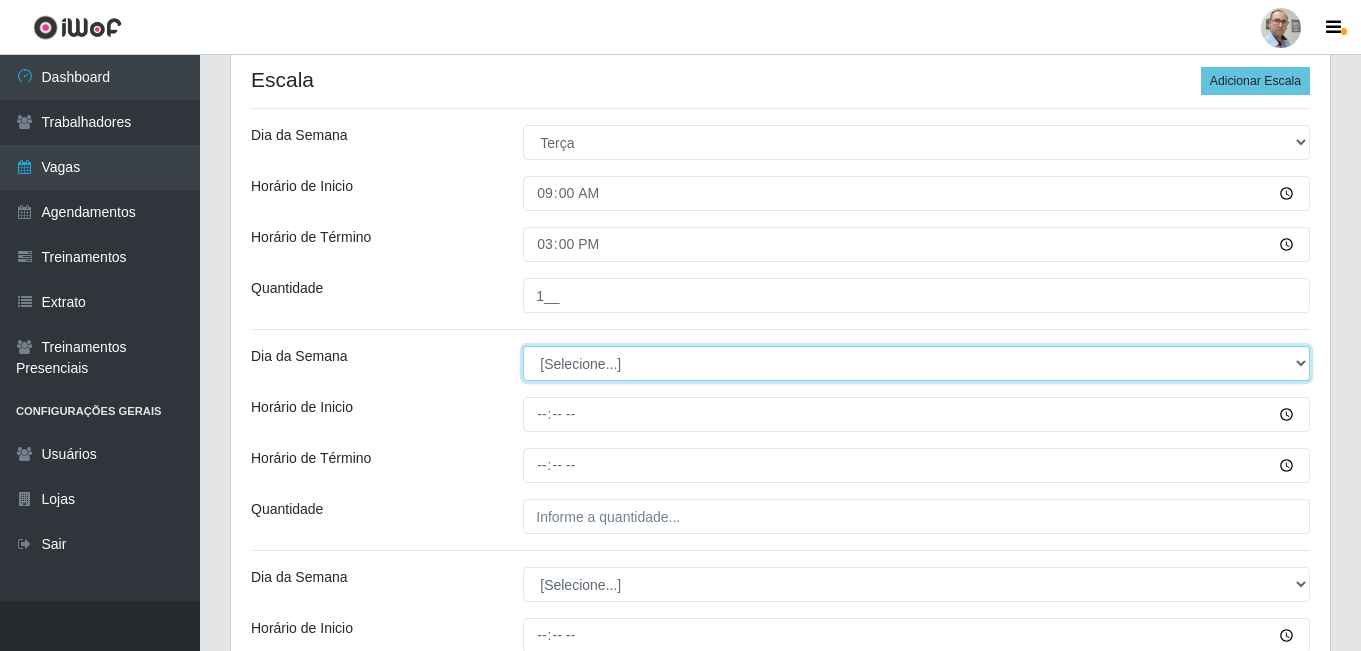 click on "[Selecione...] Segunda Terça Quarta Quinta Sexta Sábado Domingo" at bounding box center [916, 363] 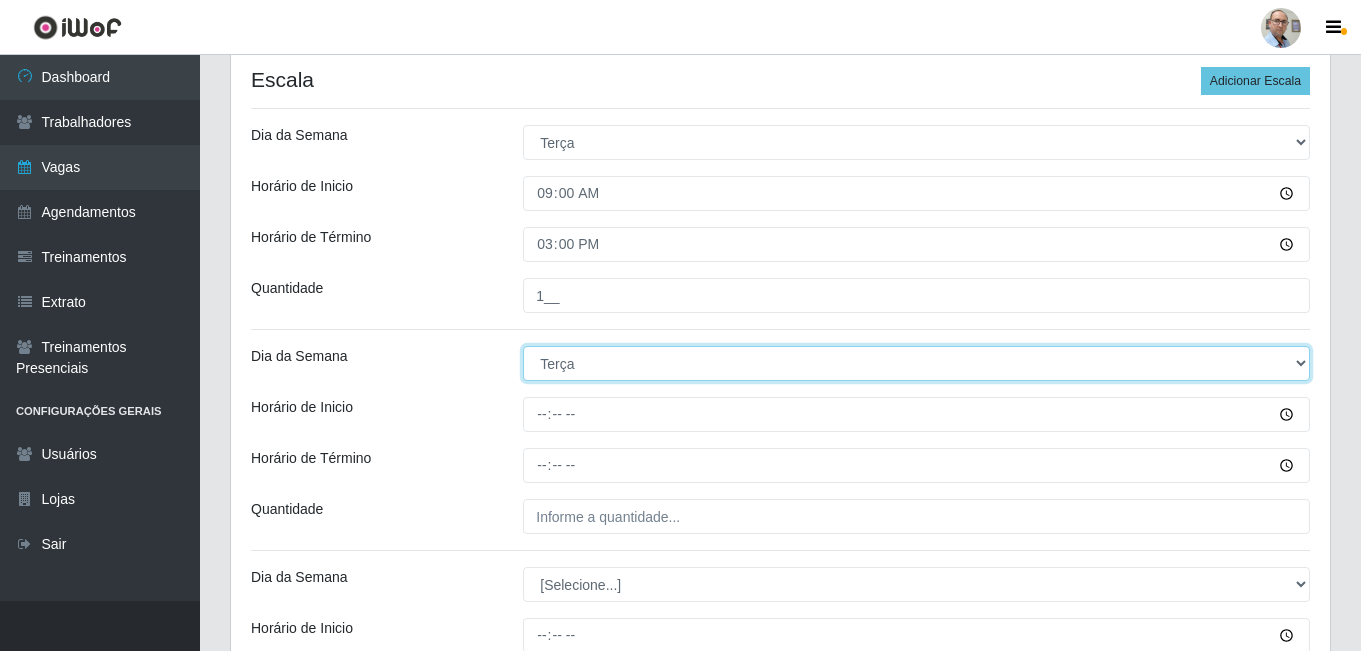 click on "[Selecione...] Segunda Terça Quarta Quinta Sexta Sábado Domingo" at bounding box center [916, 363] 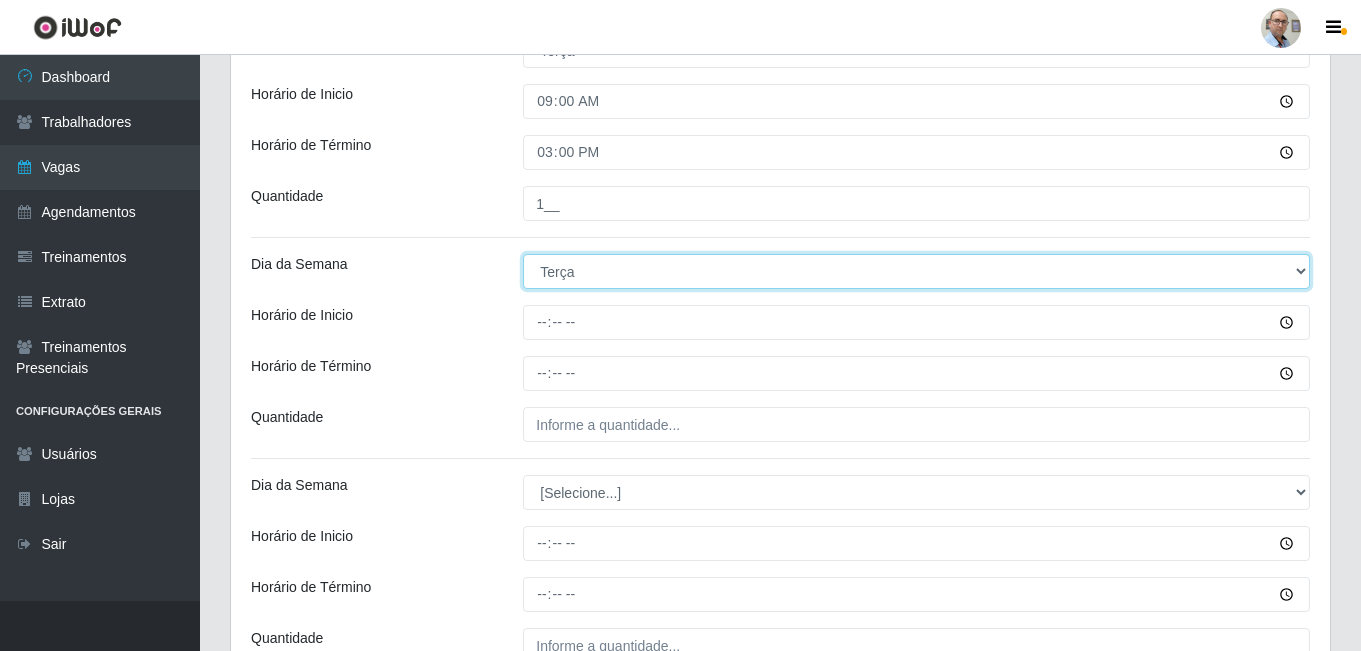 scroll, scrollTop: 600, scrollLeft: 0, axis: vertical 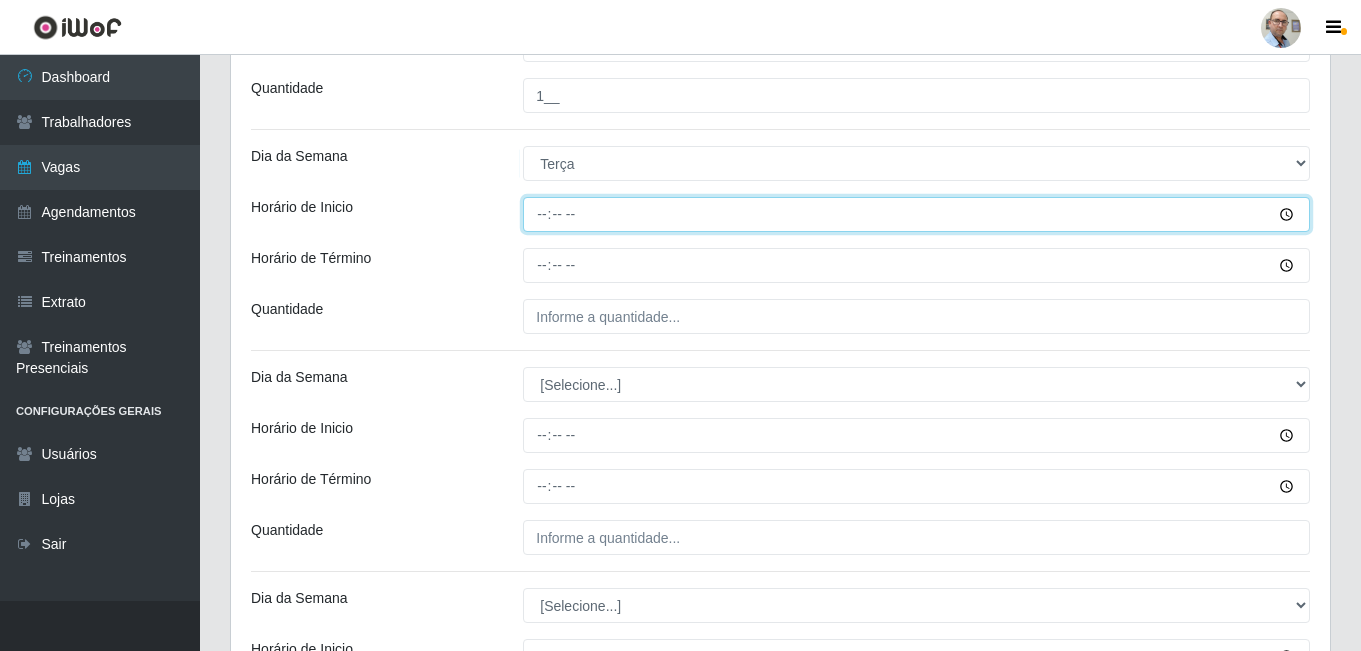 click on "Horário de Inicio" at bounding box center (916, 214) 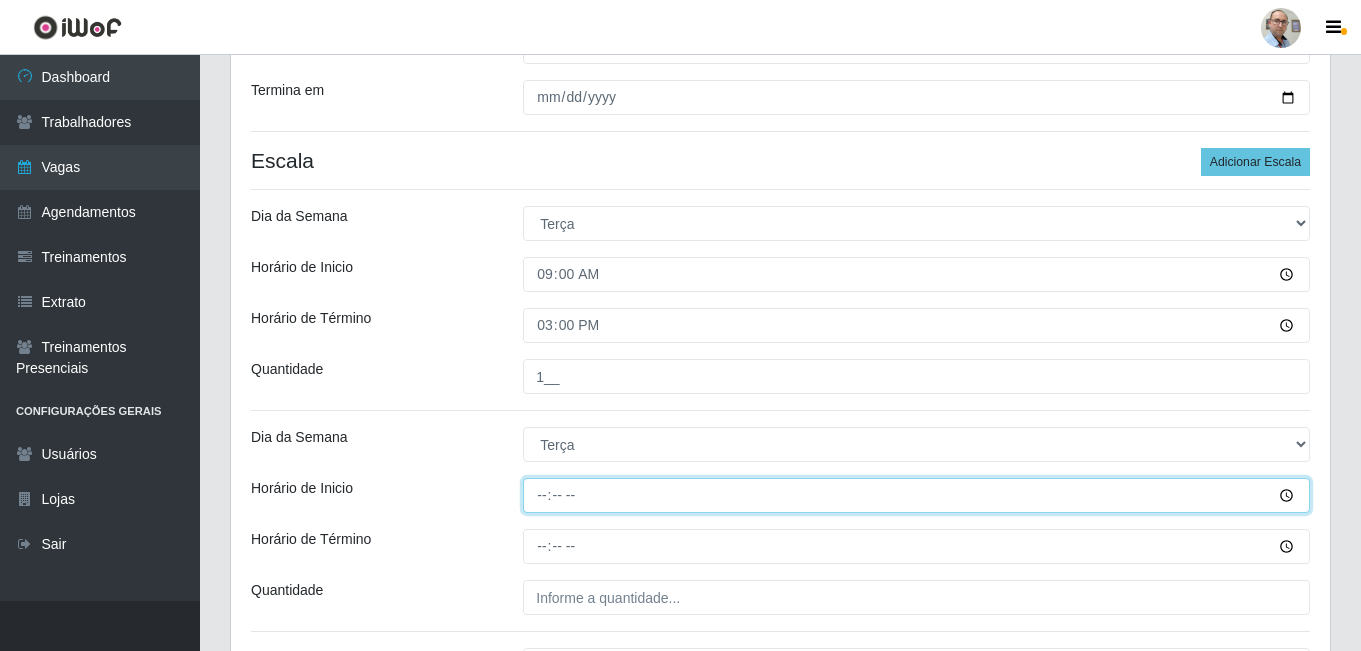 scroll, scrollTop: 300, scrollLeft: 0, axis: vertical 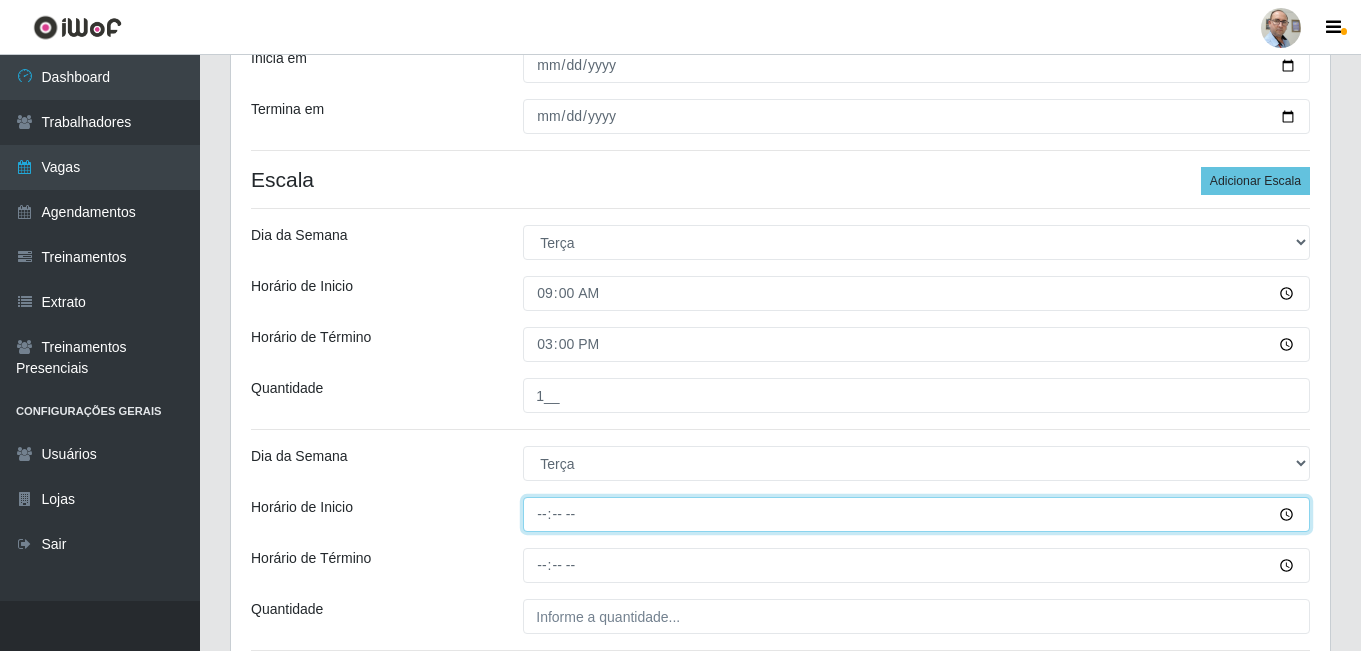 type on "15:00" 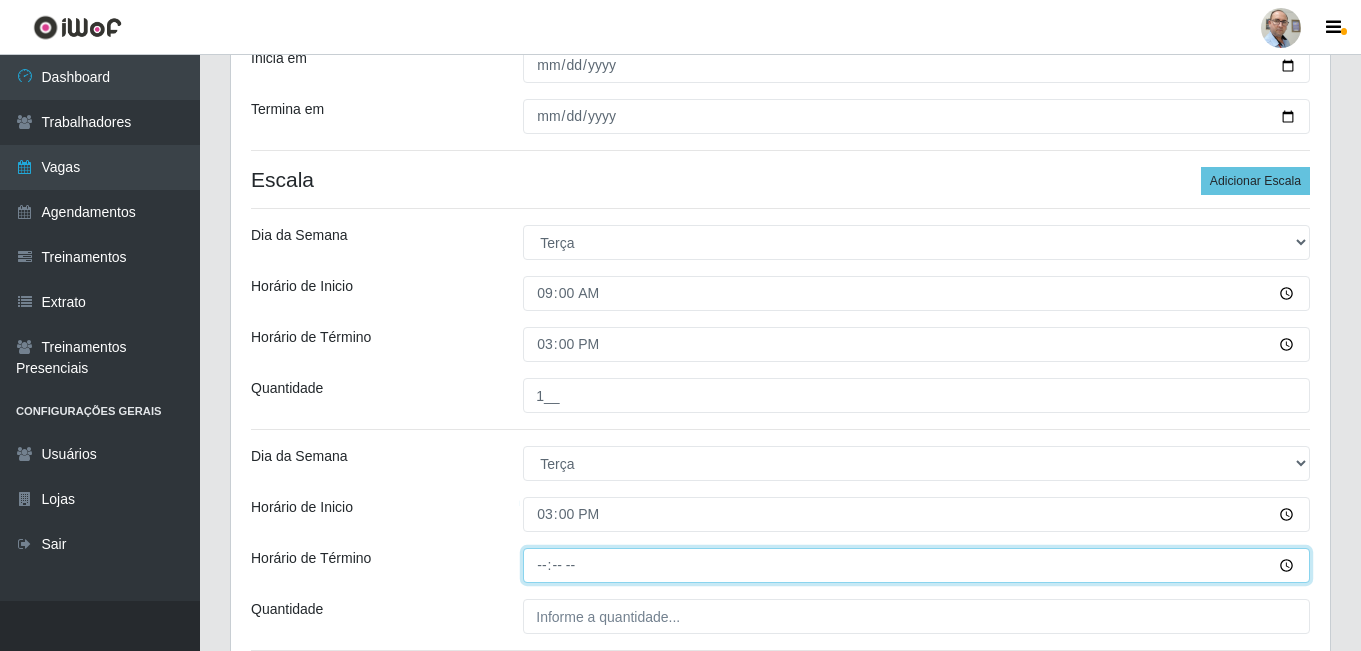 type on "21:00" 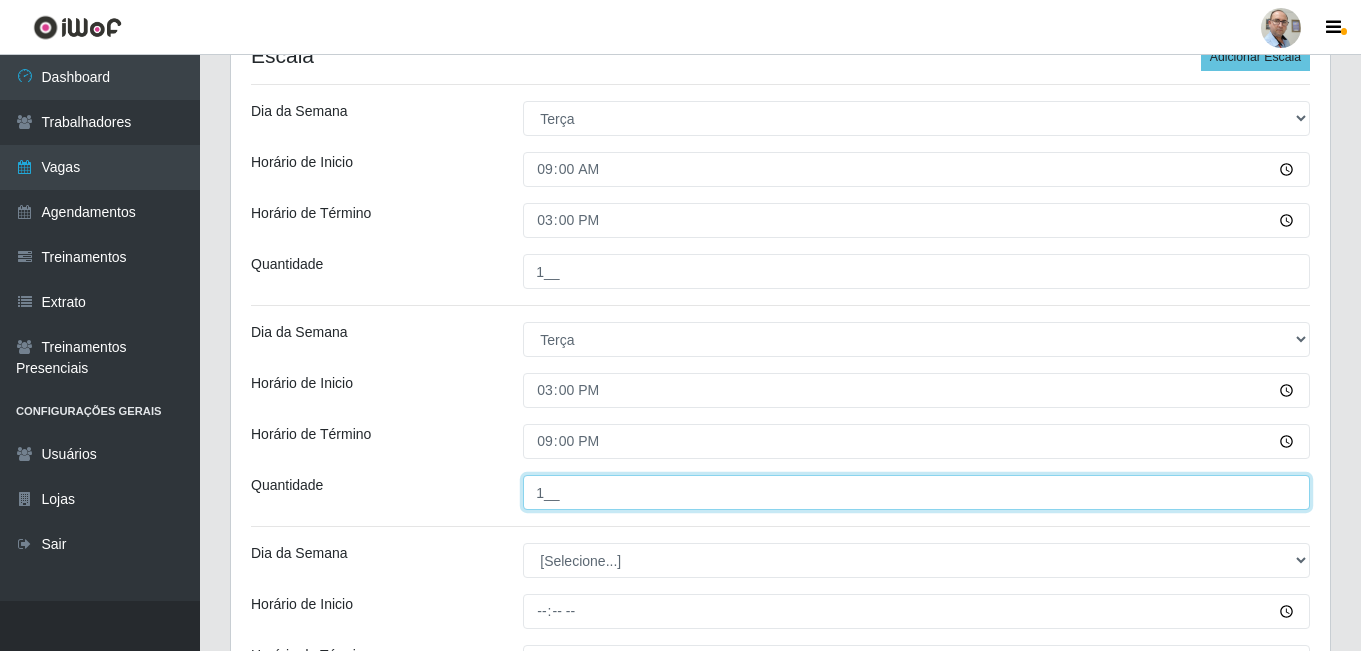 scroll, scrollTop: 600, scrollLeft: 0, axis: vertical 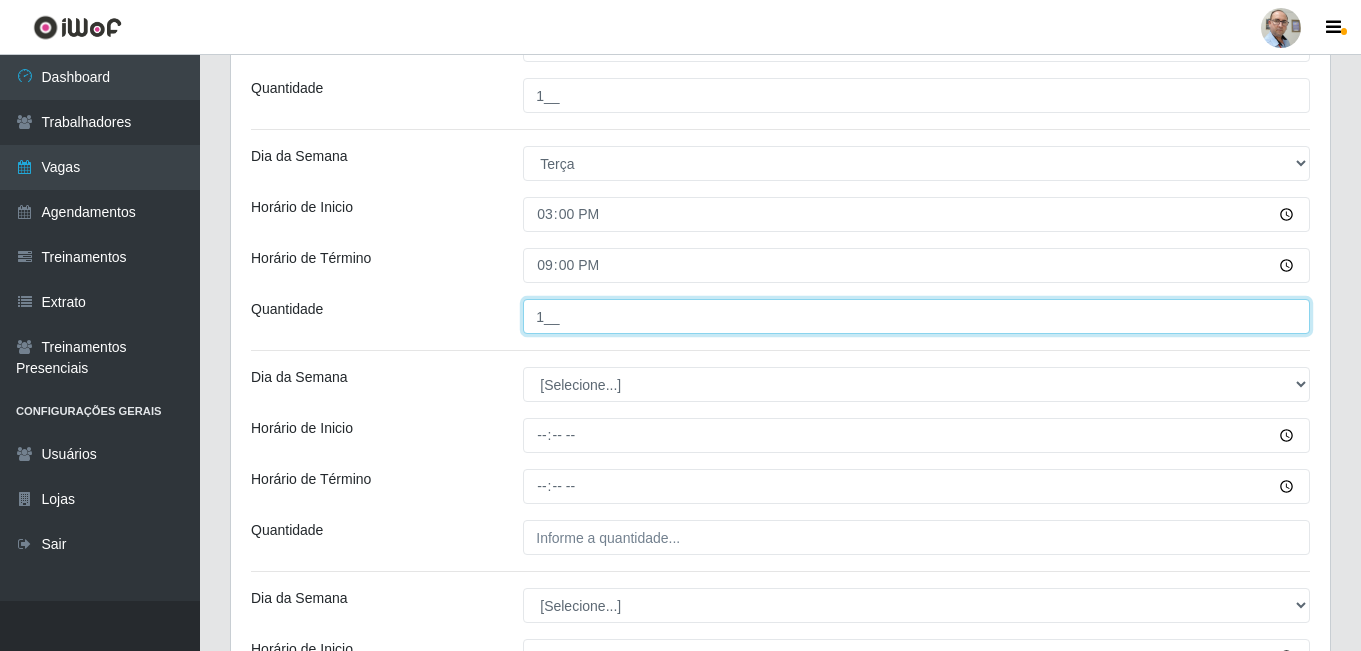 type on "1__" 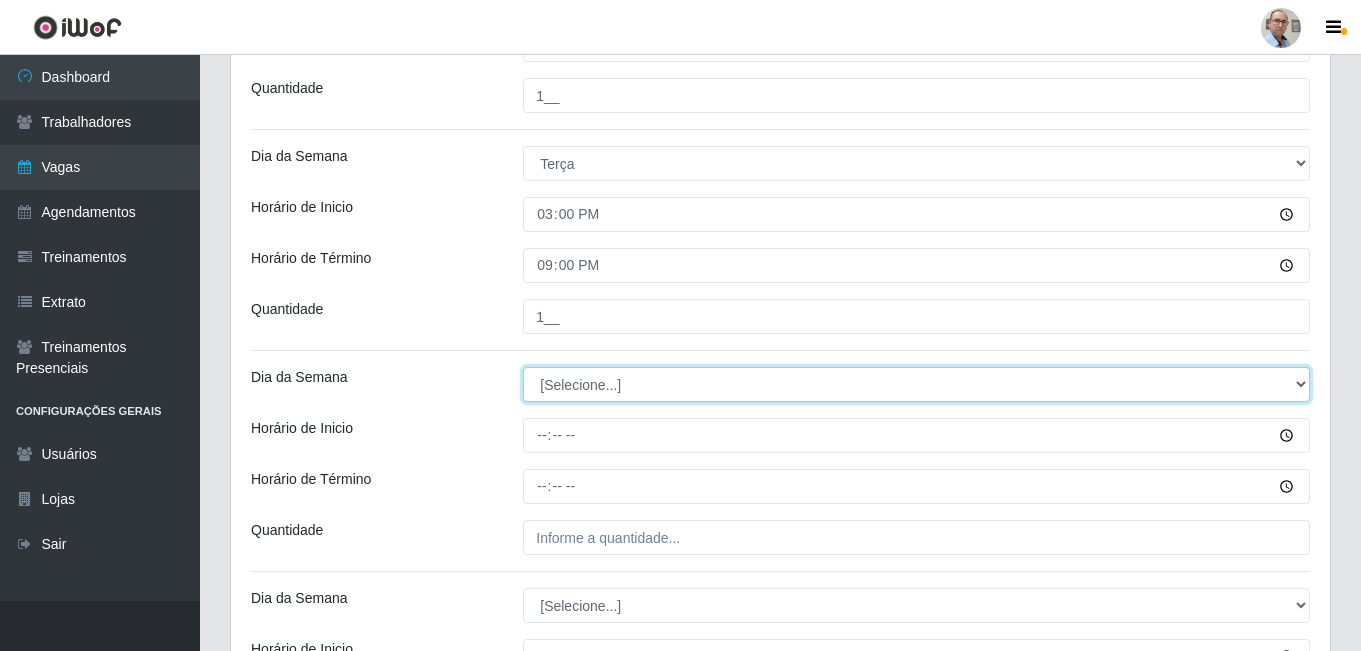 click on "[Selecione...] Segunda Terça Quarta Quinta Sexta Sábado Domingo" at bounding box center [916, 384] 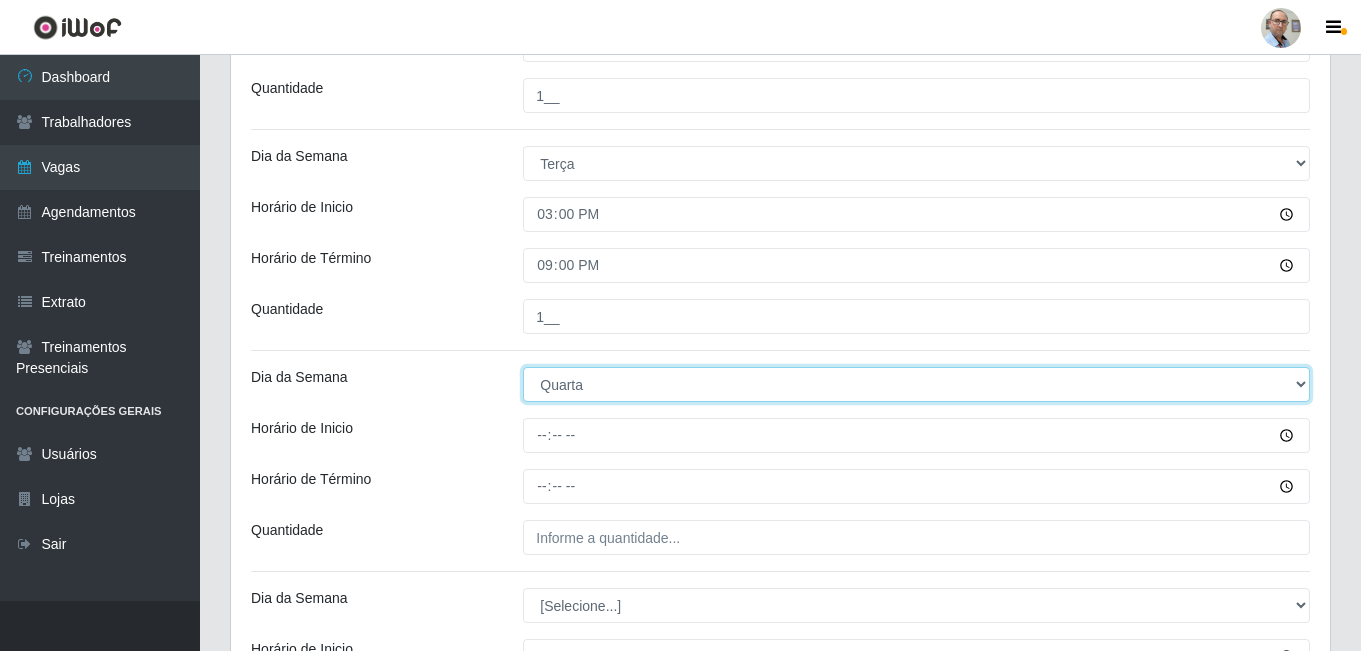 click on "[Selecione...] Segunda Terça Quarta Quinta Sexta Sábado Domingo" at bounding box center [916, 384] 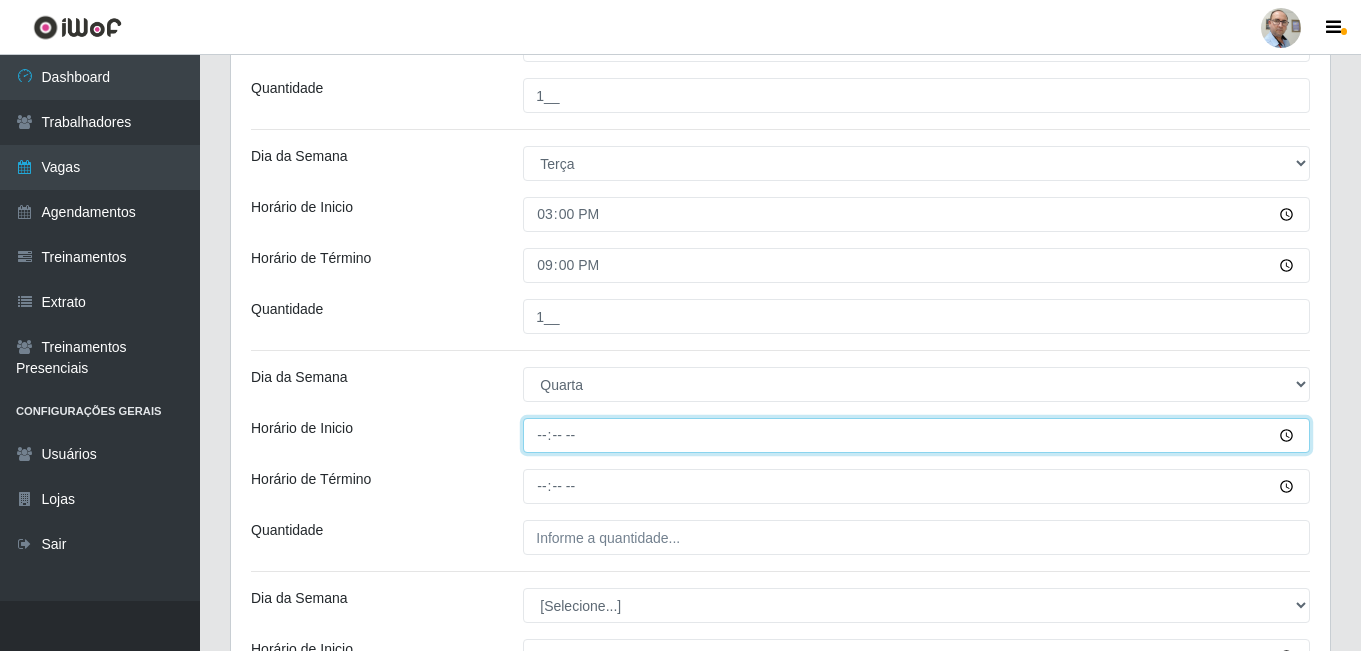 click on "Horário de Inicio" at bounding box center (916, 435) 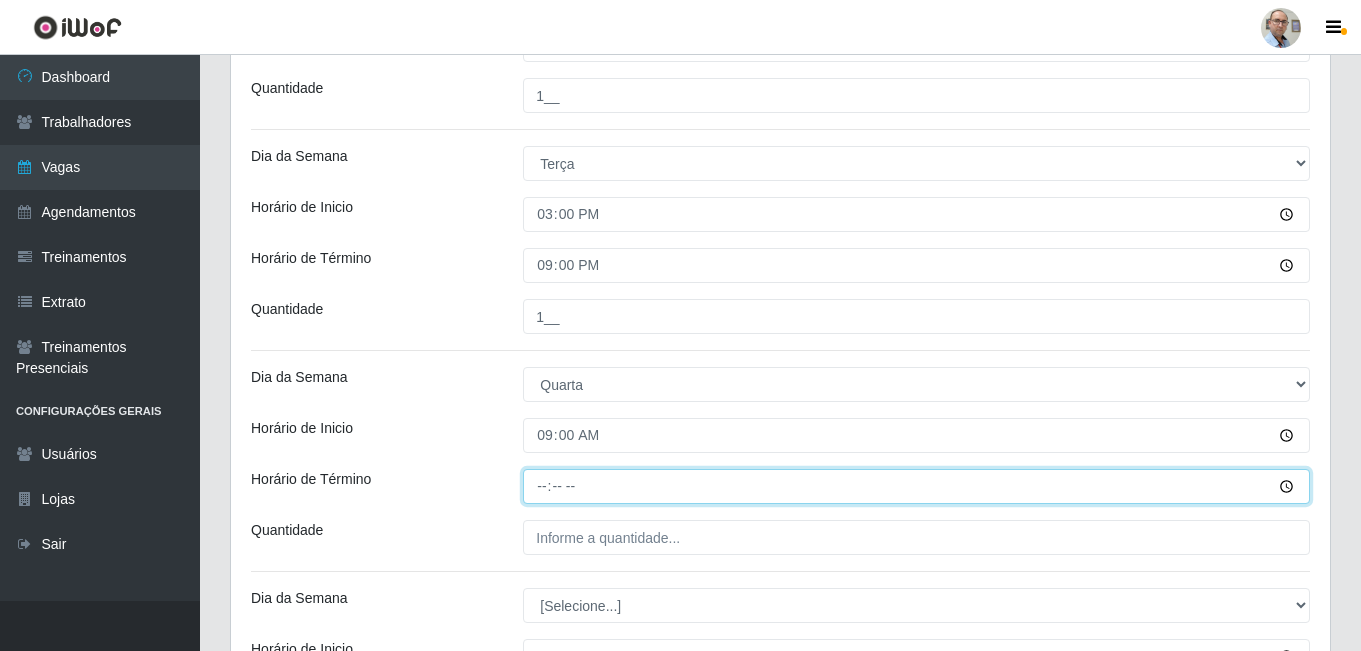 type on "15:00" 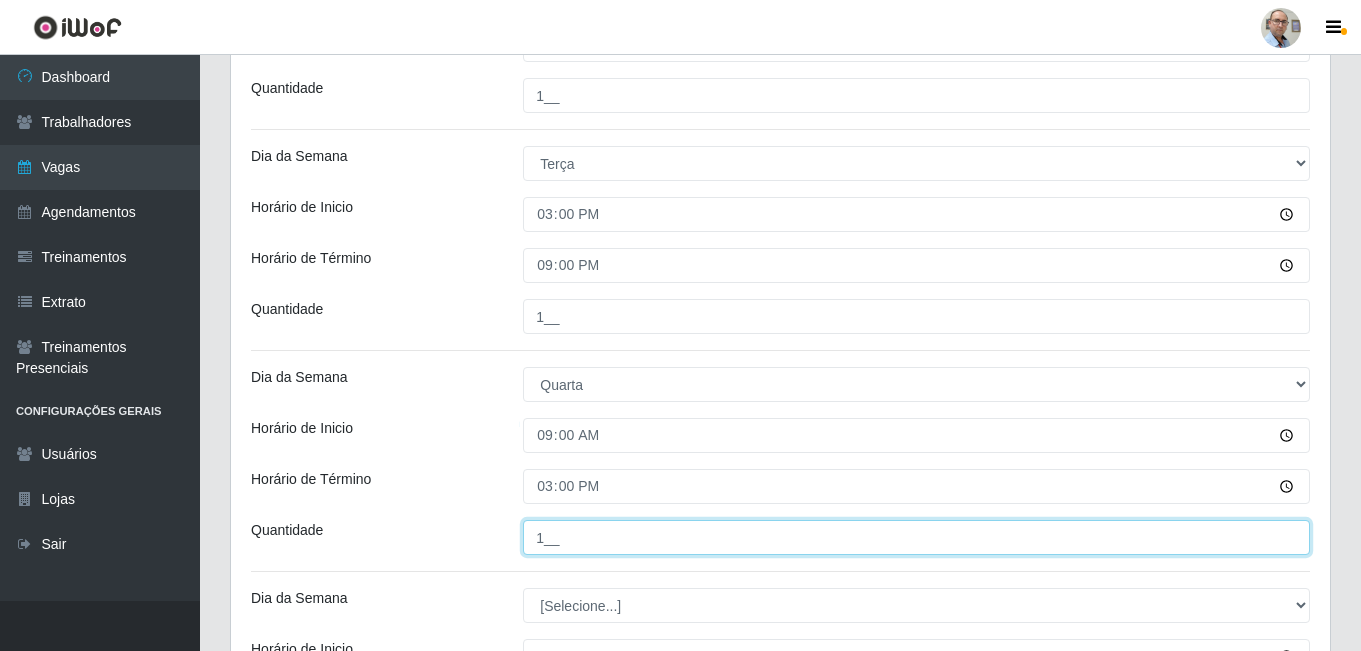 scroll, scrollTop: 800, scrollLeft: 0, axis: vertical 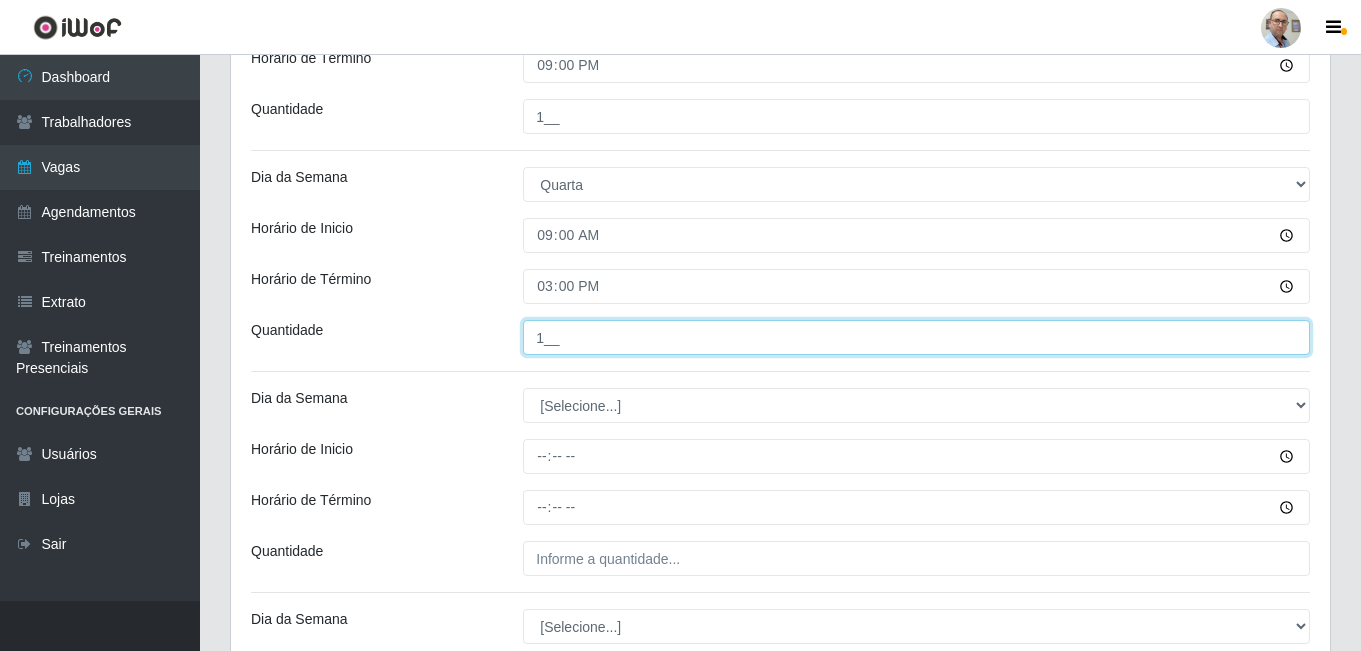 type on "1__" 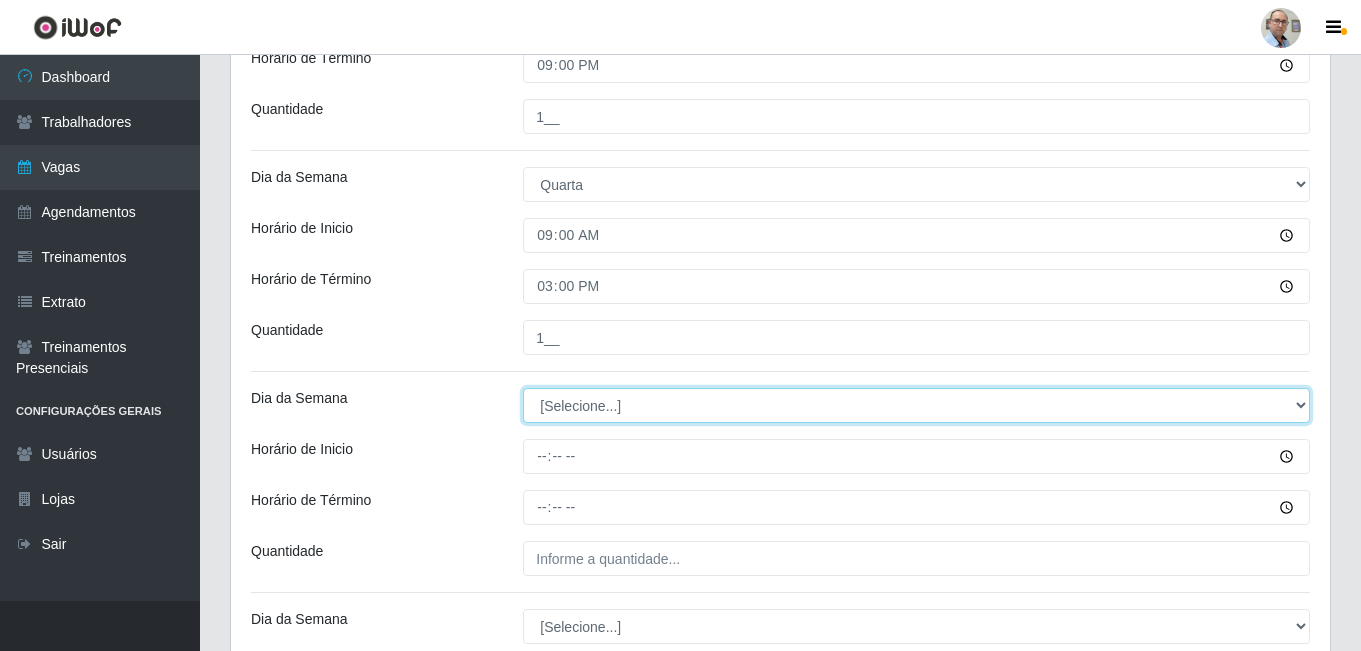 click on "[Selecione...] Segunda Terça Quarta Quinta Sexta Sábado Domingo" at bounding box center (916, 405) 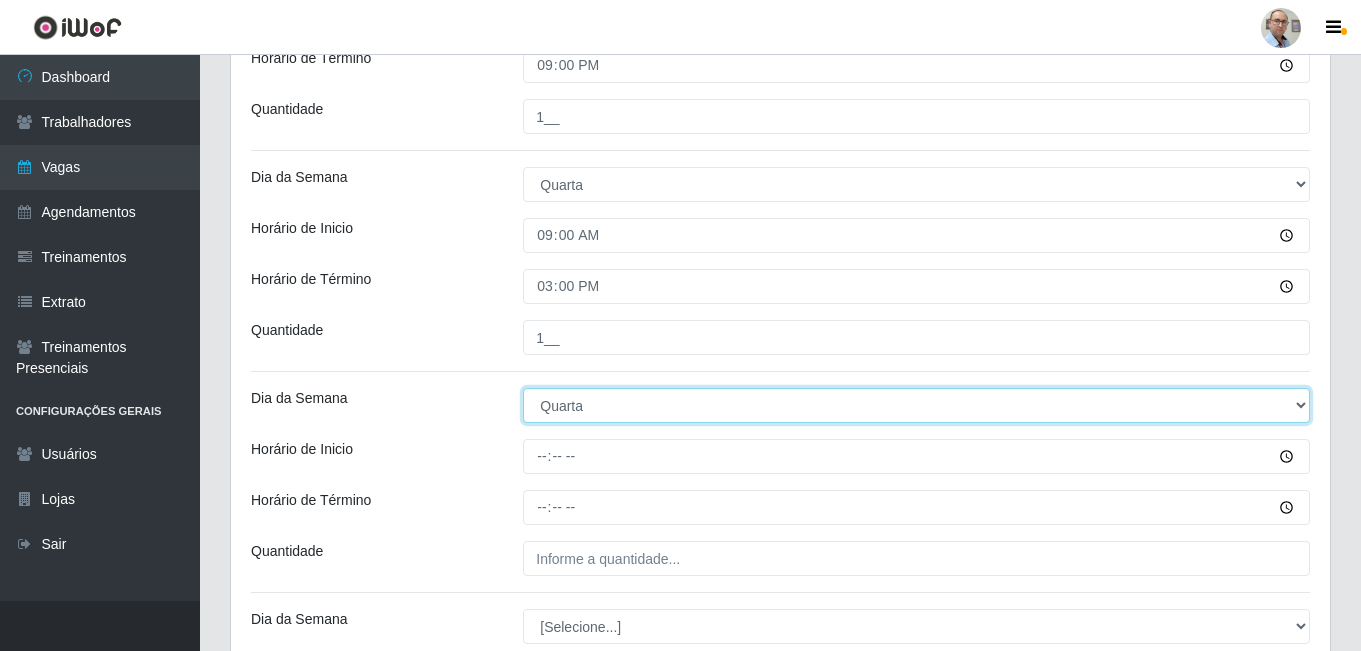 click on "[Selecione...] Segunda Terça Quarta Quinta Sexta Sábado Domingo" at bounding box center [916, 405] 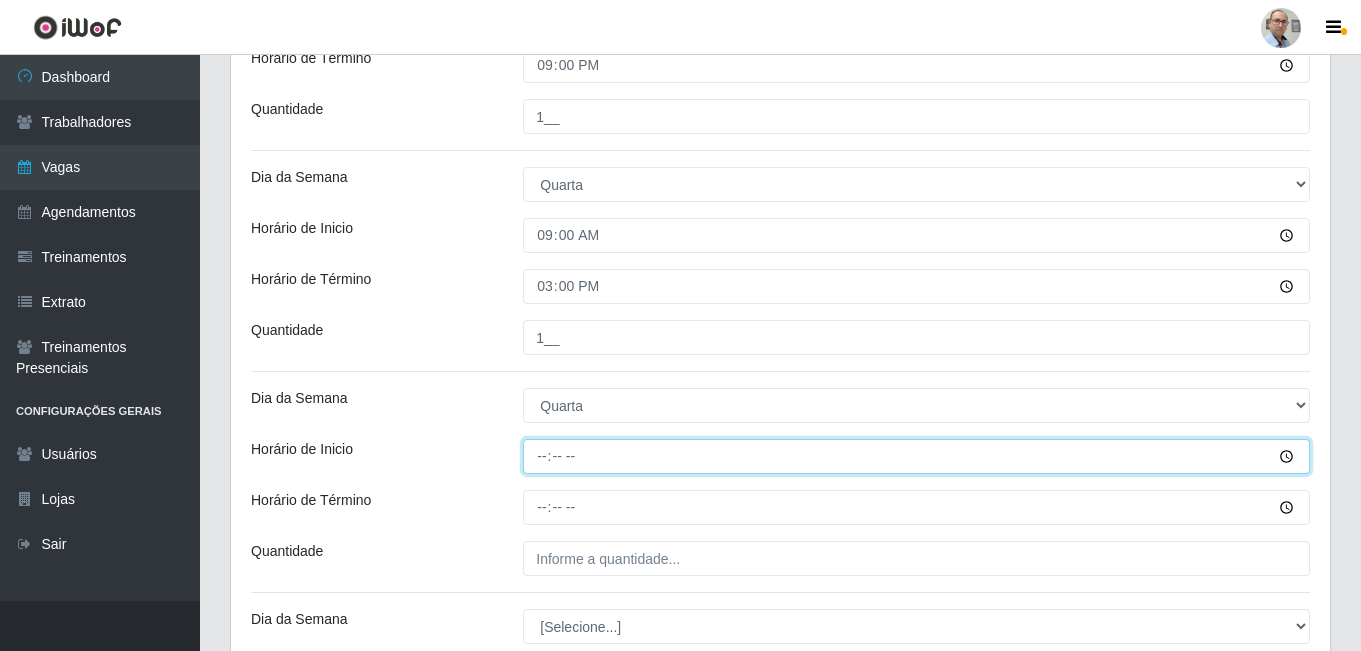 click on "Horário de Inicio" at bounding box center (916, 456) 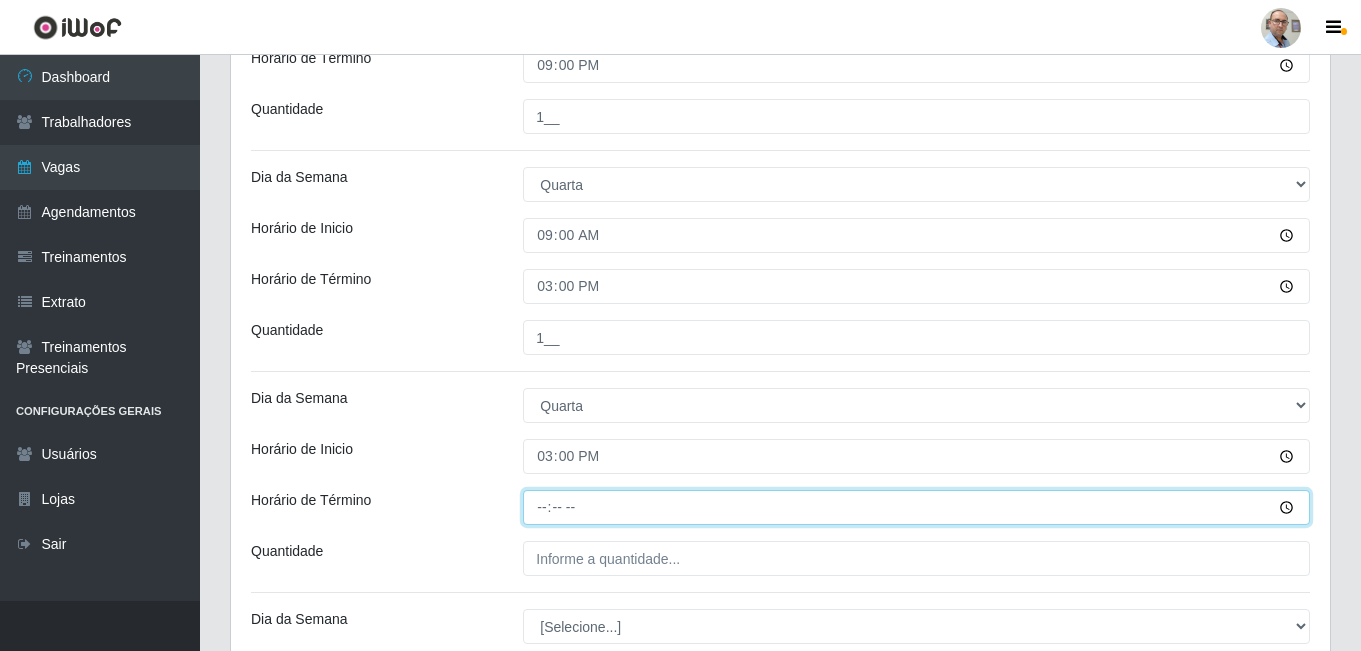 type on "21:00" 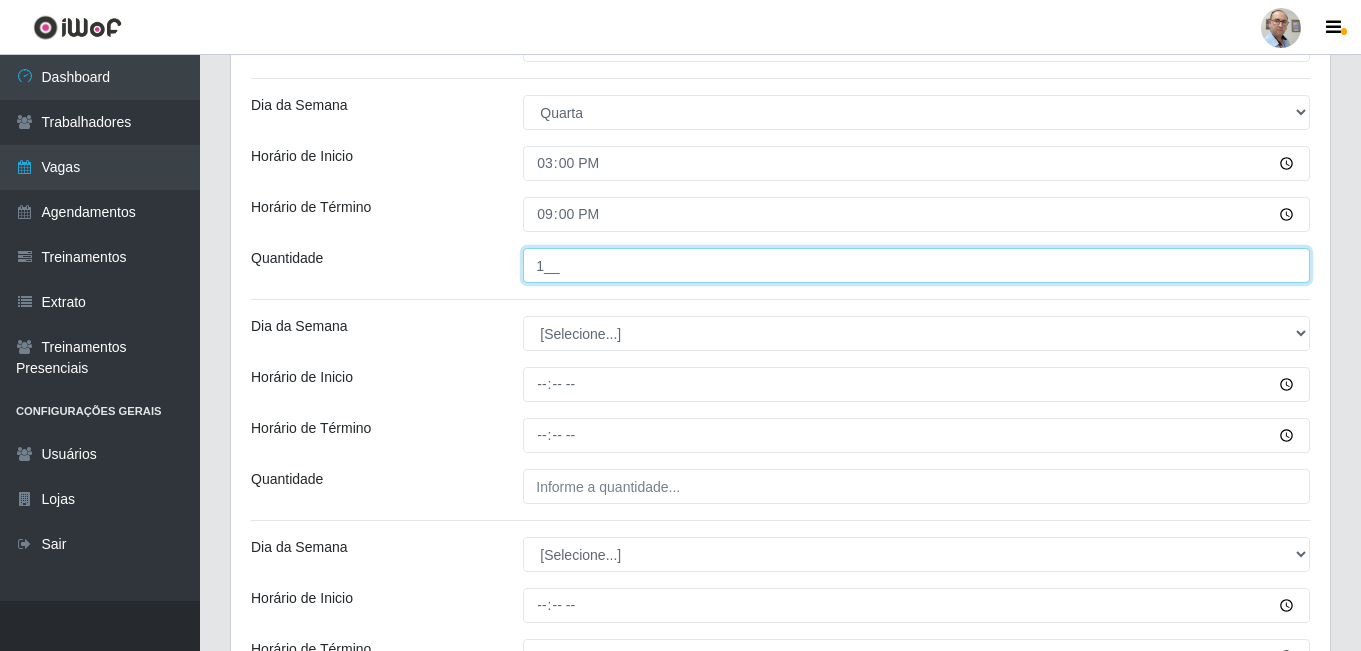 scroll, scrollTop: 1100, scrollLeft: 0, axis: vertical 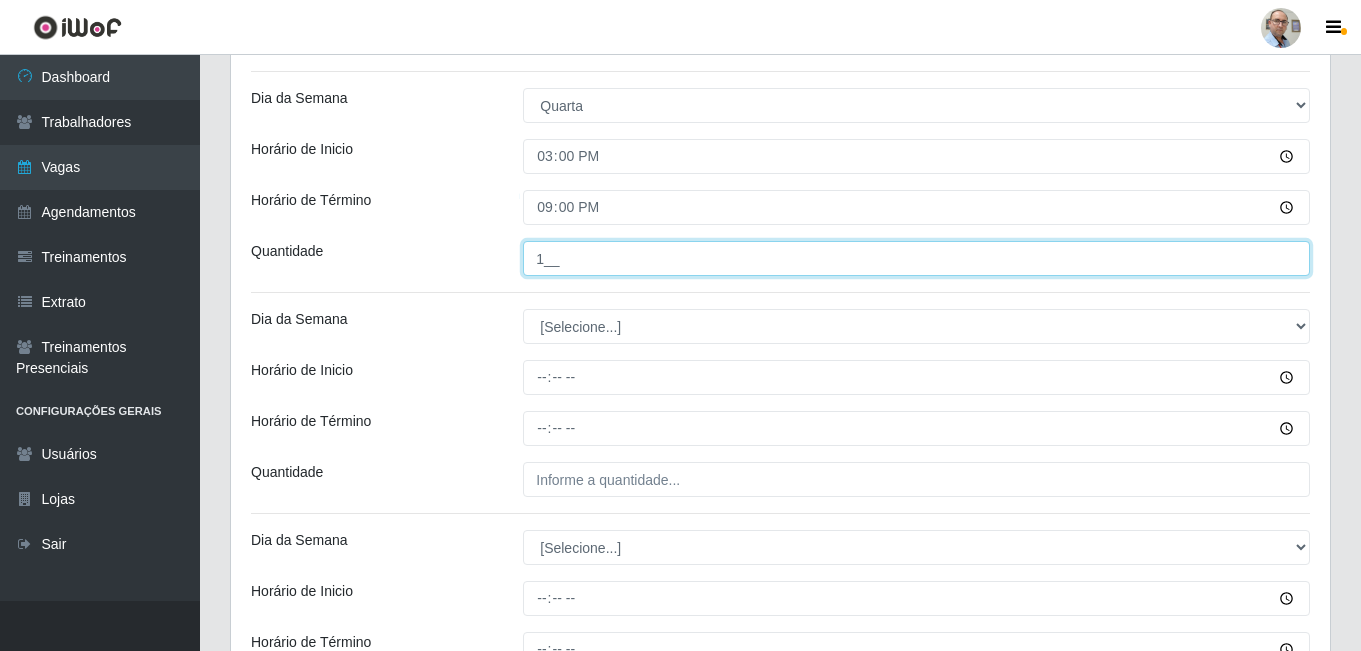 type on "1__" 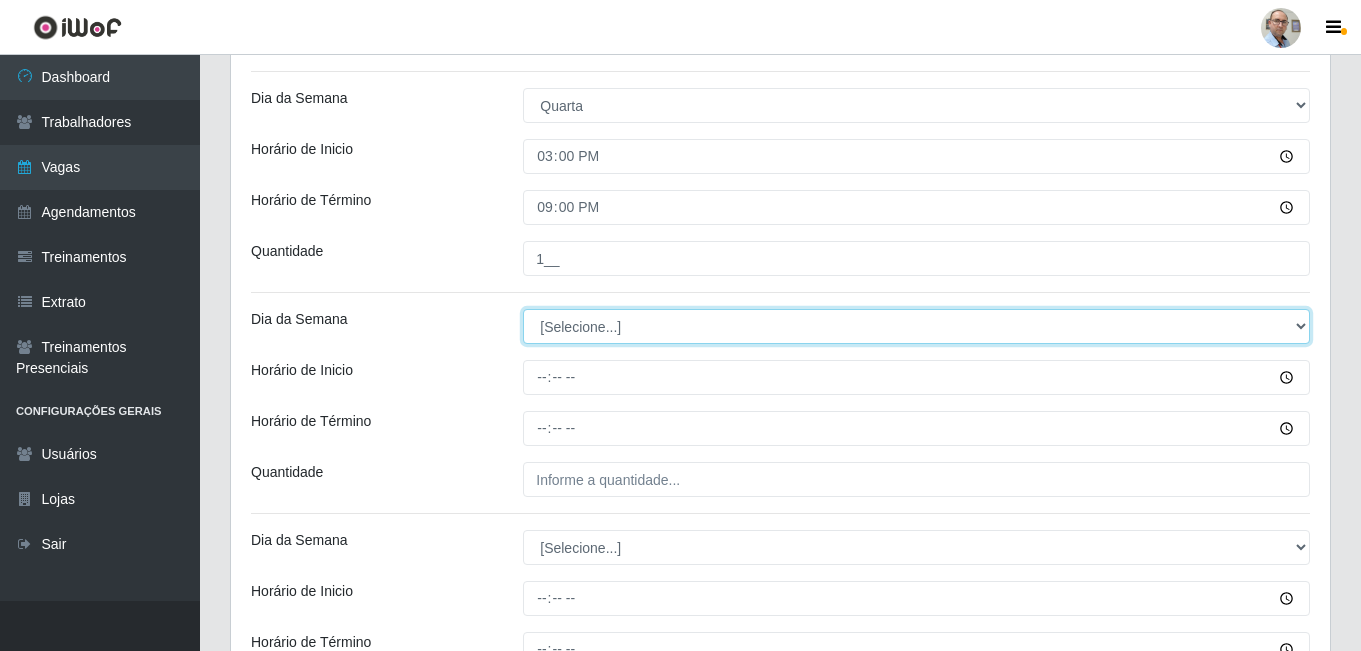 click on "[Selecione...] Segunda Terça Quarta Quinta Sexta Sábado Domingo" at bounding box center (916, 326) 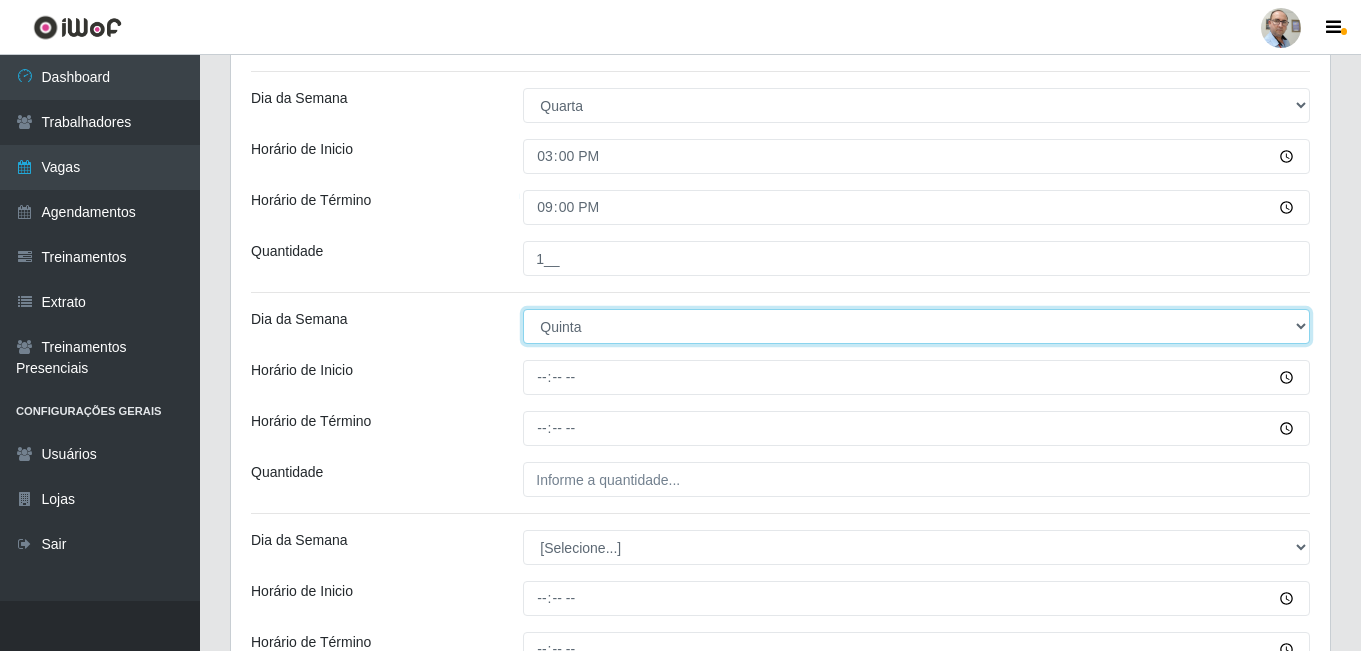 click on "[Selecione...] Segunda Terça Quarta Quinta Sexta Sábado Domingo" at bounding box center [916, 326] 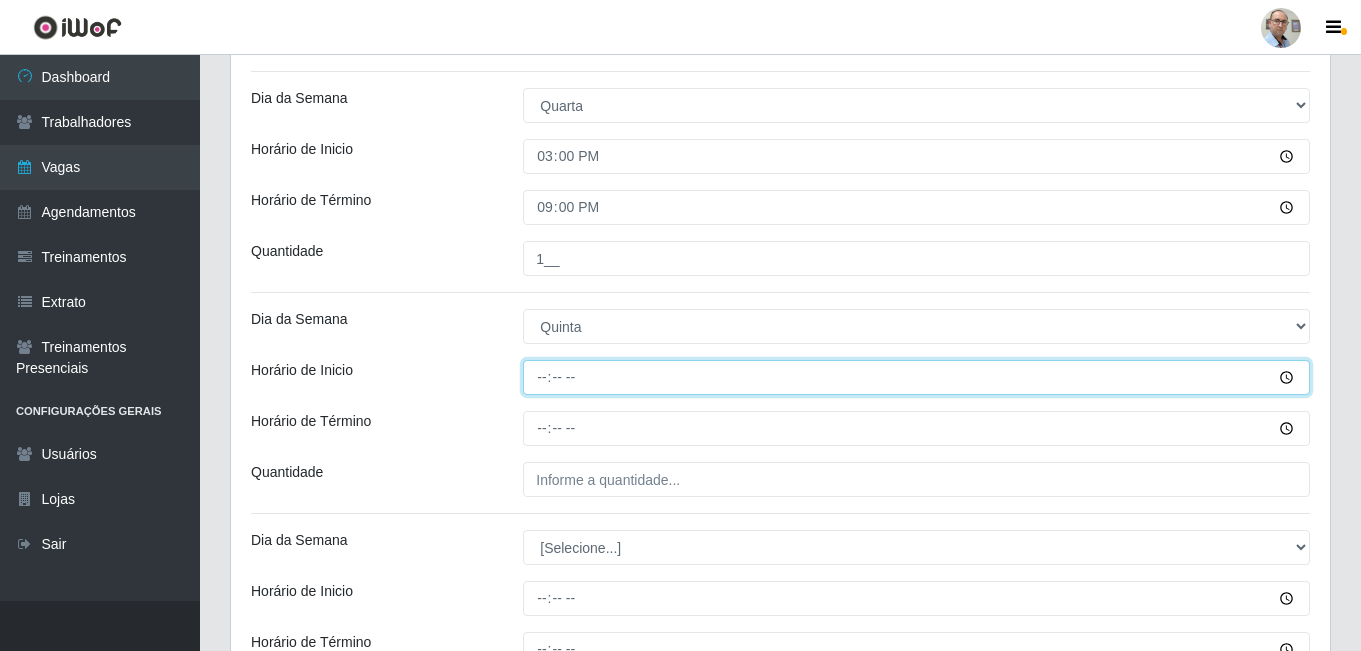 click on "Horário de Inicio" at bounding box center [916, 377] 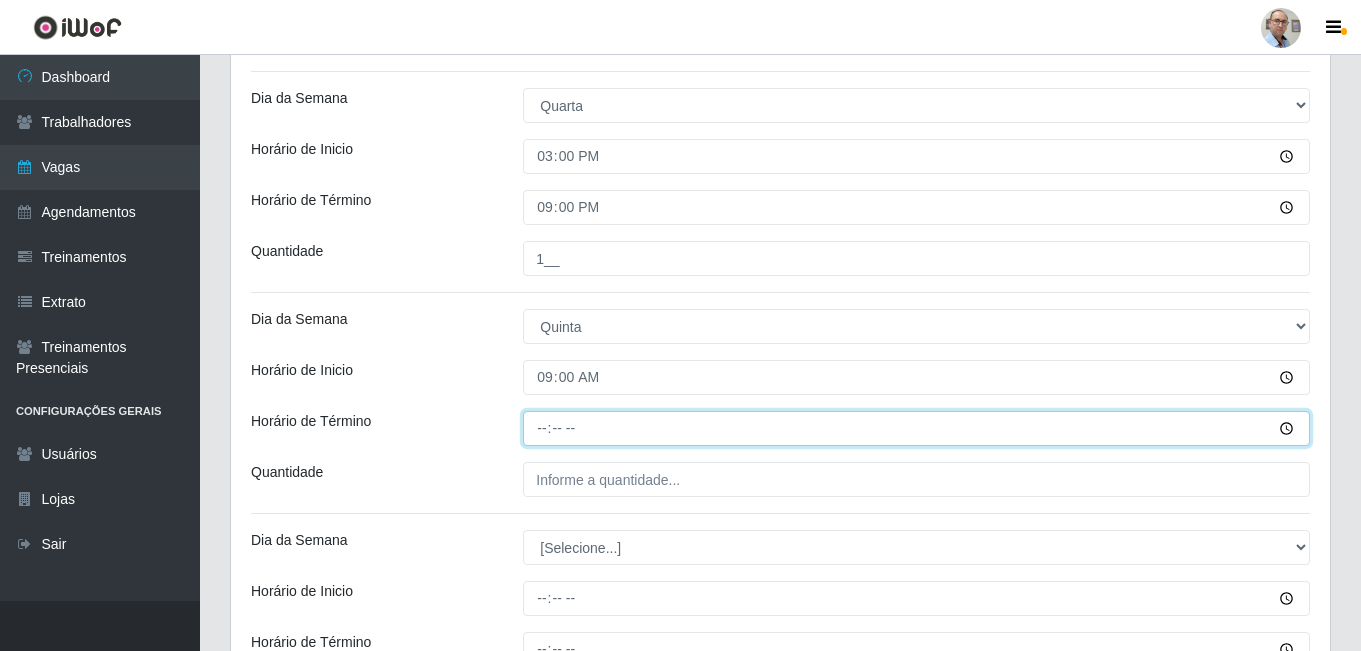 type on "15:00" 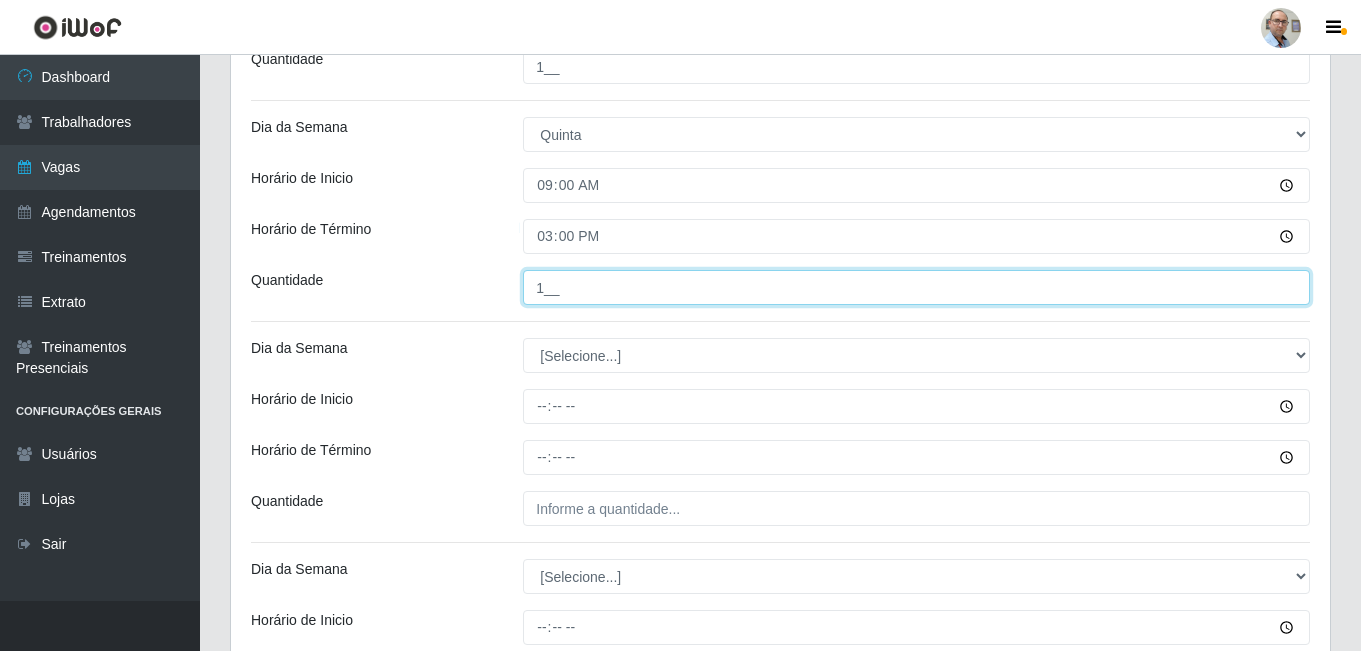 scroll, scrollTop: 1300, scrollLeft: 0, axis: vertical 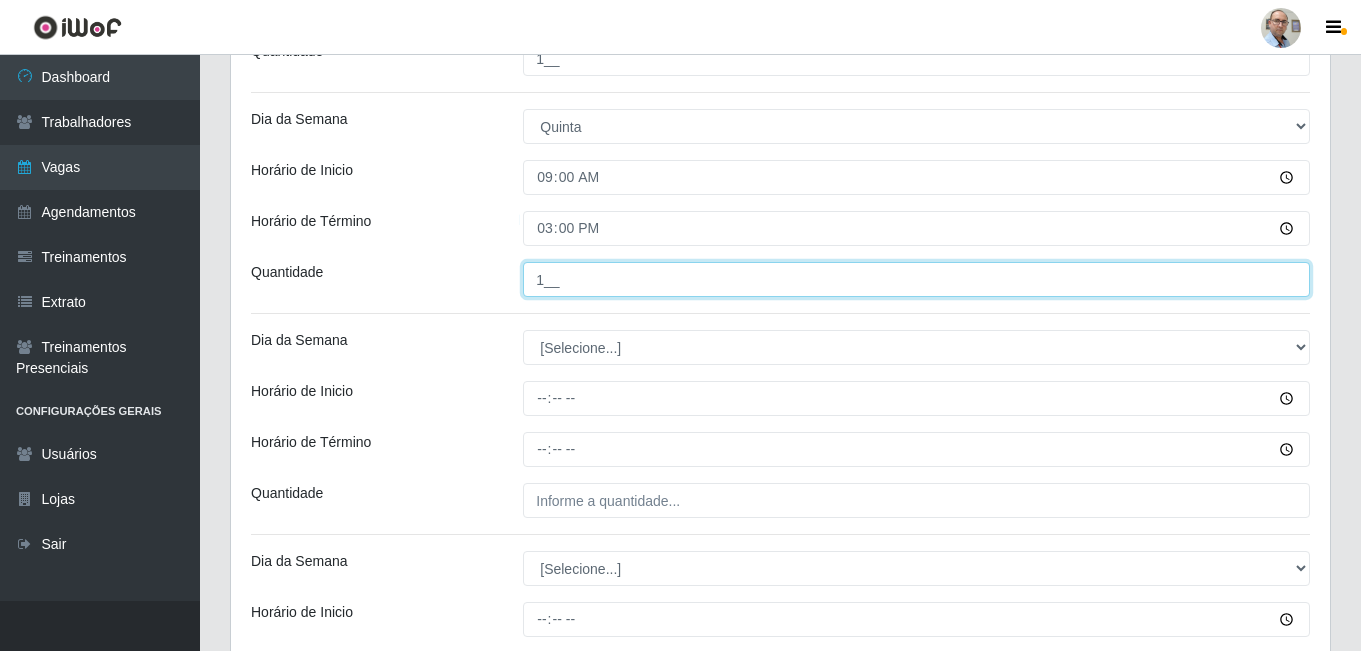 type on "1__" 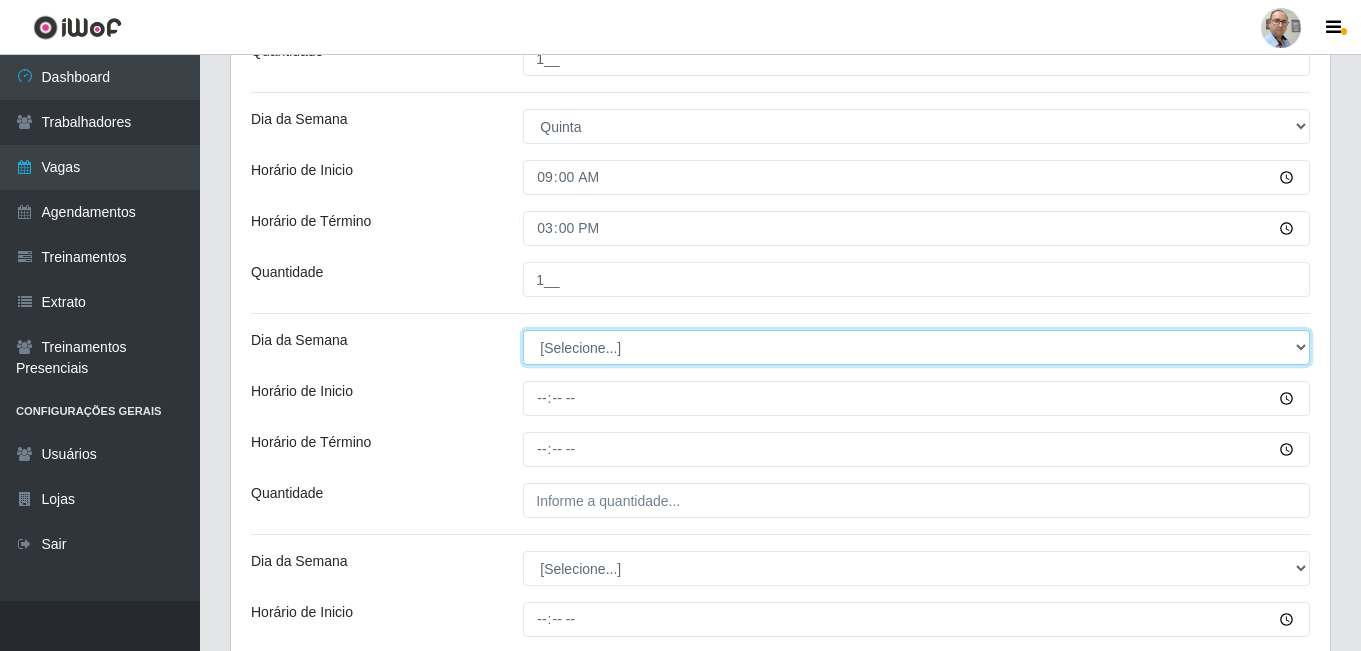 click on "[Selecione...] Segunda Terça Quarta Quinta Sexta Sábado Domingo" at bounding box center (916, 347) 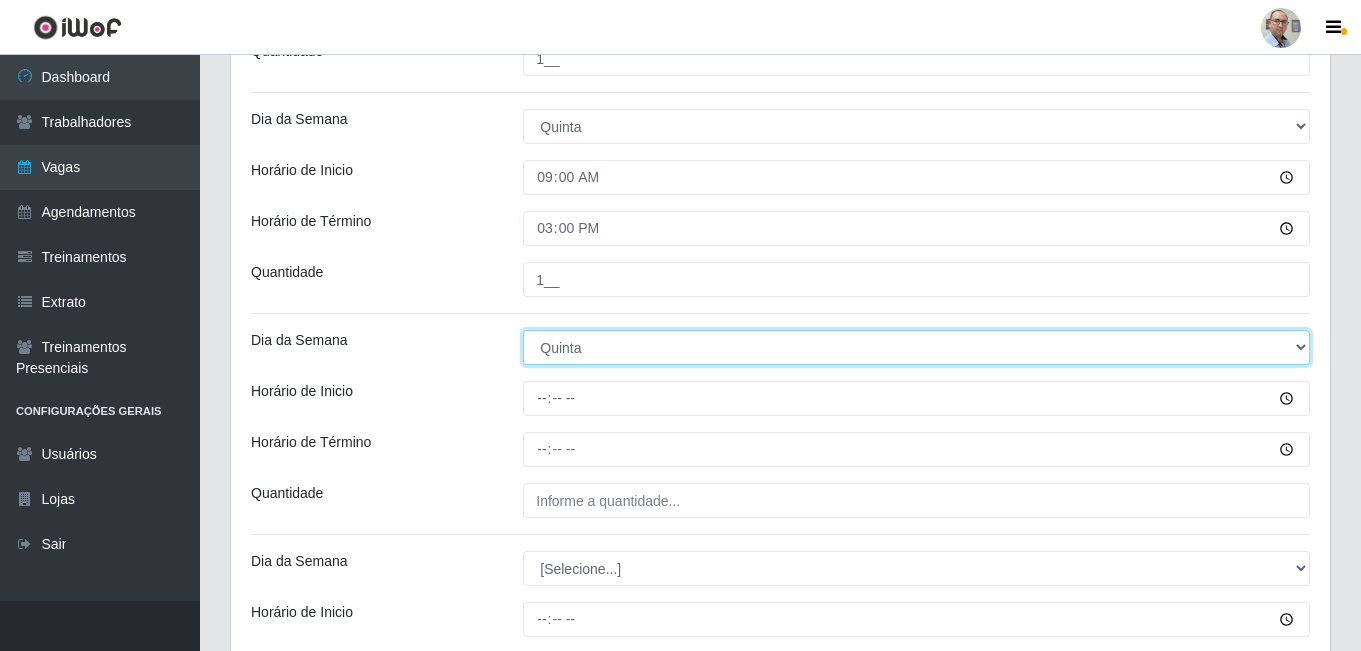 click on "[Selecione...] Segunda Terça Quarta Quinta Sexta Sábado Domingo" at bounding box center [916, 347] 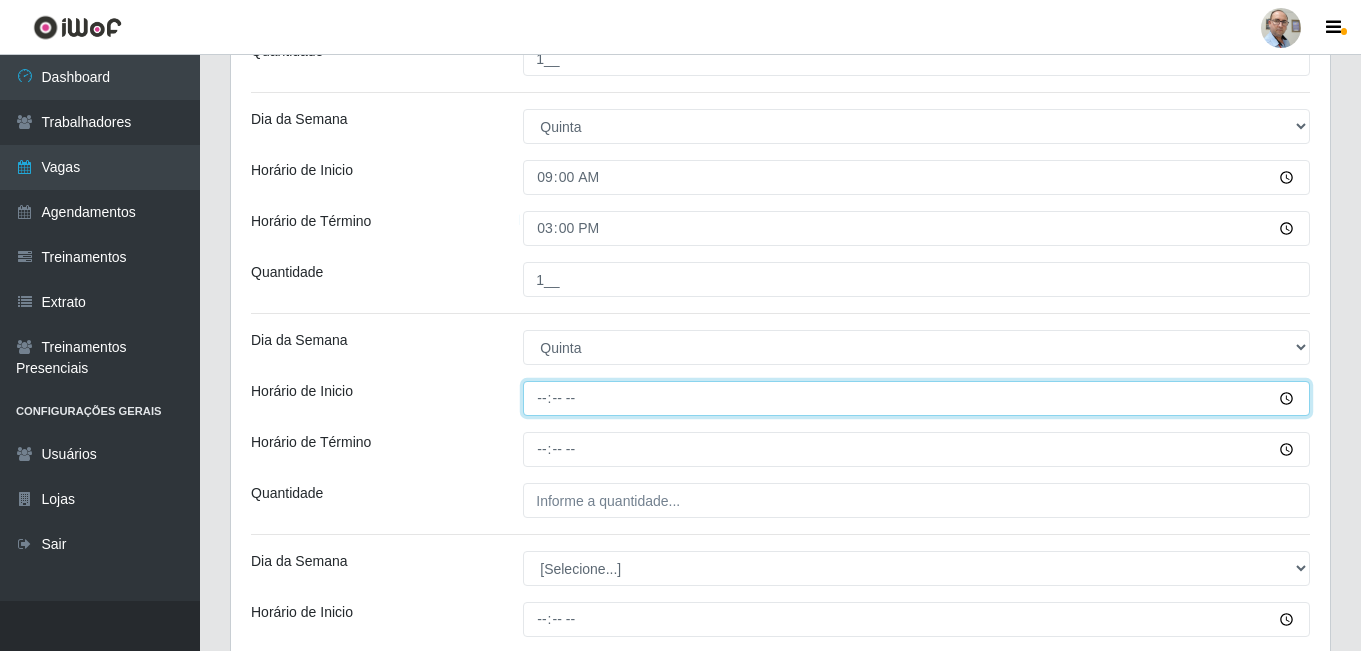 click on "Horário de Inicio" at bounding box center [916, 398] 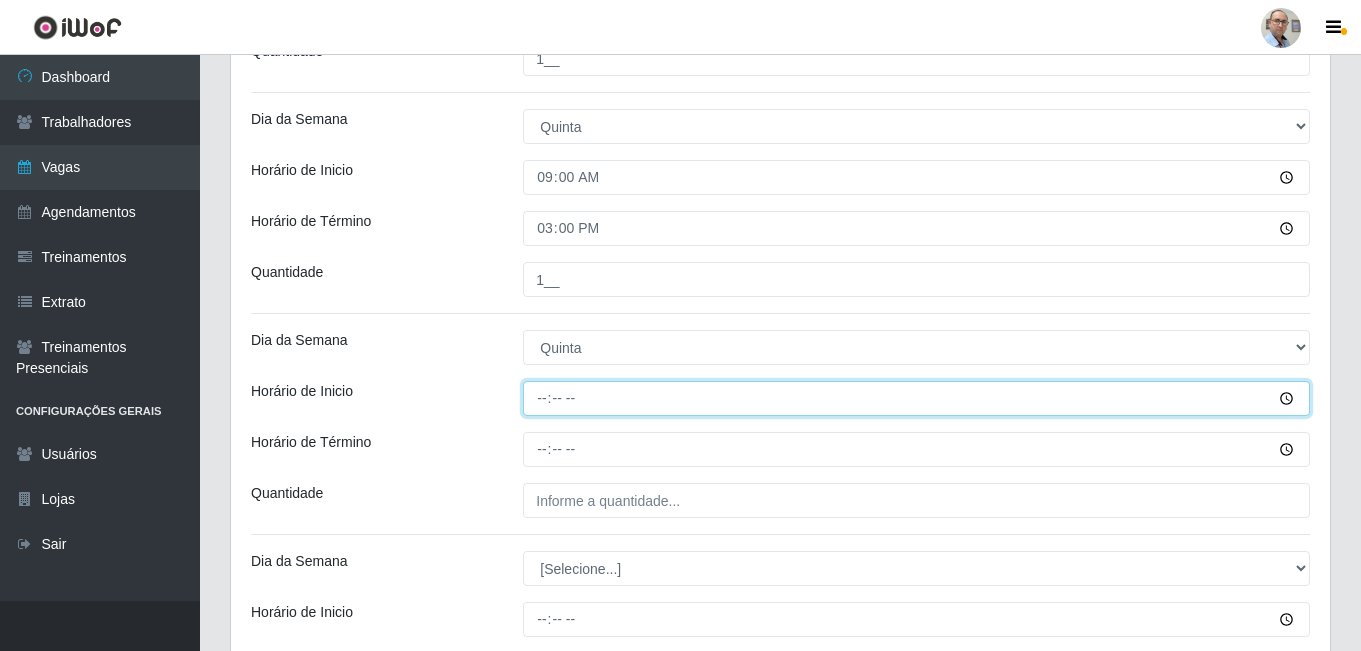 type on "15:00" 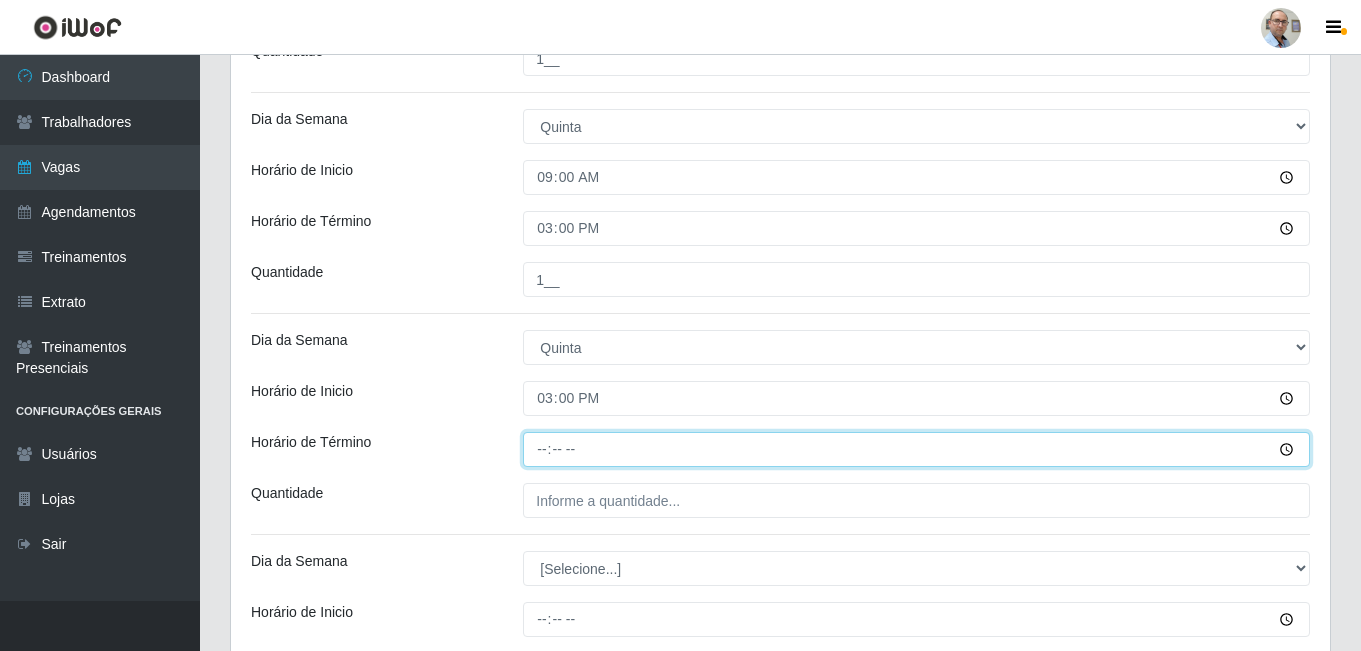type on "21:00" 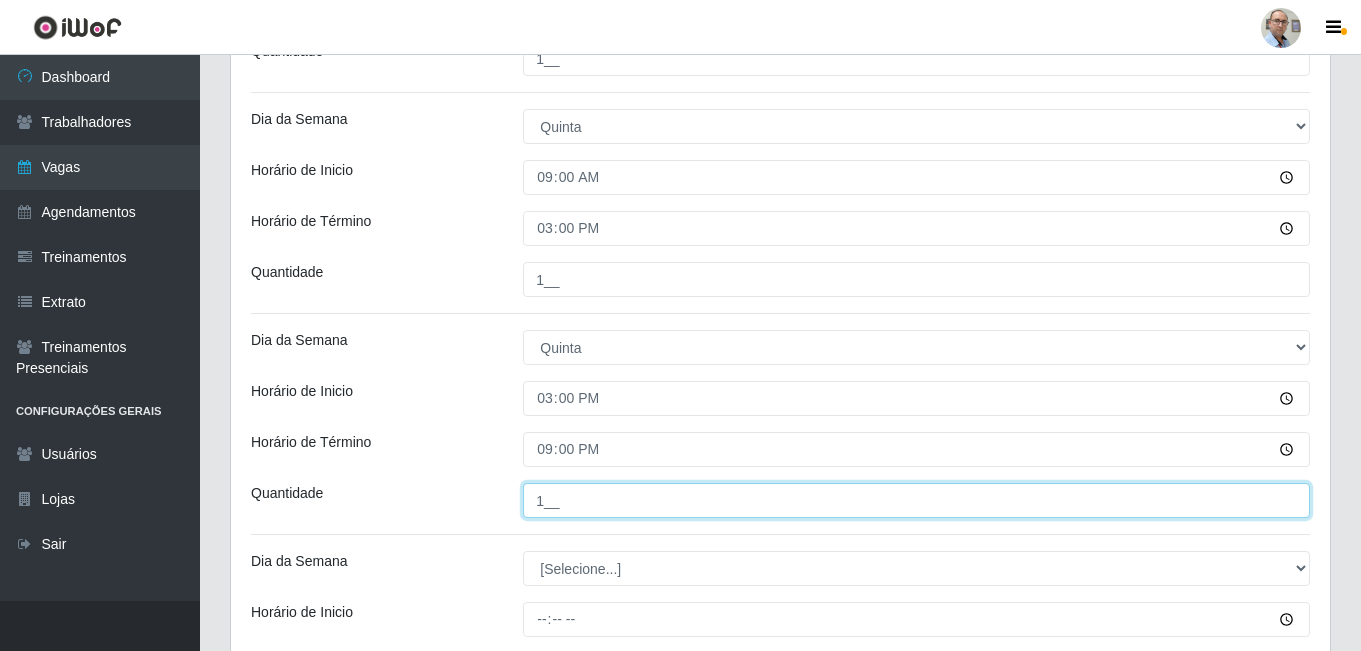 scroll, scrollTop: 1500, scrollLeft: 0, axis: vertical 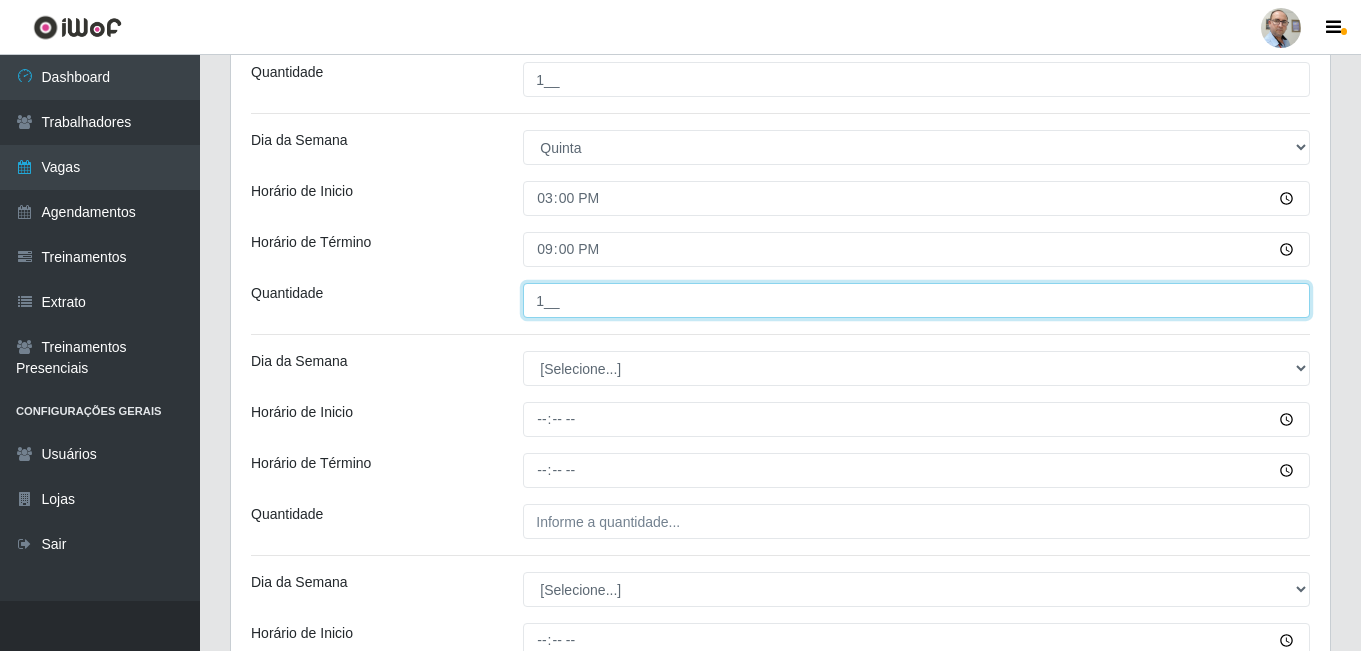 type on "1__" 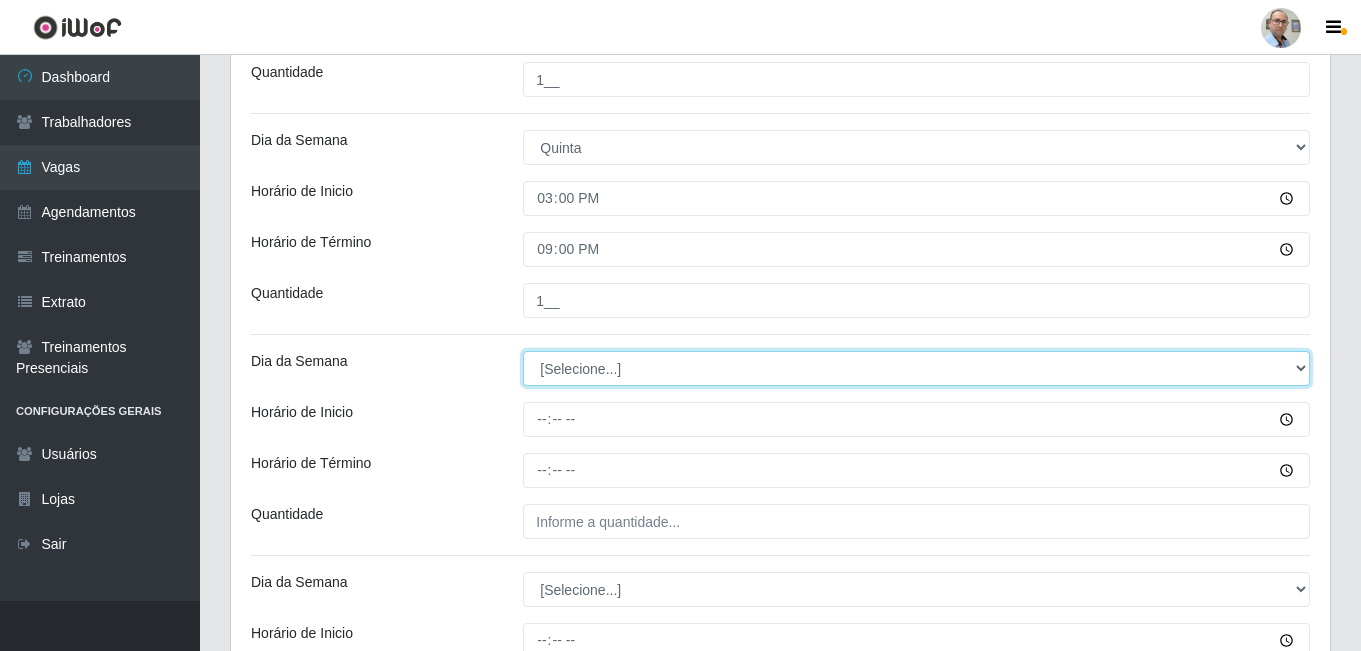 click on "[Selecione...] Segunda Terça Quarta Quinta Sexta Sábado Domingo" at bounding box center (916, 368) 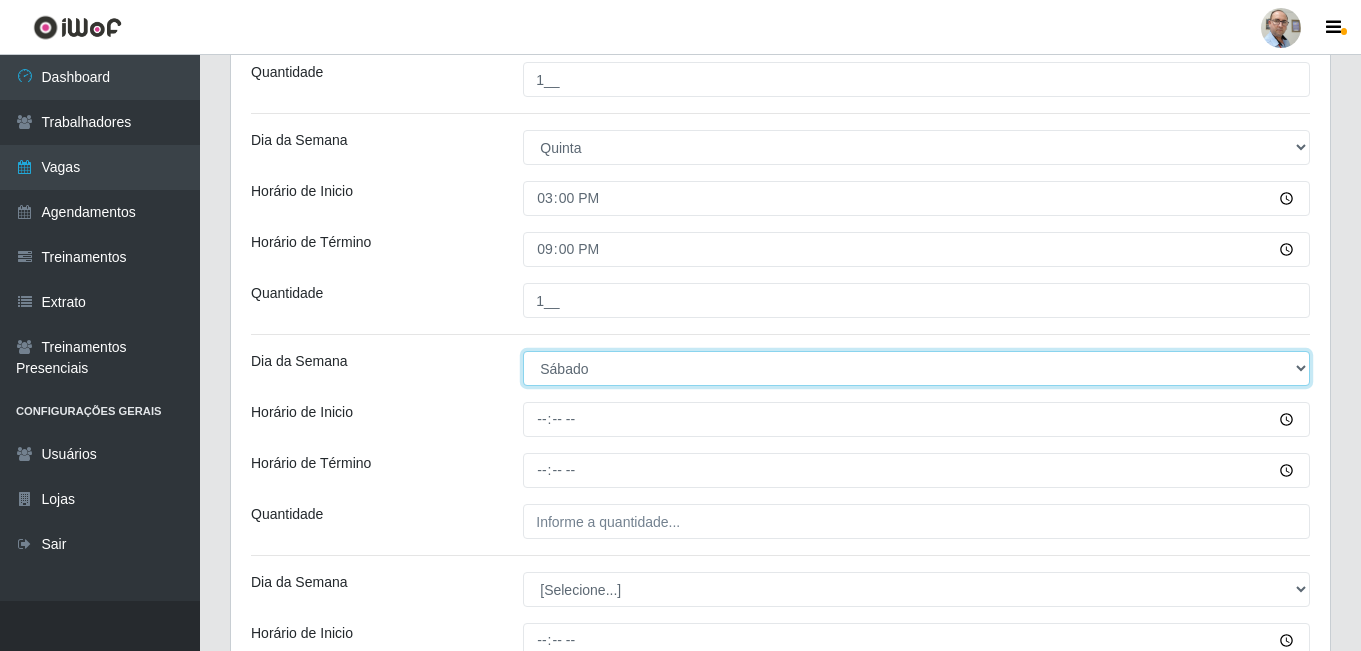 click on "[Selecione...] Segunda Terça Quarta Quinta Sexta Sábado Domingo" at bounding box center (916, 368) 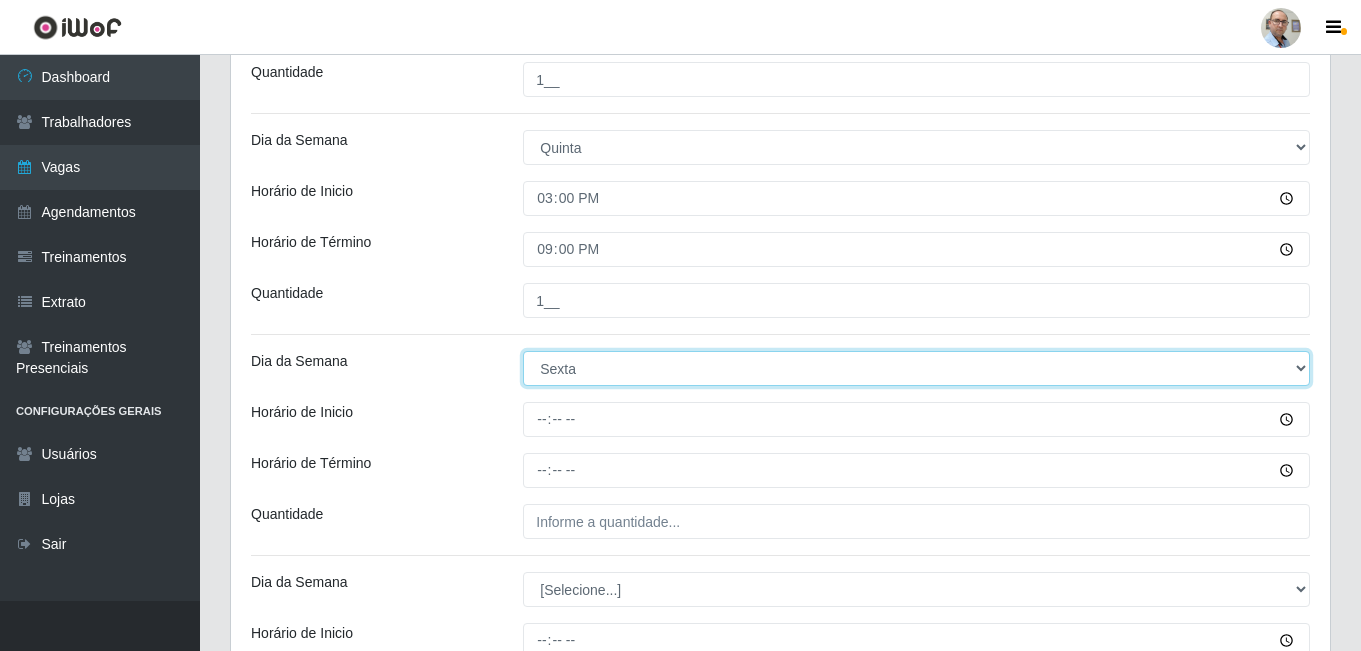 click on "[Selecione...] Segunda Terça Quarta Quinta Sexta Sábado Domingo" at bounding box center [916, 368] 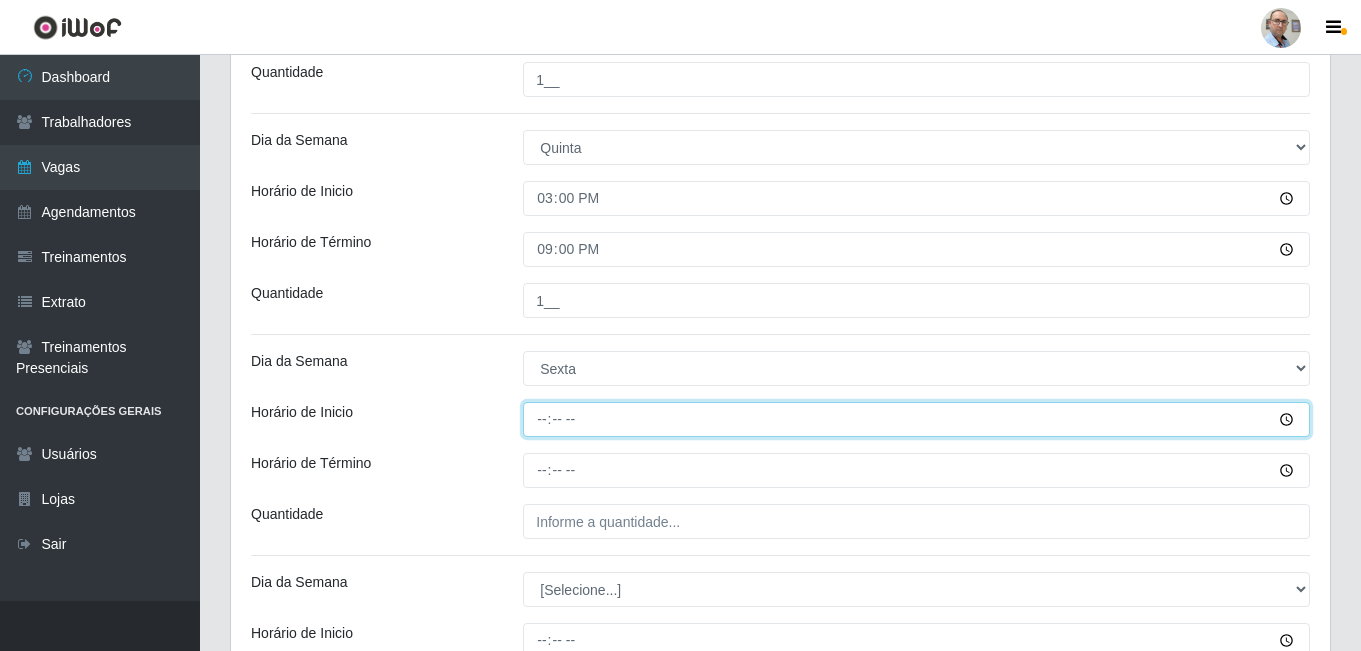 click on "Horário de Inicio" at bounding box center (916, 419) 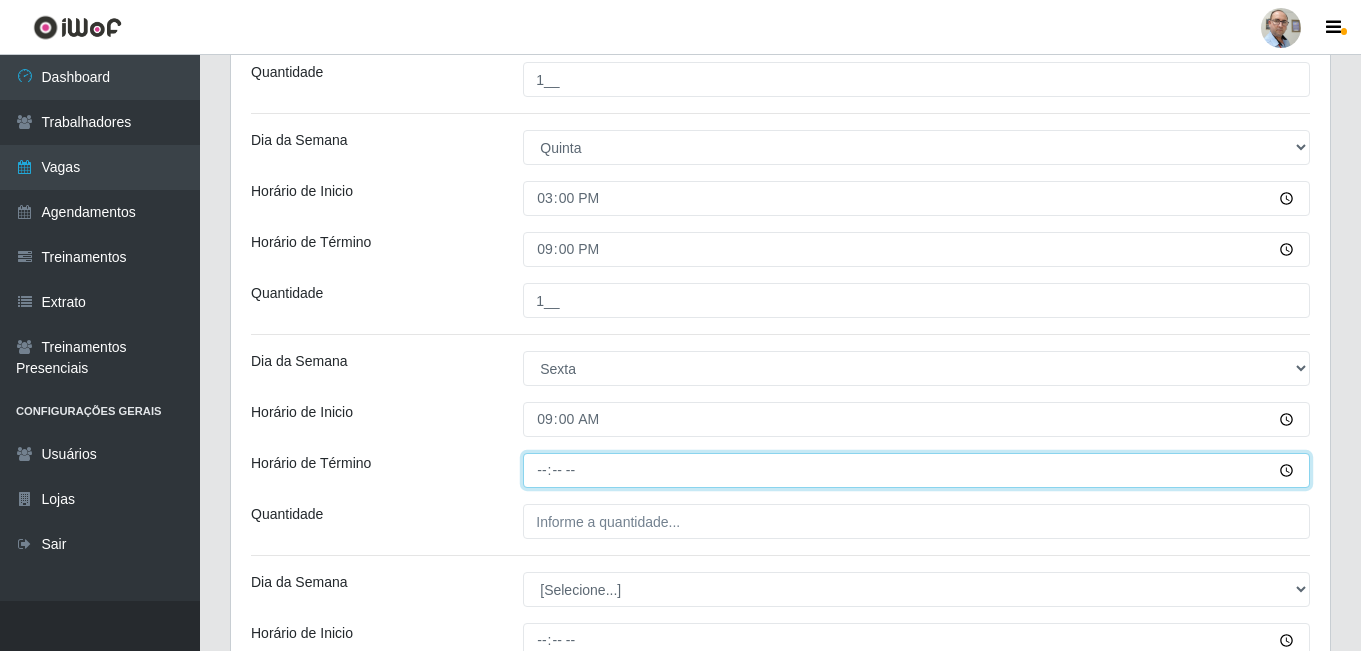 type on "15:00" 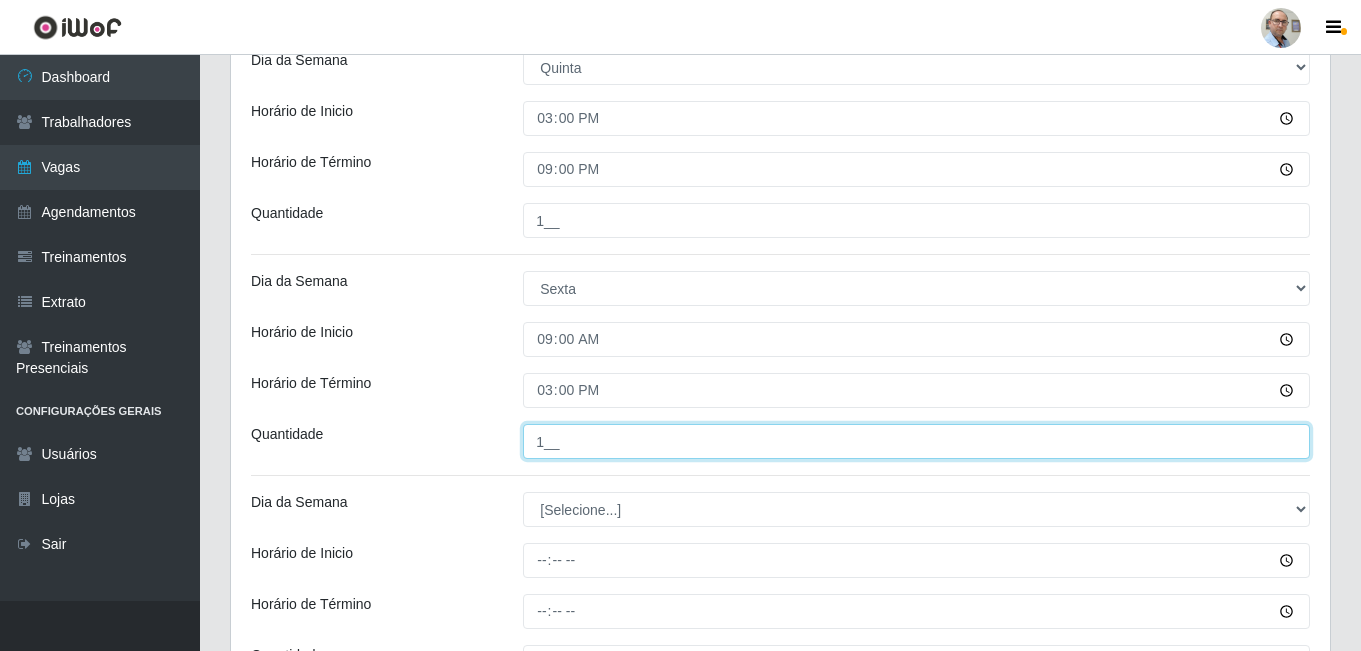 scroll, scrollTop: 1700, scrollLeft: 0, axis: vertical 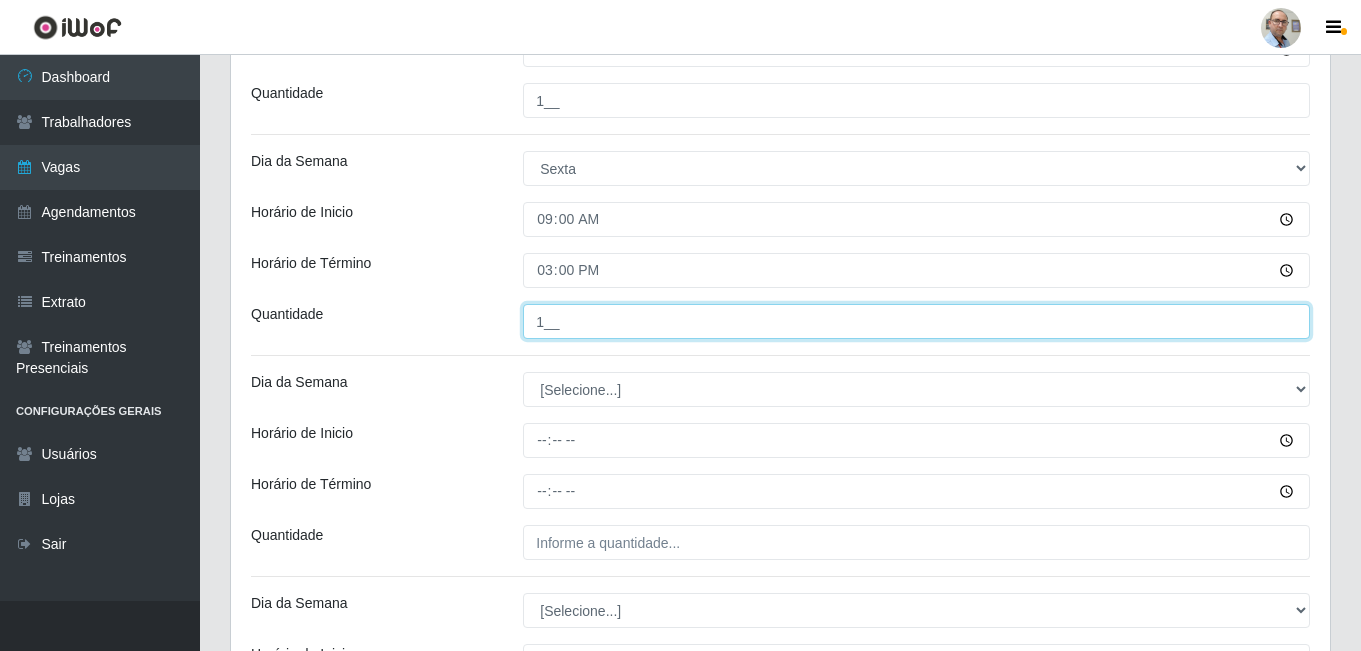 type on "1__" 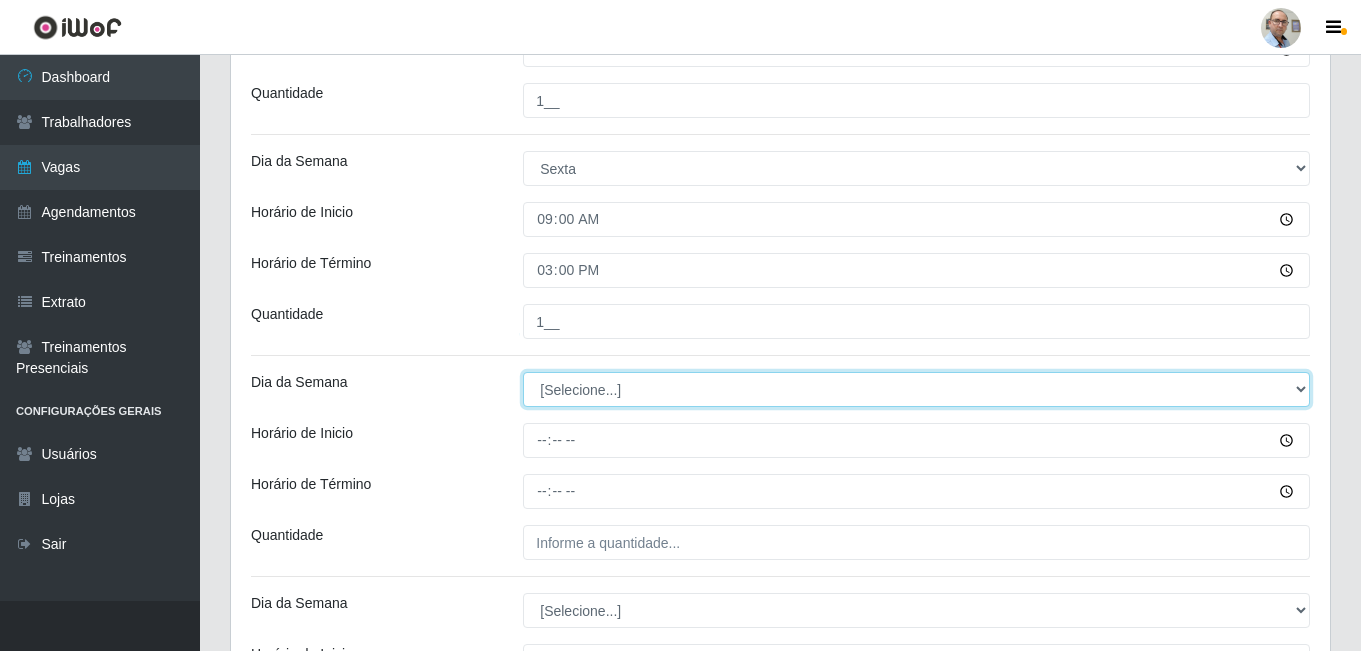 click on "[Selecione...] Segunda Terça Quarta Quinta Sexta Sábado Domingo" at bounding box center (916, 389) 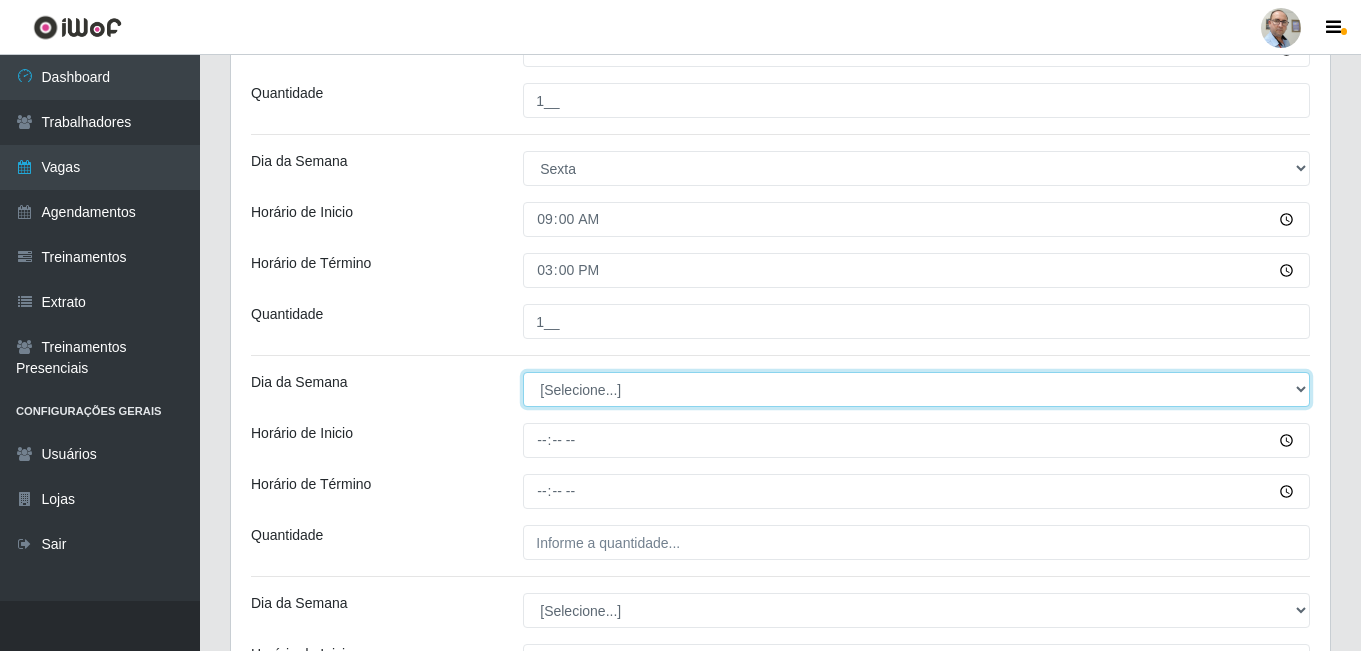select on "5" 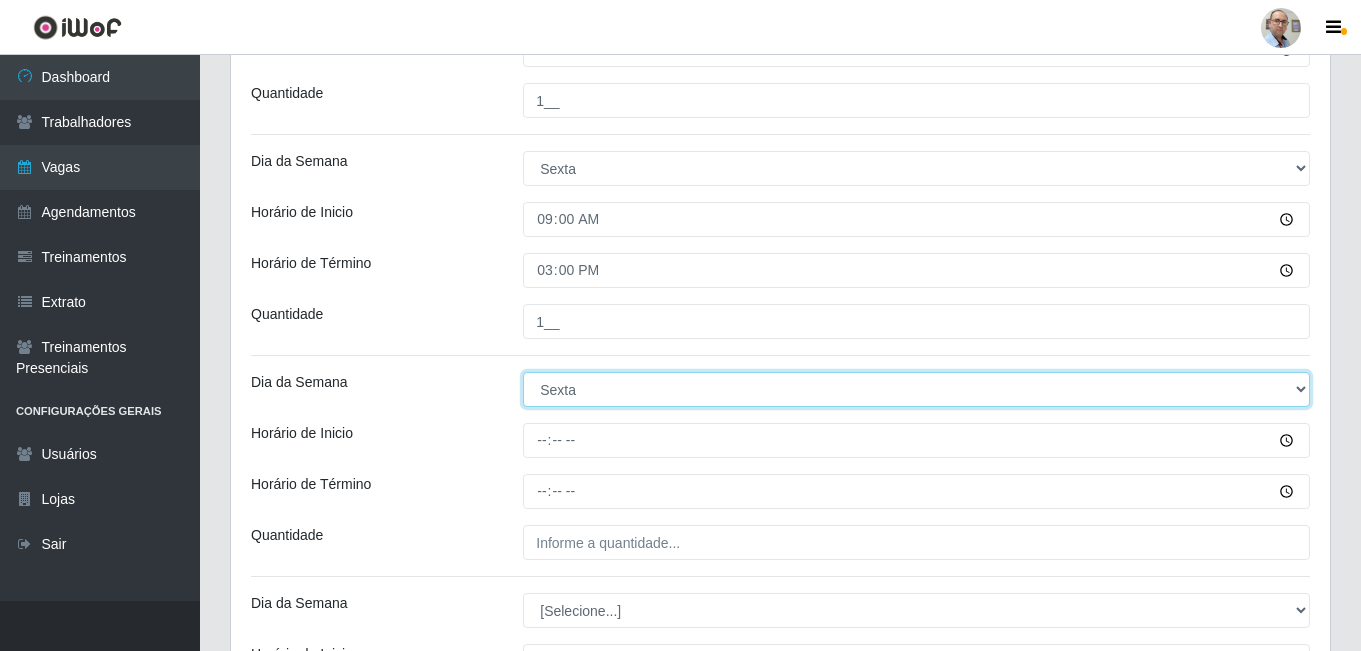 click on "[Selecione...] Segunda Terça Quarta Quinta Sexta Sábado Domingo" at bounding box center [916, 389] 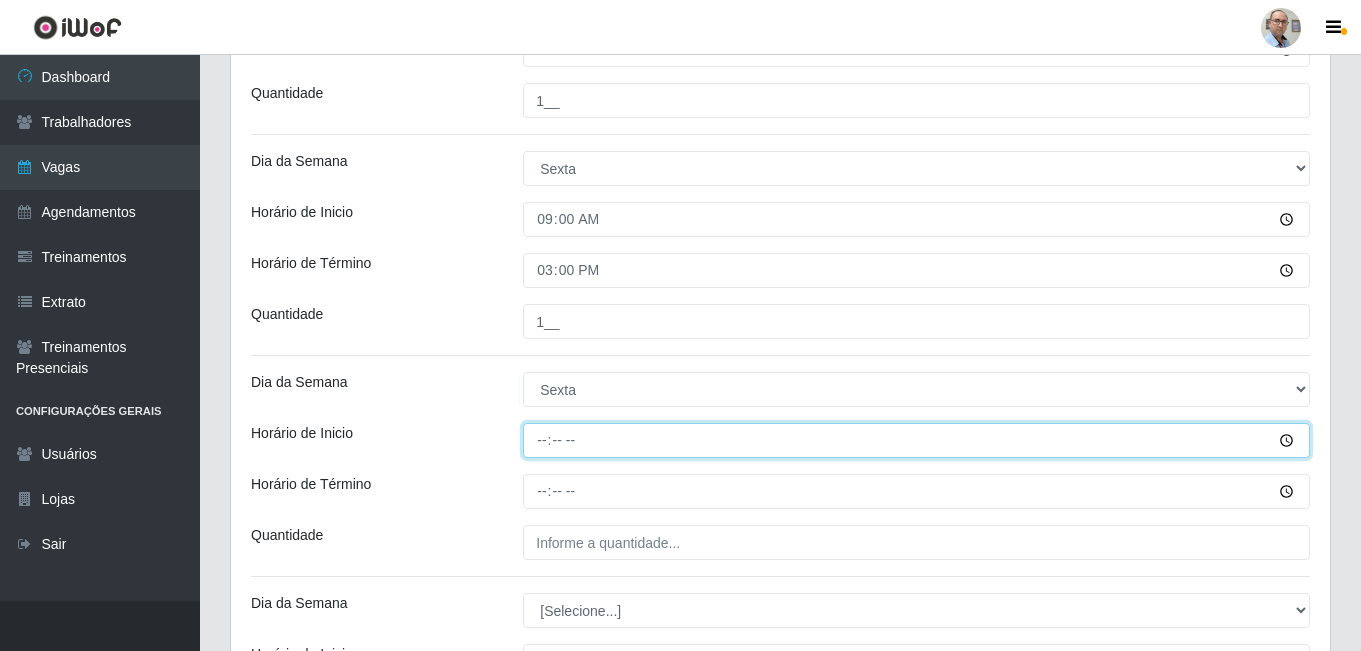 click on "Horário de Inicio" at bounding box center (916, 440) 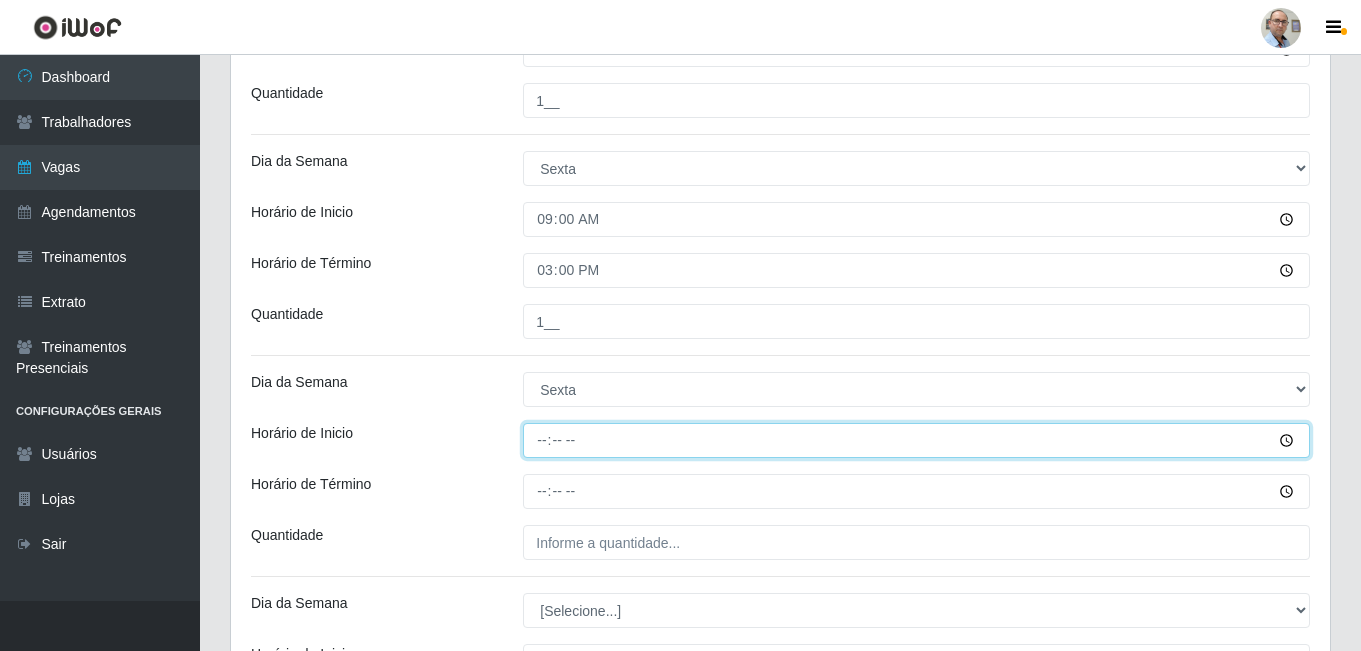 type on "15:00" 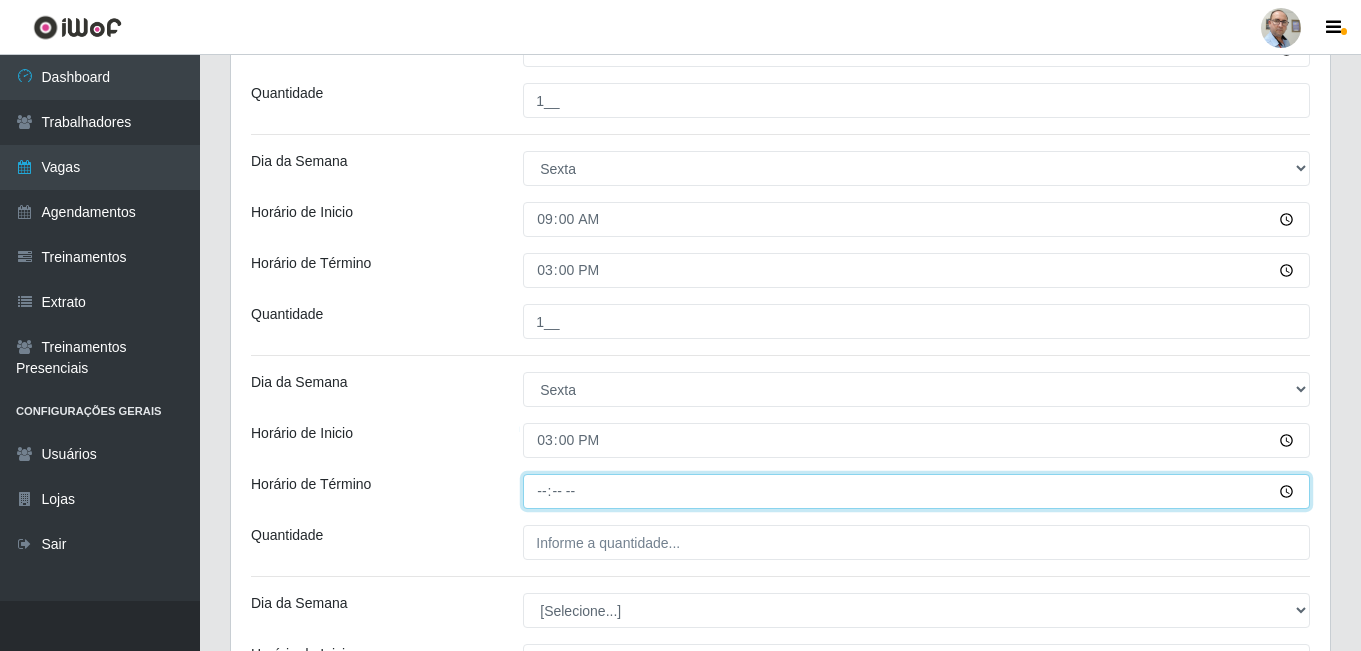 type on "21:00" 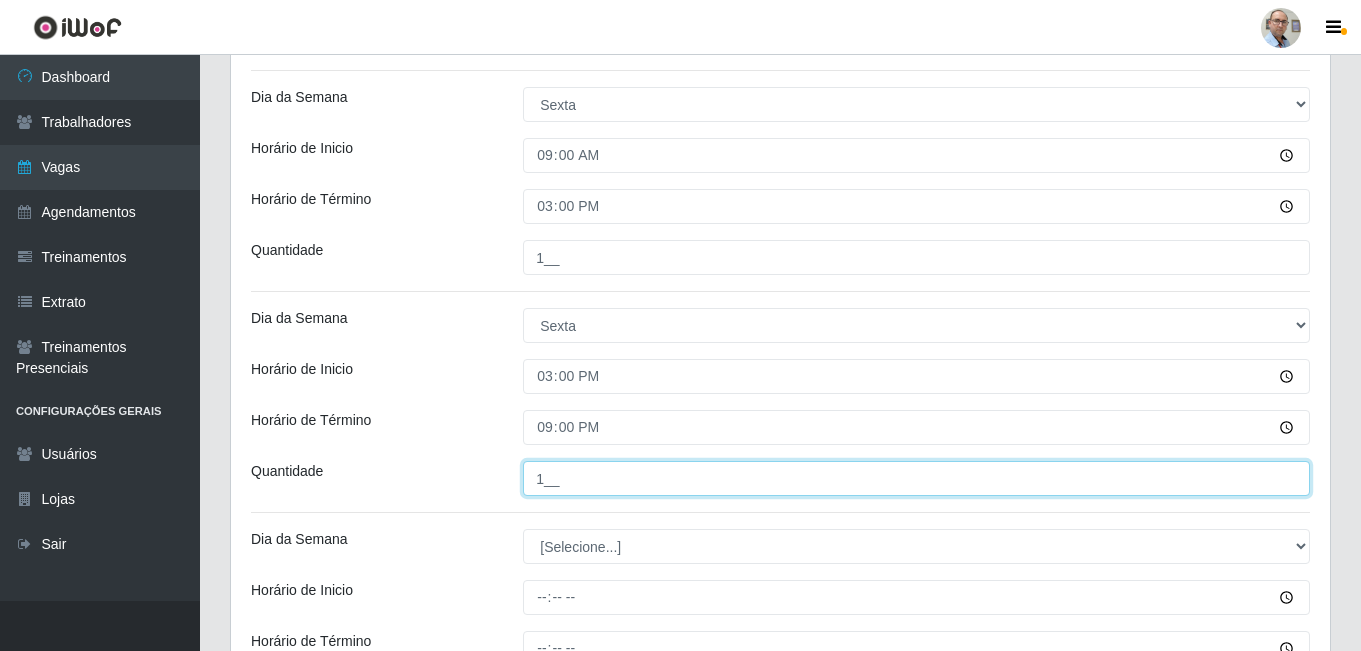 scroll, scrollTop: 2000, scrollLeft: 0, axis: vertical 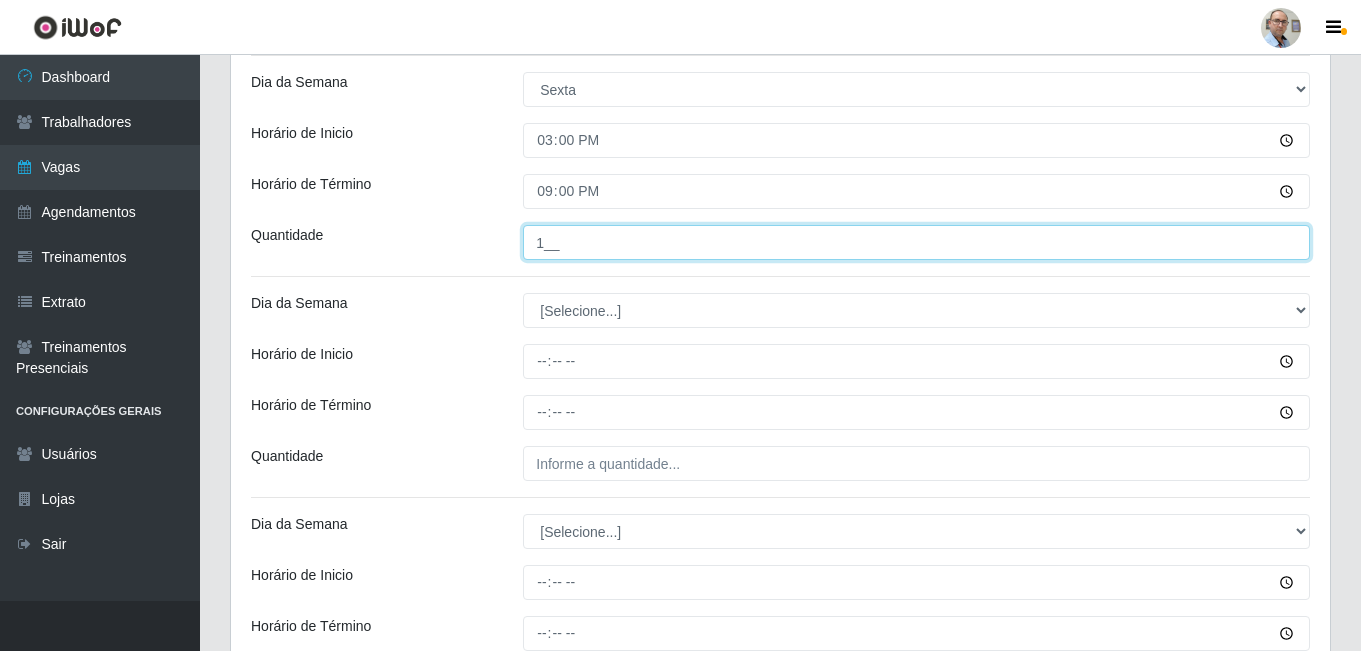 type on "1__" 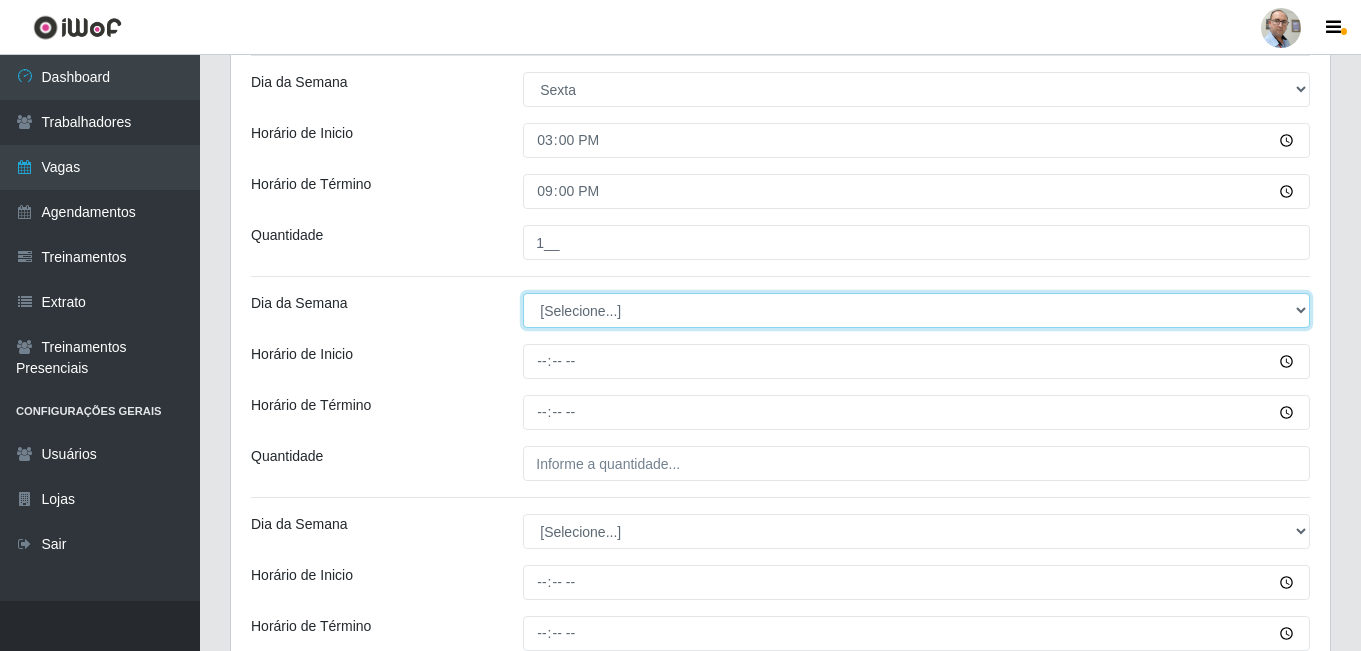 click on "[Selecione...] Segunda Terça Quarta Quinta Sexta Sábado Domingo" at bounding box center [916, 310] 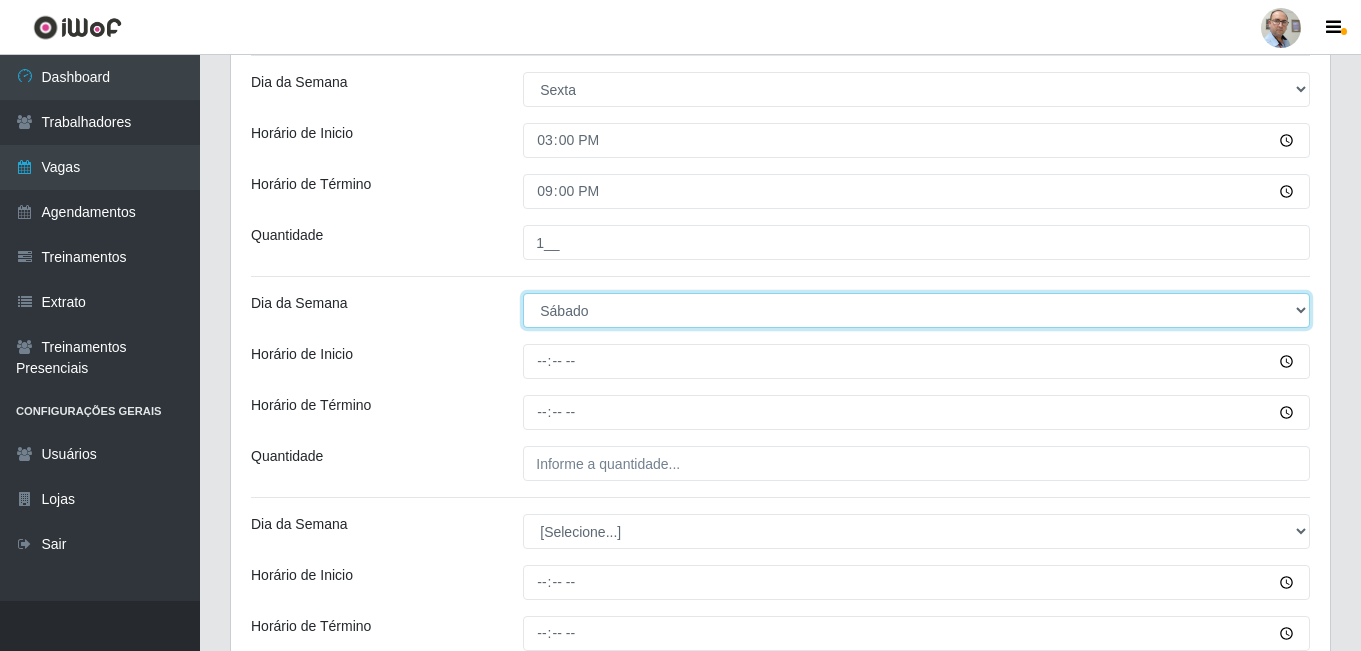 click on "[Selecione...] Segunda Terça Quarta Quinta Sexta Sábado Domingo" at bounding box center (916, 310) 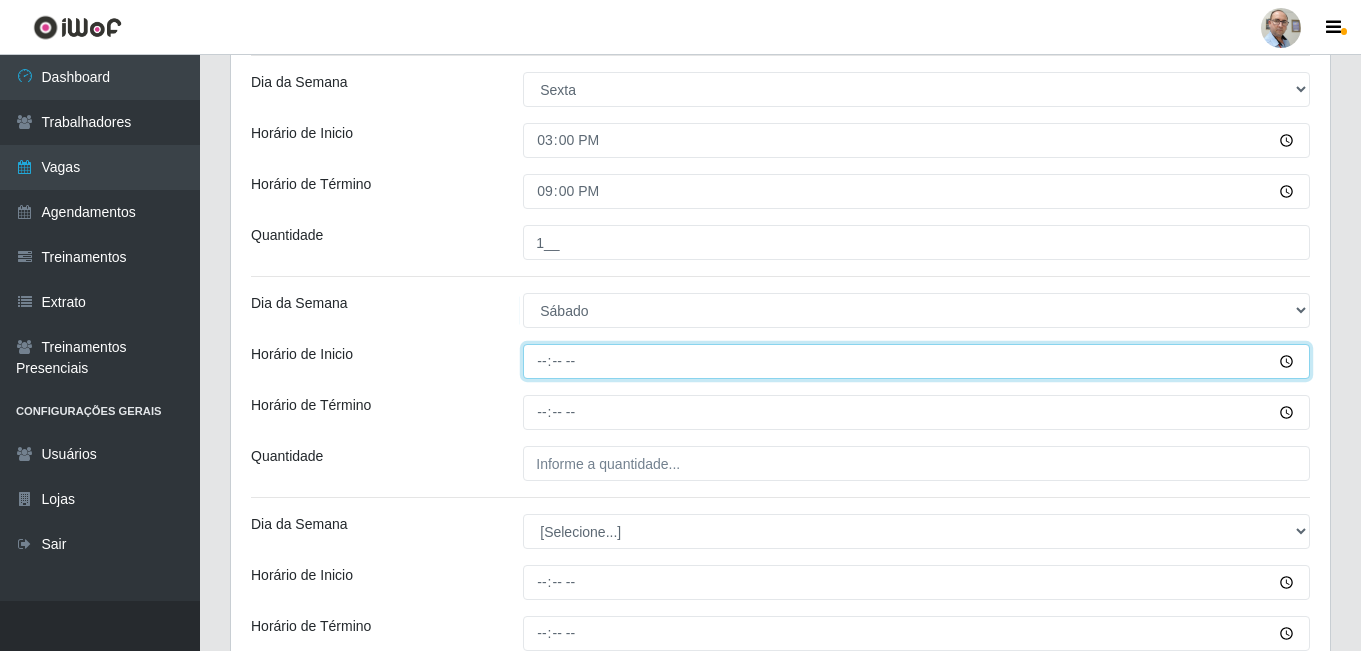 click on "Horário de Inicio" at bounding box center [916, 361] 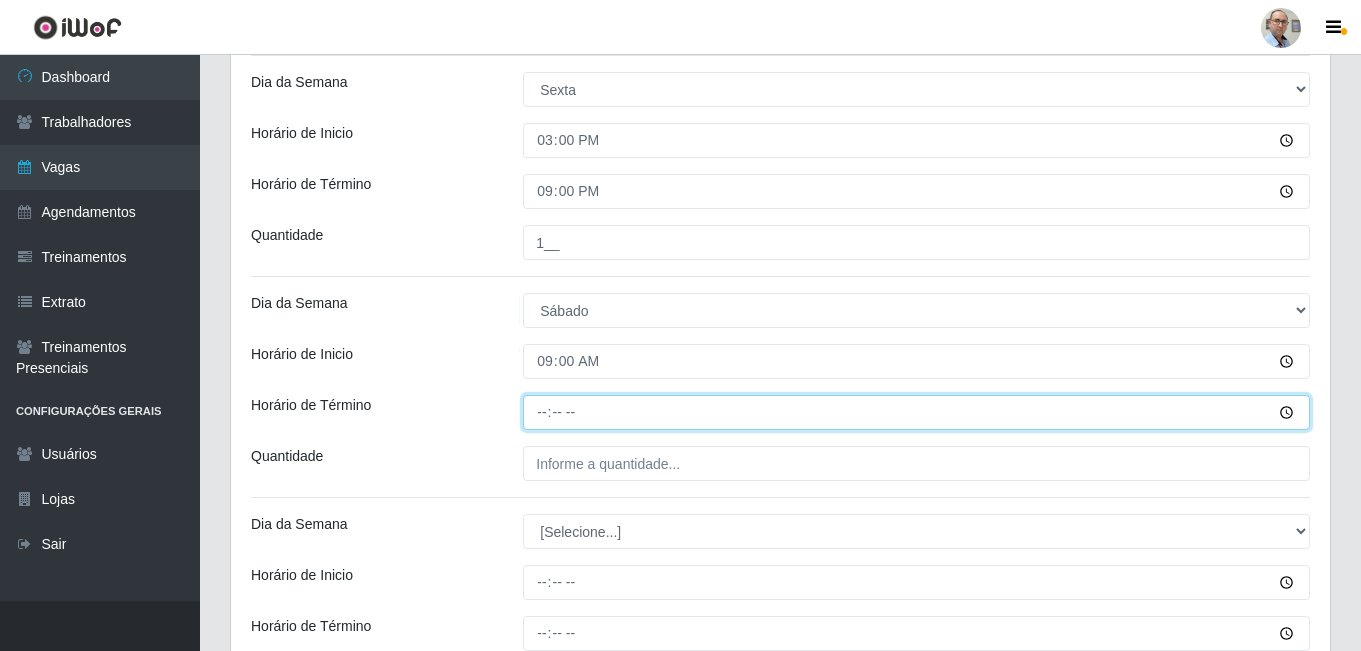 type on "15:00" 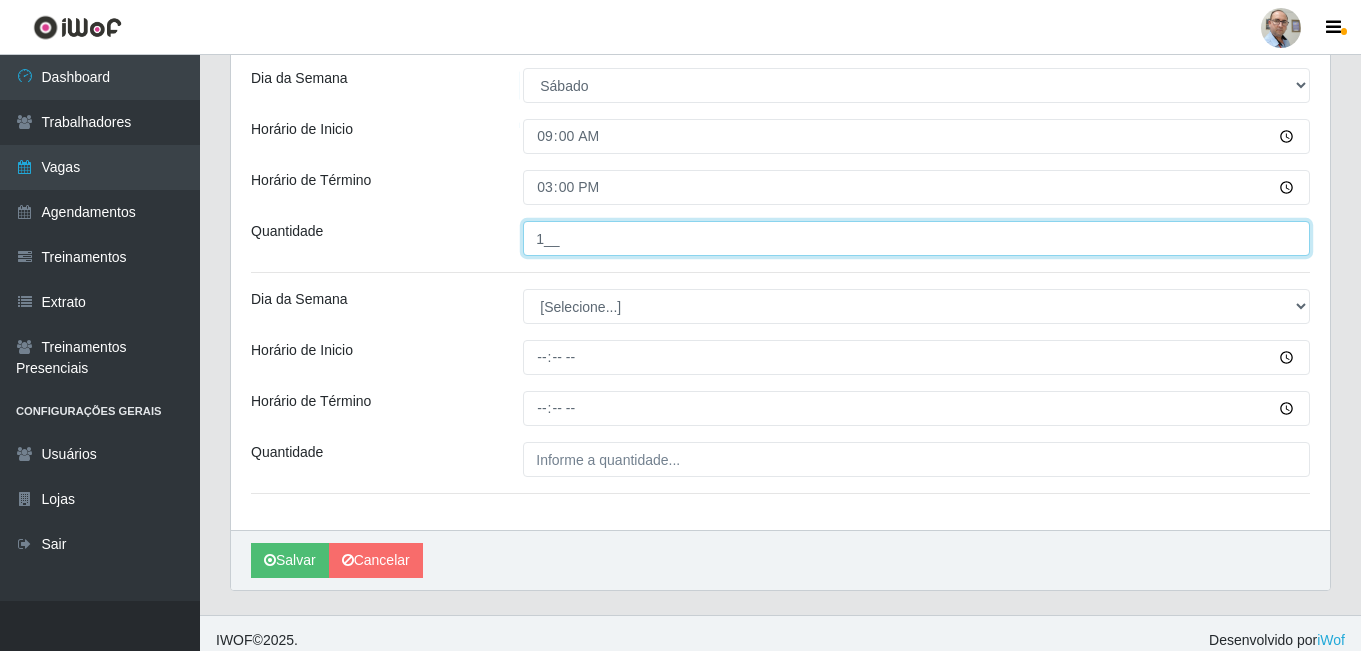 scroll, scrollTop: 2239, scrollLeft: 0, axis: vertical 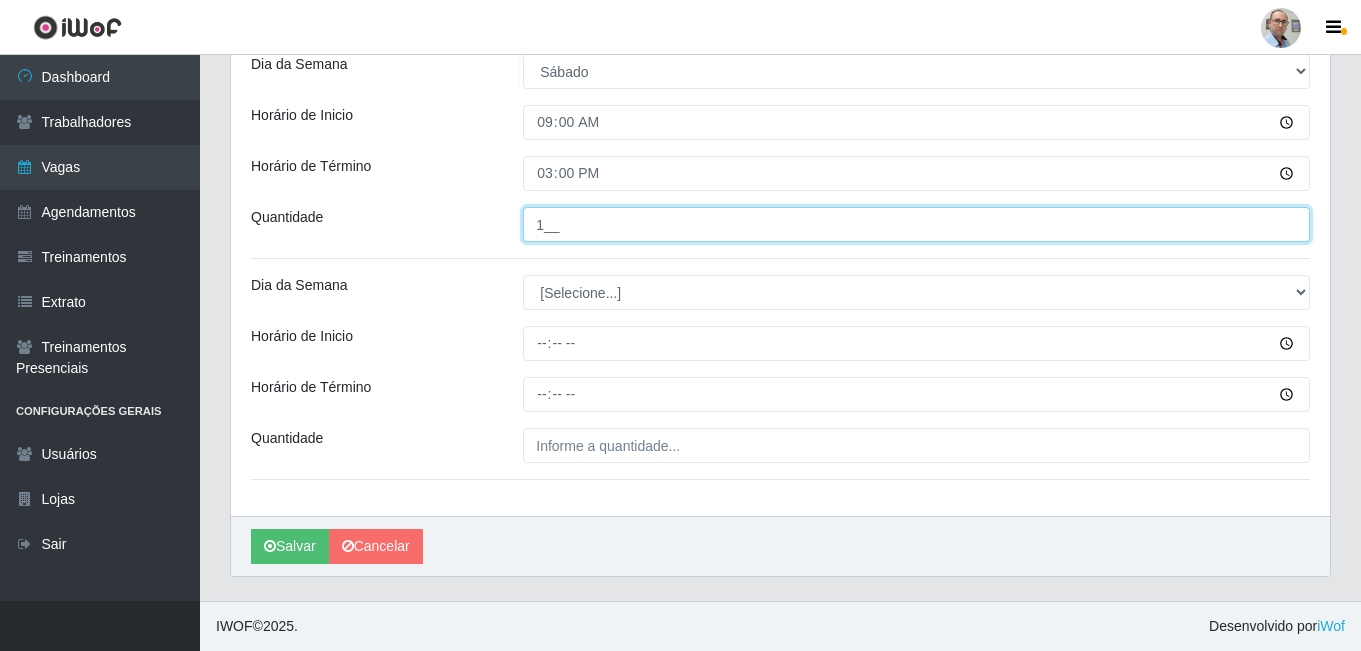 type on "1__" 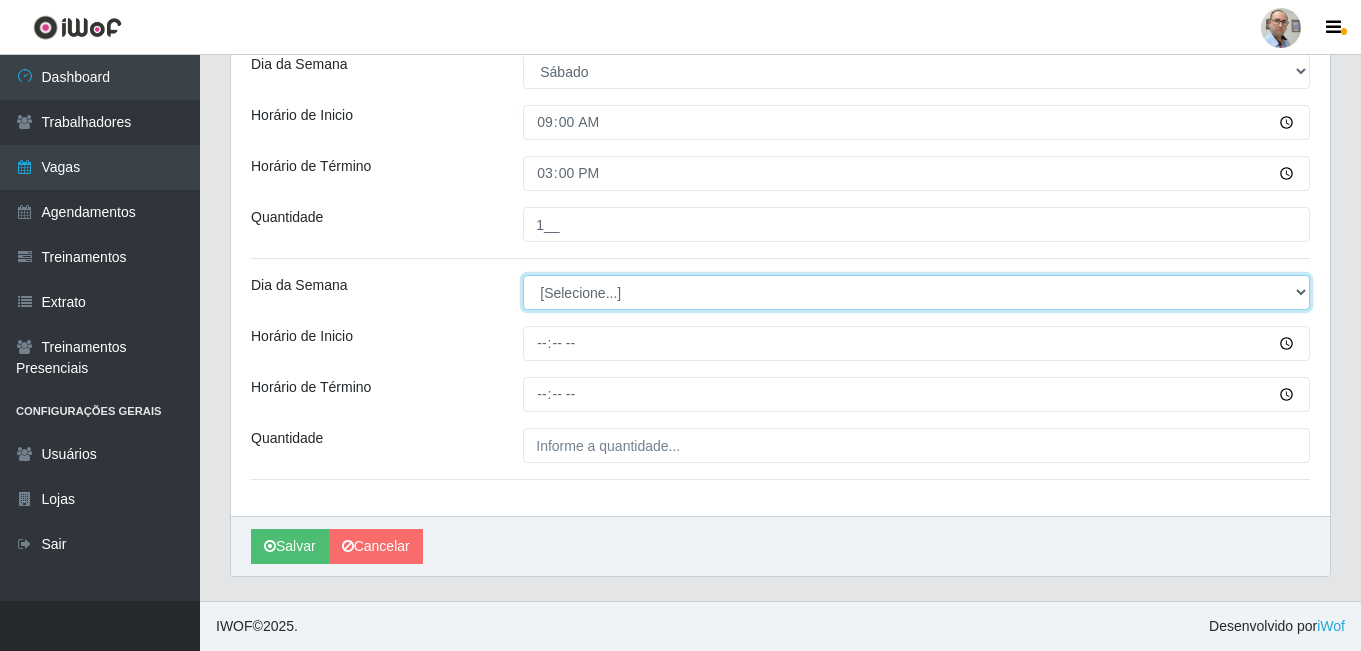 click on "[Selecione...] Segunda Terça Quarta Quinta Sexta Sábado Domingo" at bounding box center (916, 292) 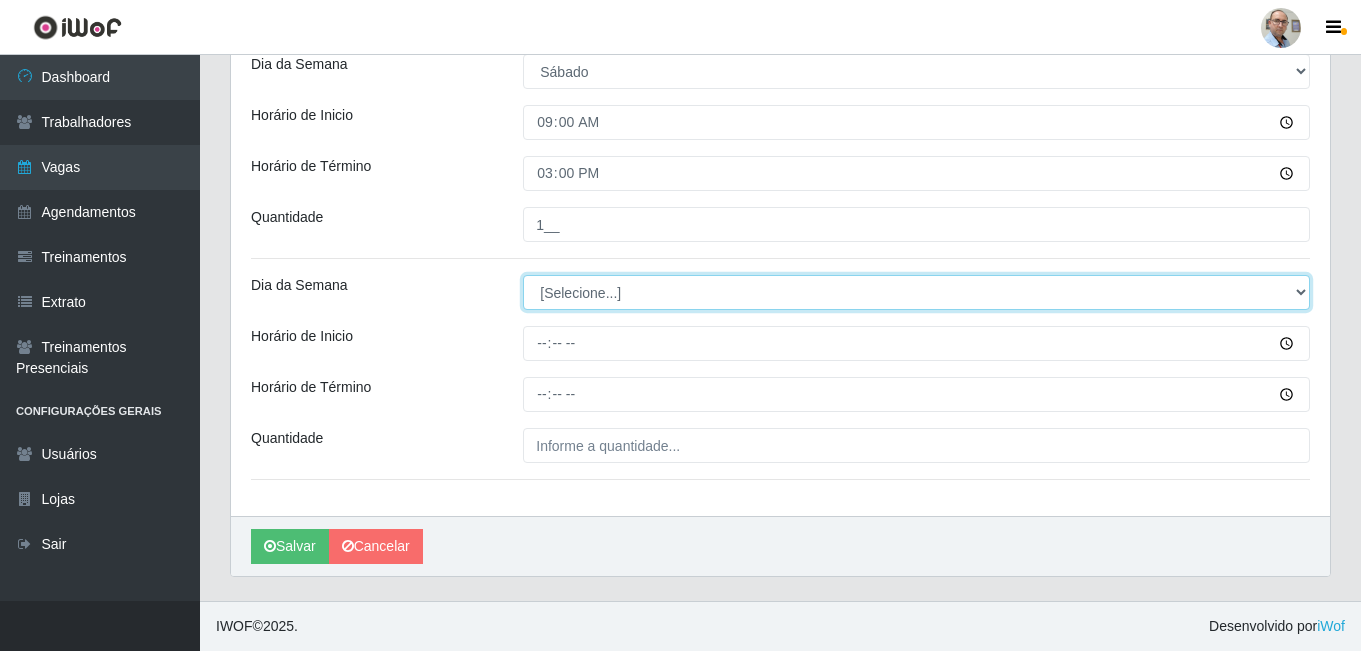 select on "6" 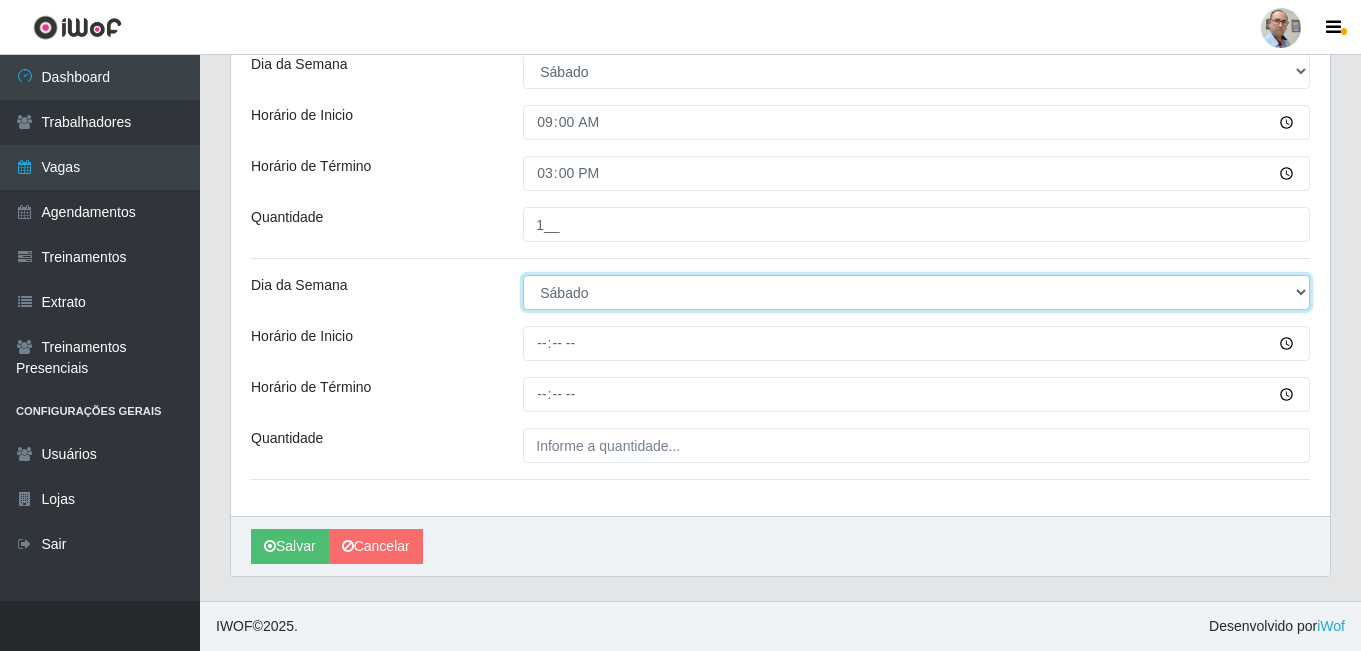 click on "[Selecione...] Segunda Terça Quarta Quinta Sexta Sábado Domingo" at bounding box center [916, 292] 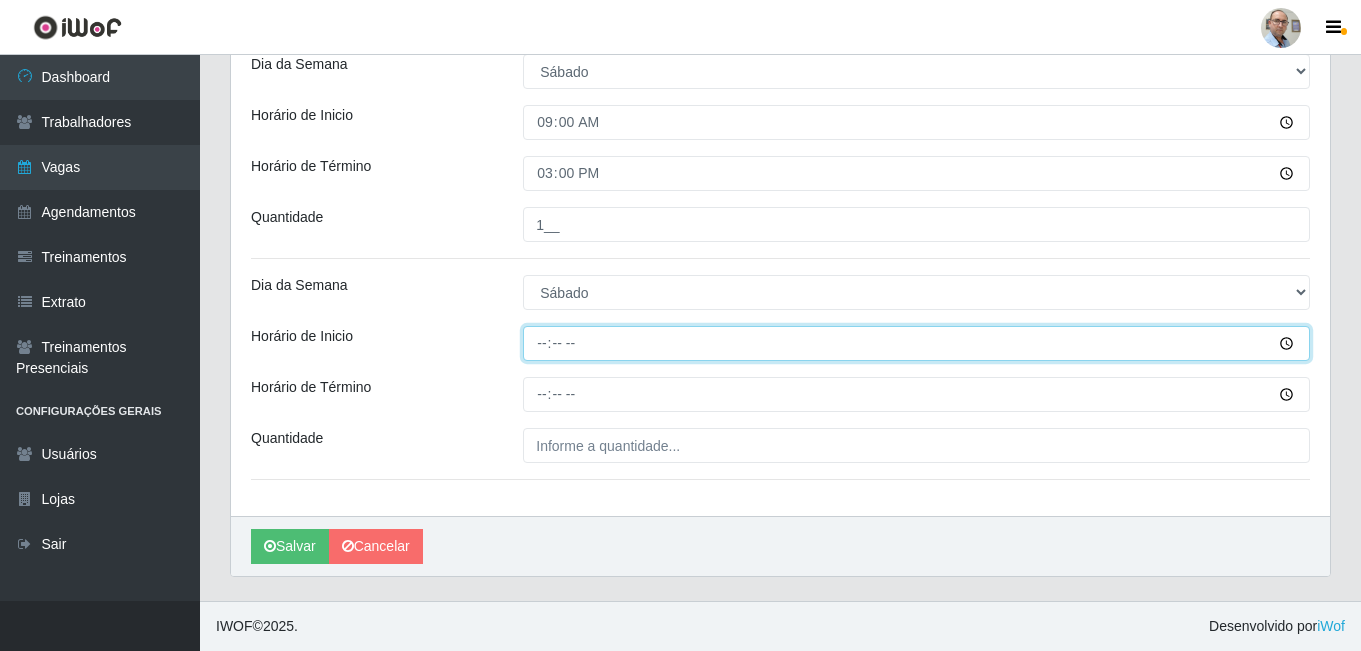 click on "Horário de Inicio" at bounding box center [916, 343] 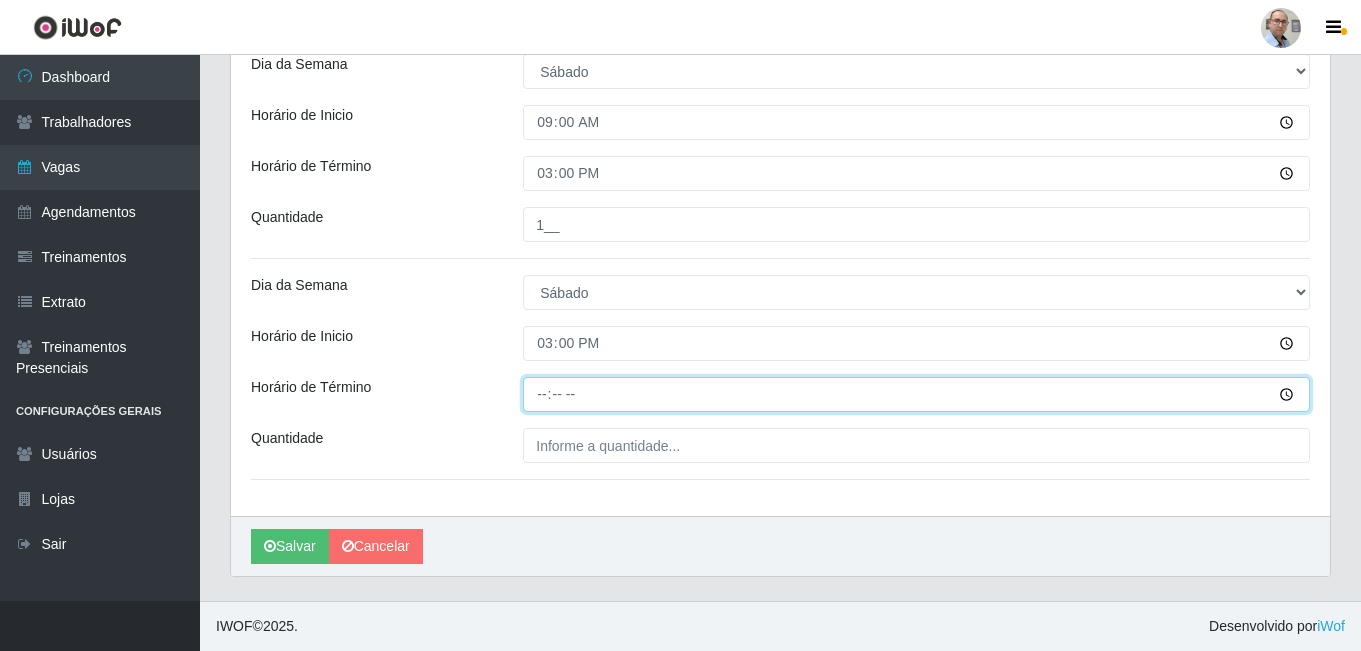 type on "21:00" 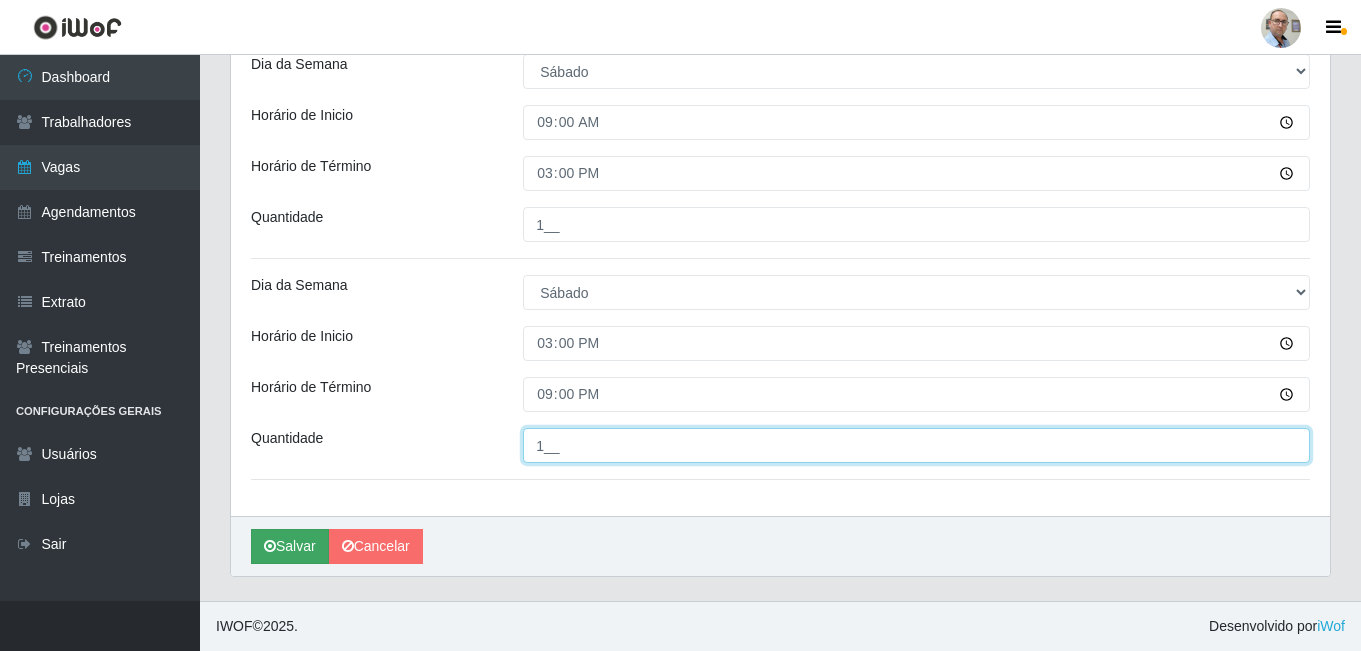 type on "1__" 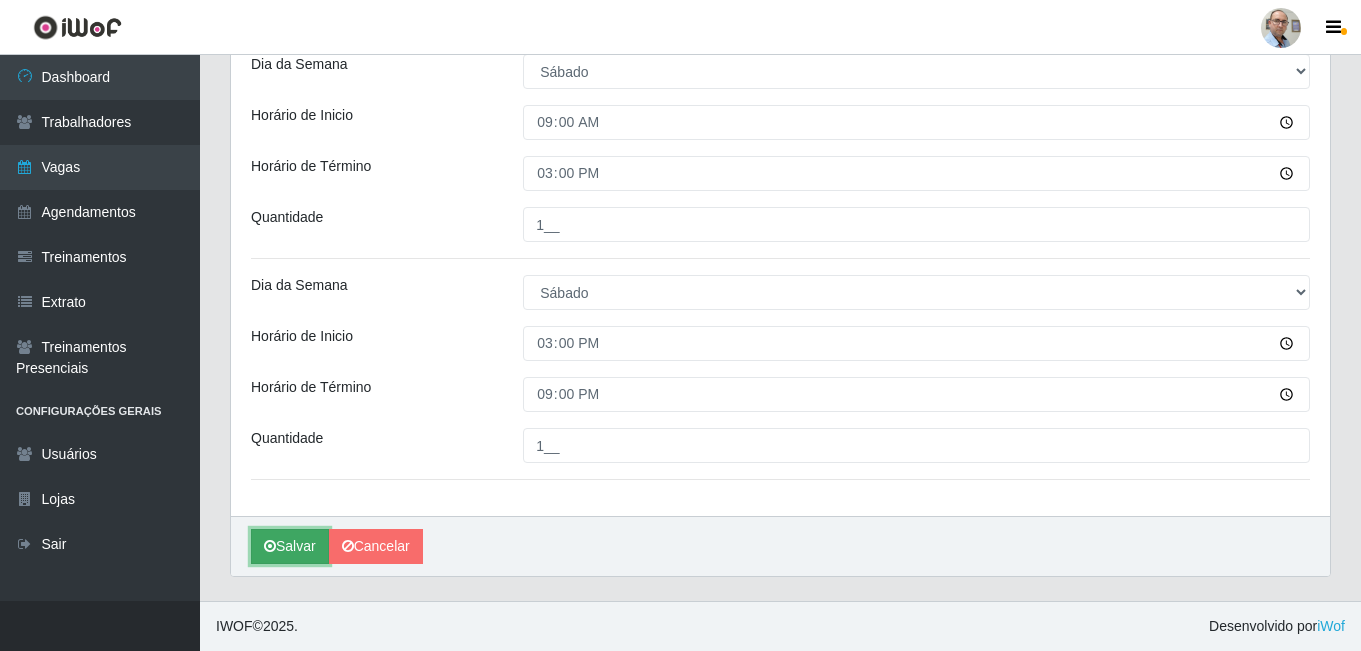 click on "Salvar" at bounding box center [290, 546] 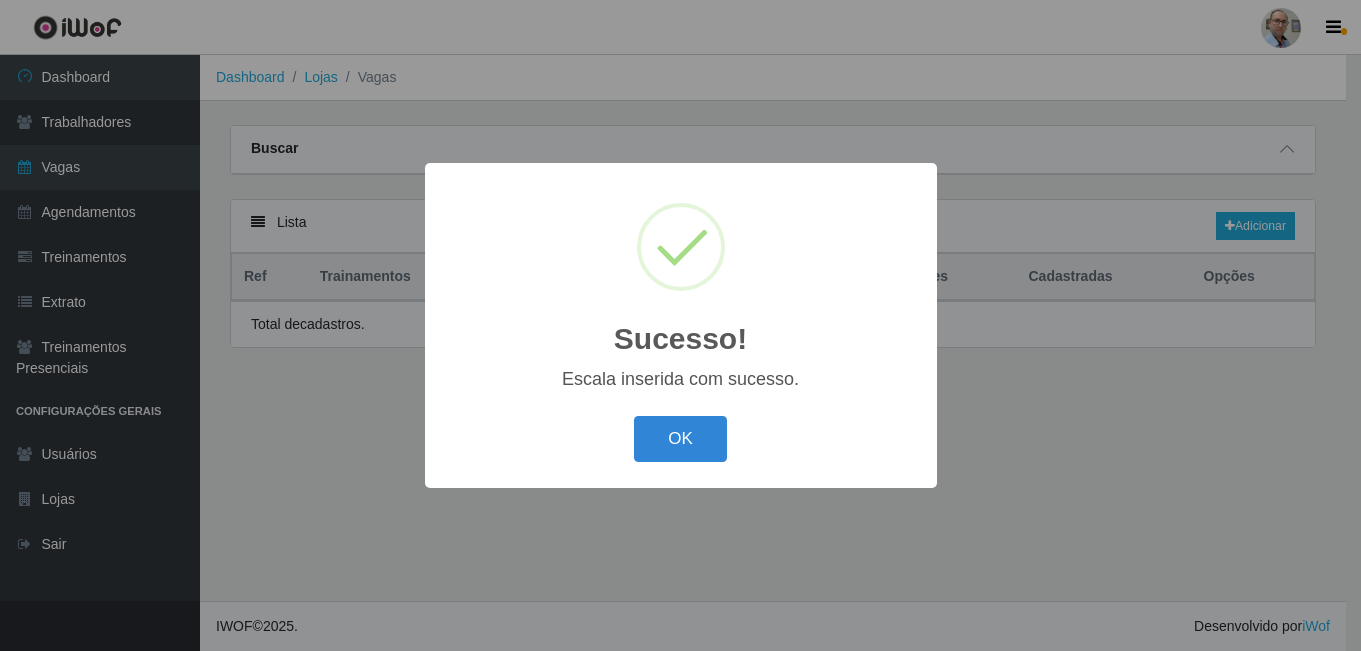 scroll, scrollTop: 0, scrollLeft: 0, axis: both 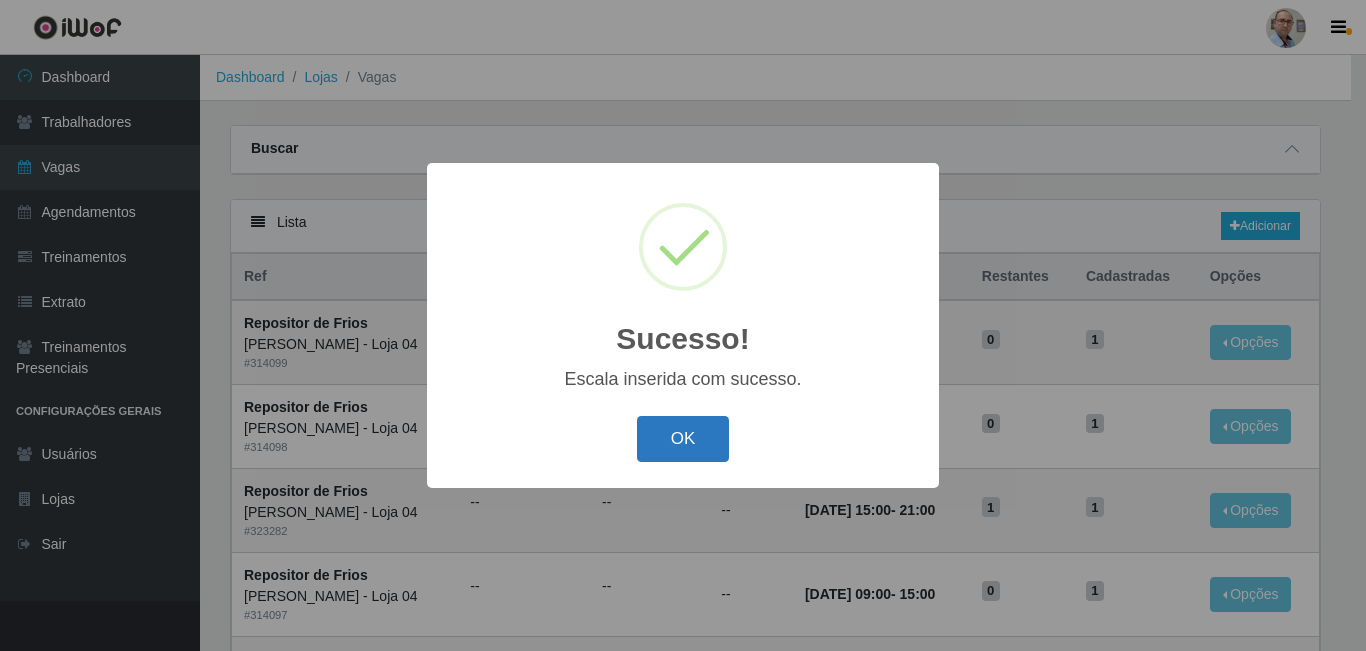 click on "OK" at bounding box center (683, 439) 